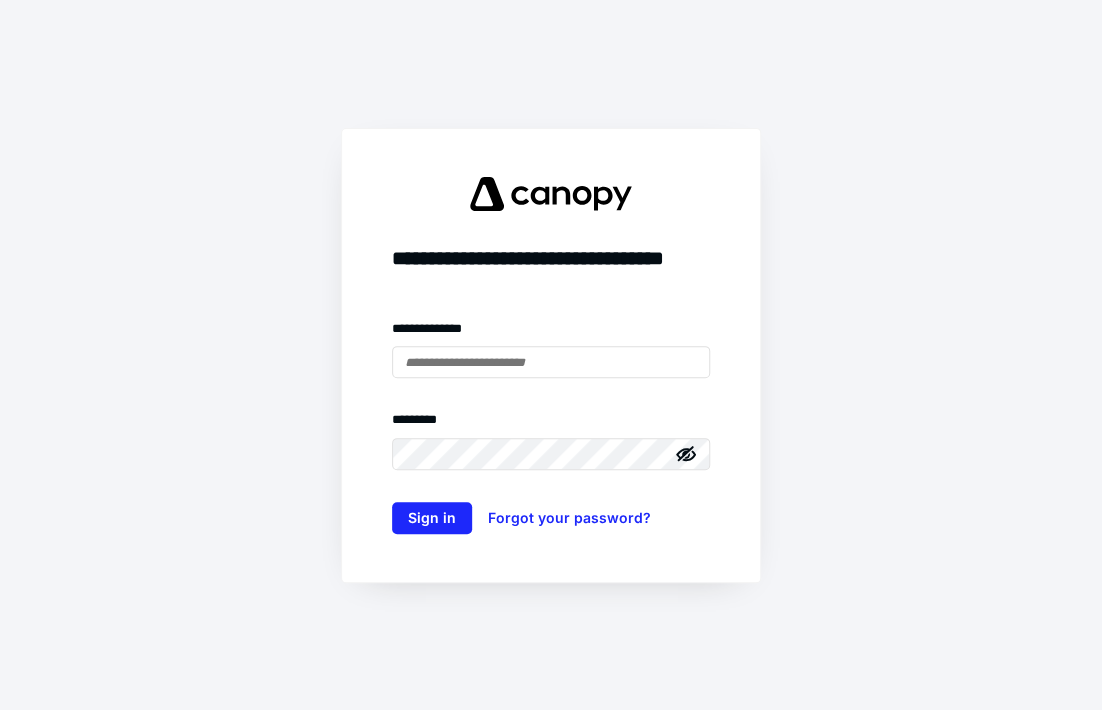 scroll, scrollTop: 0, scrollLeft: 0, axis: both 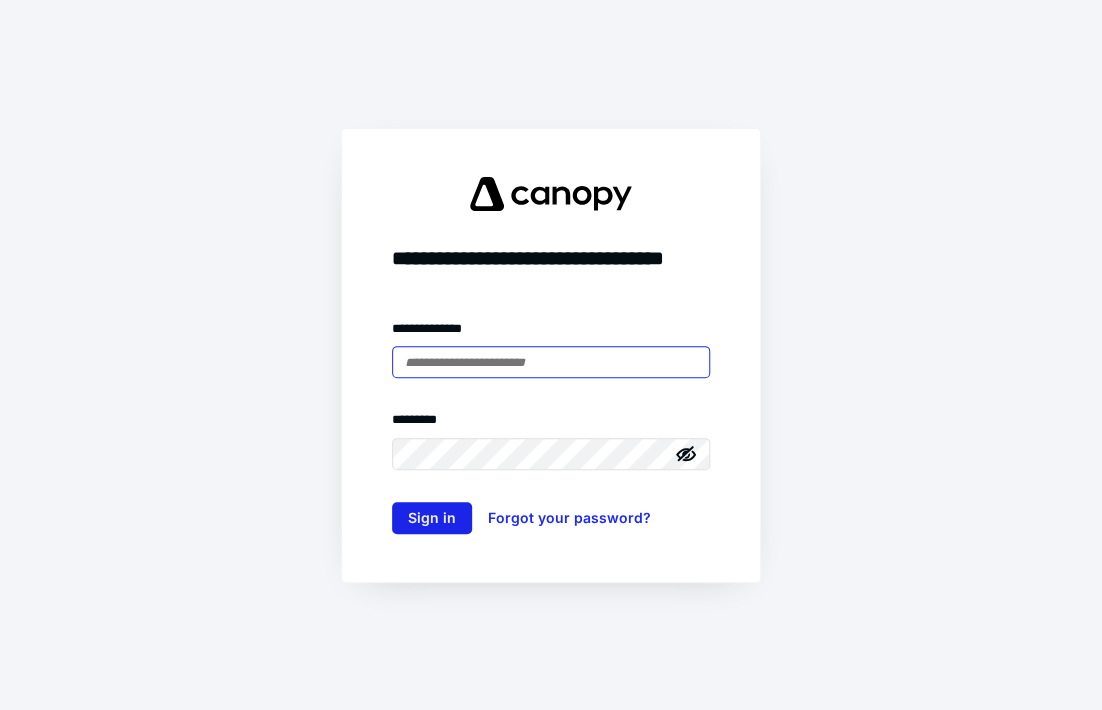 type on "**********" 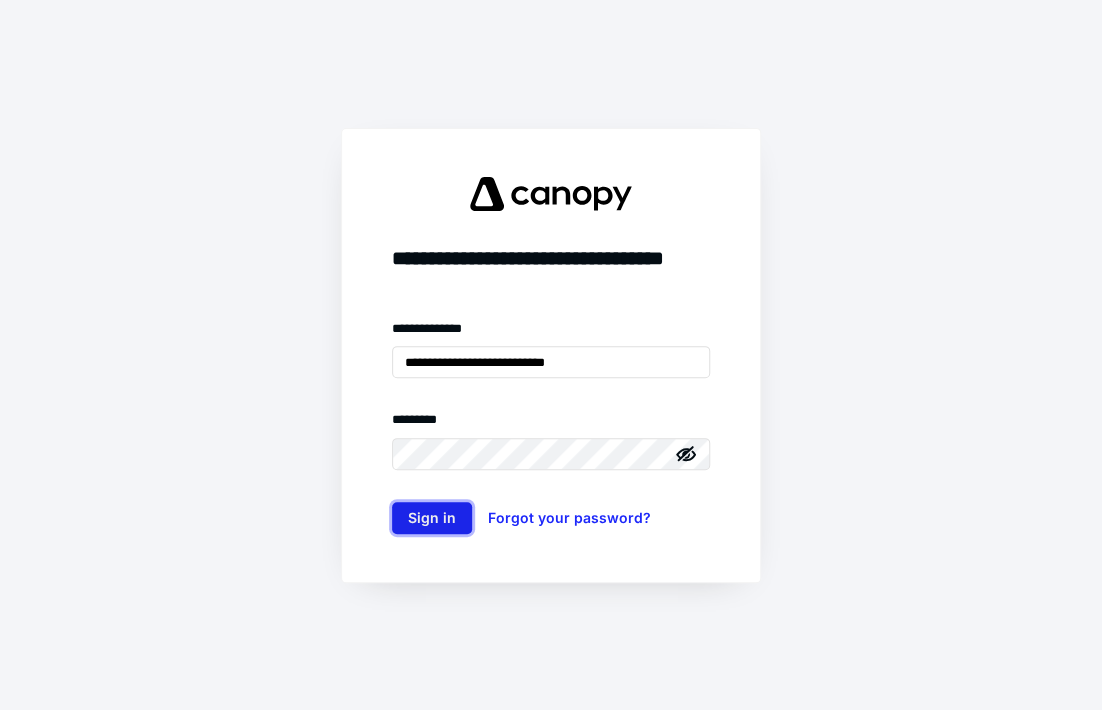 click on "Sign in" at bounding box center [432, 518] 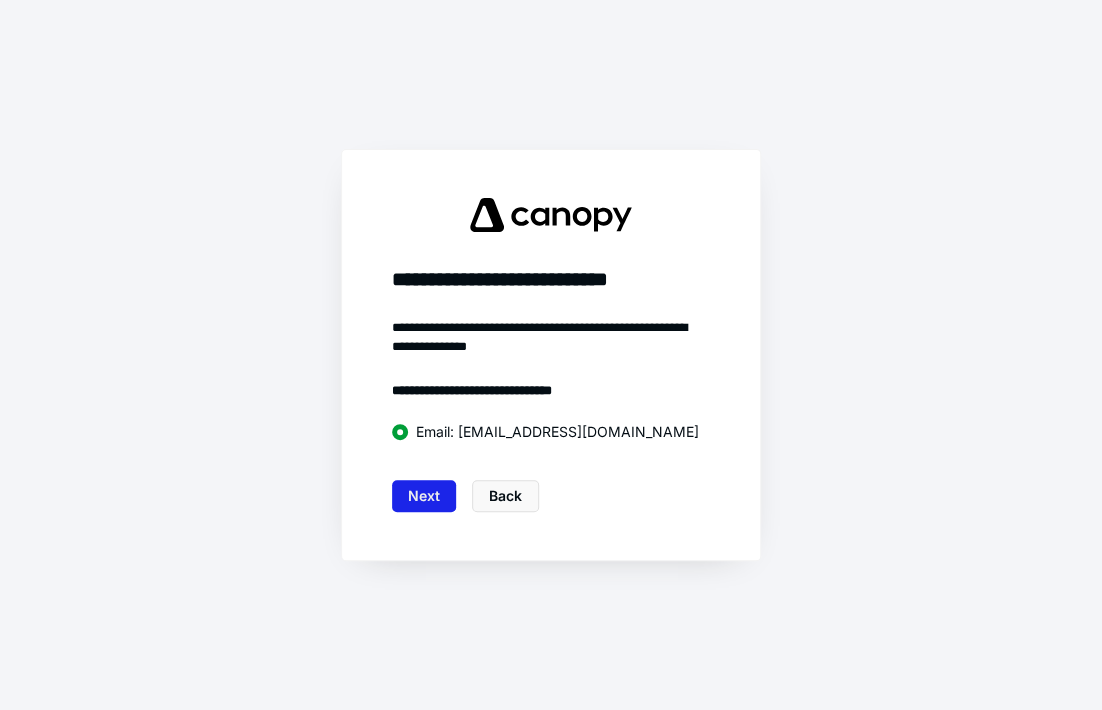click on "Next" at bounding box center [424, 496] 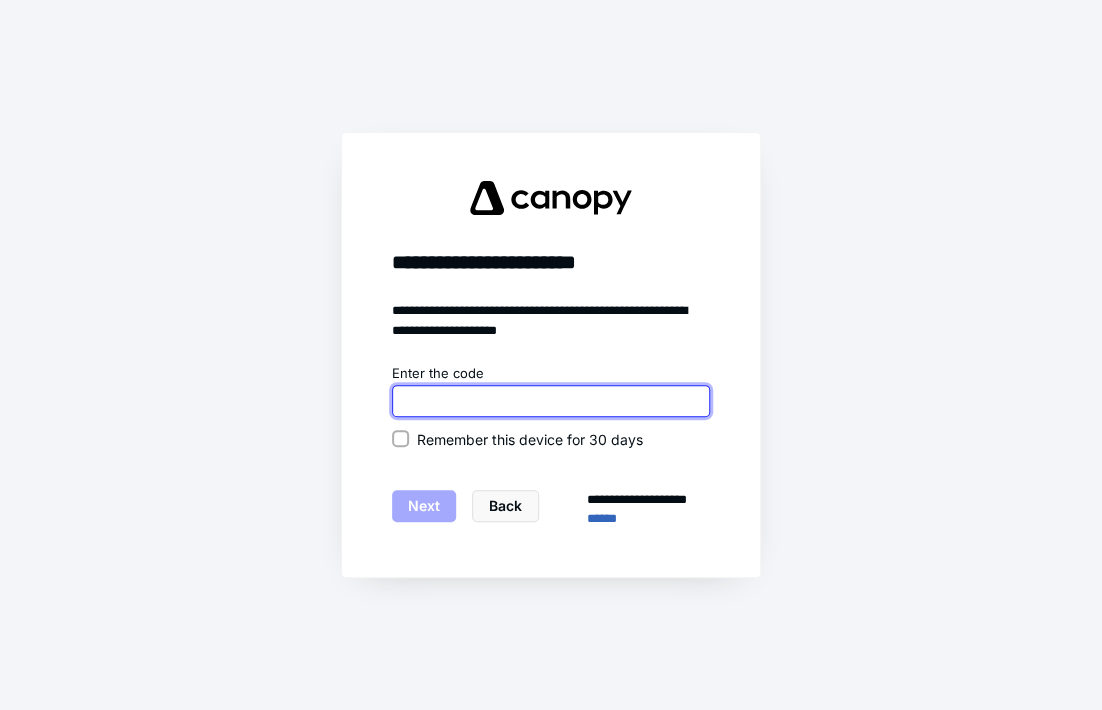 paste on "******" 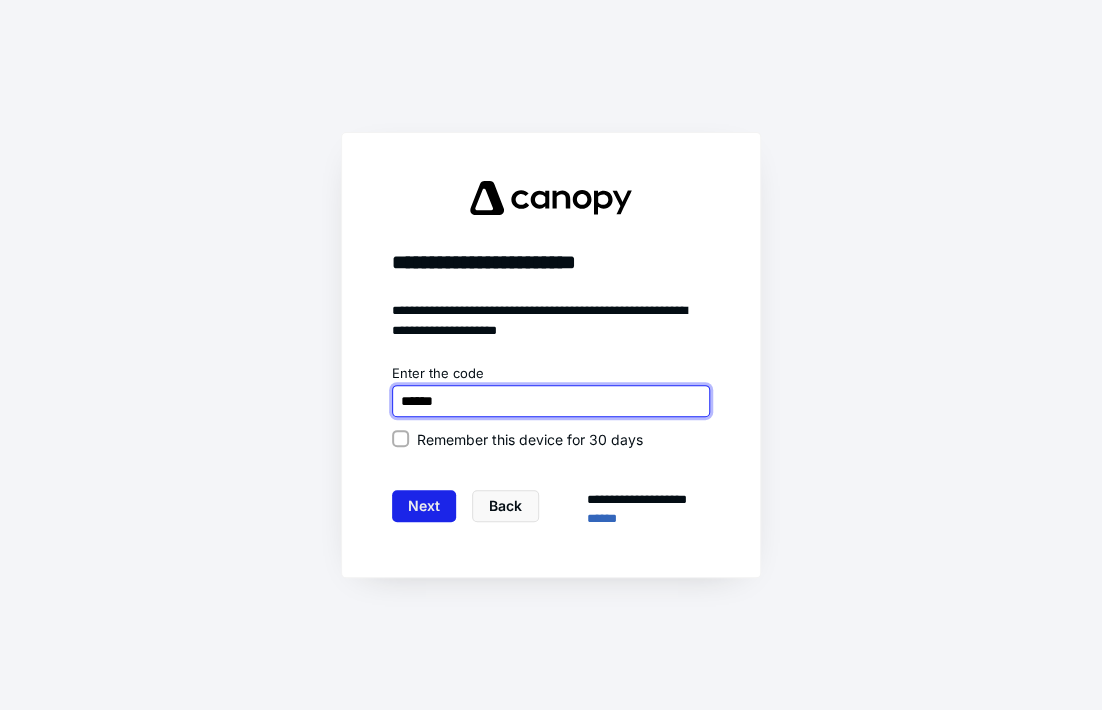 type on "******" 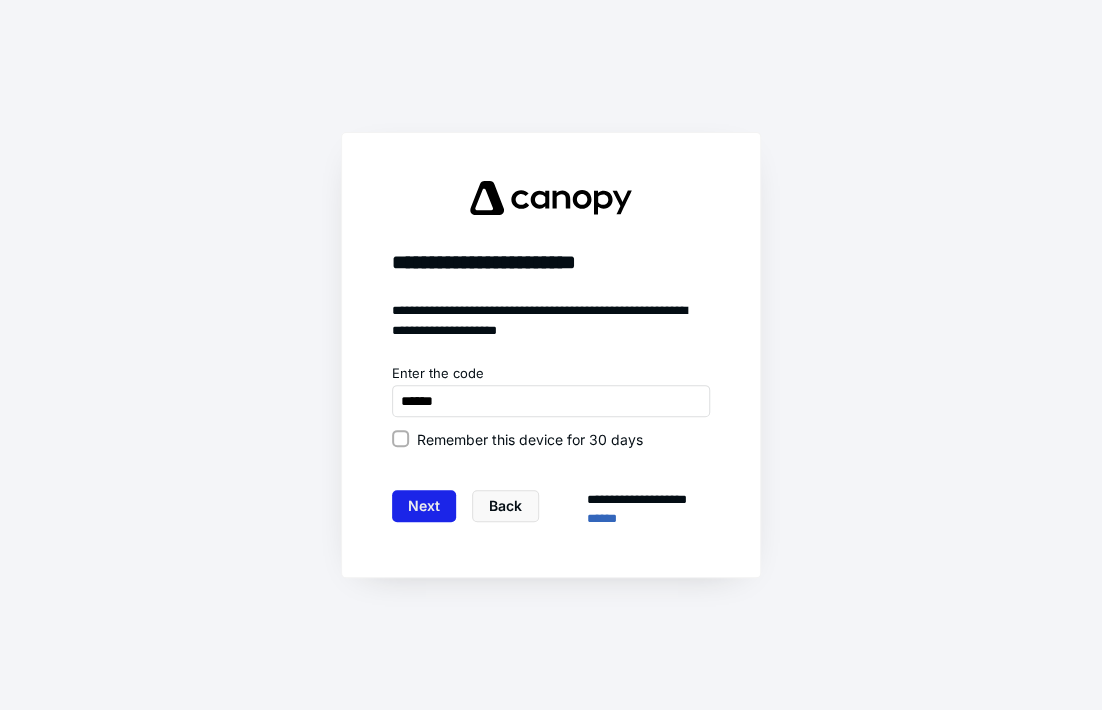 click on "Next" at bounding box center [424, 506] 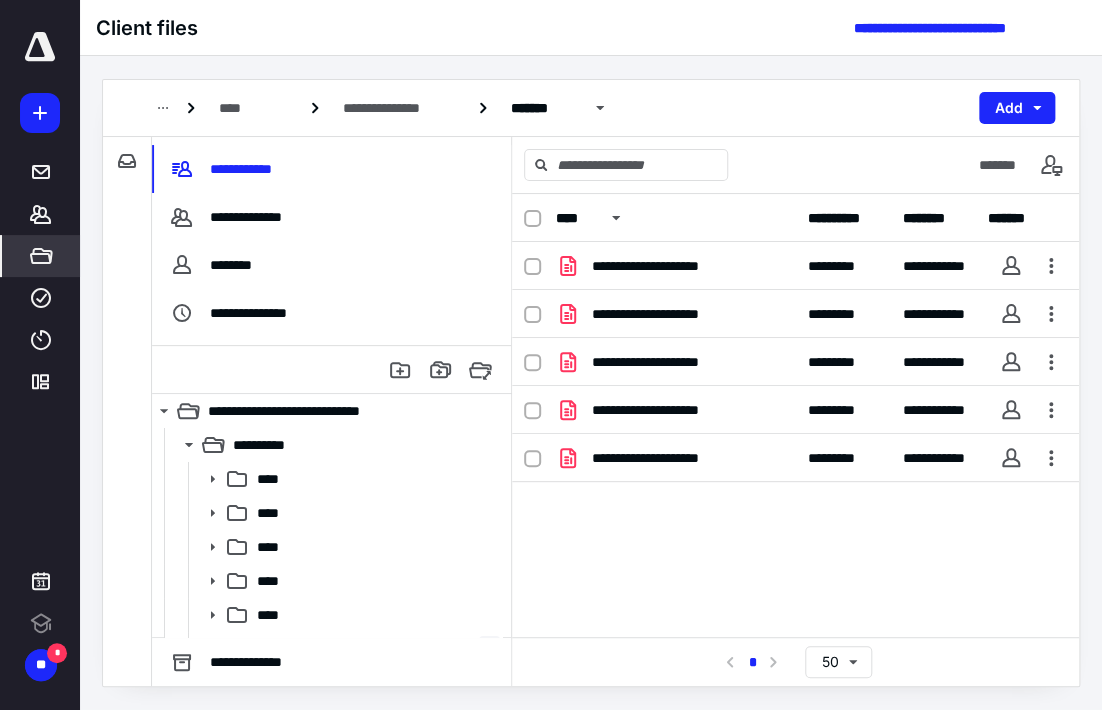 scroll, scrollTop: 0, scrollLeft: 0, axis: both 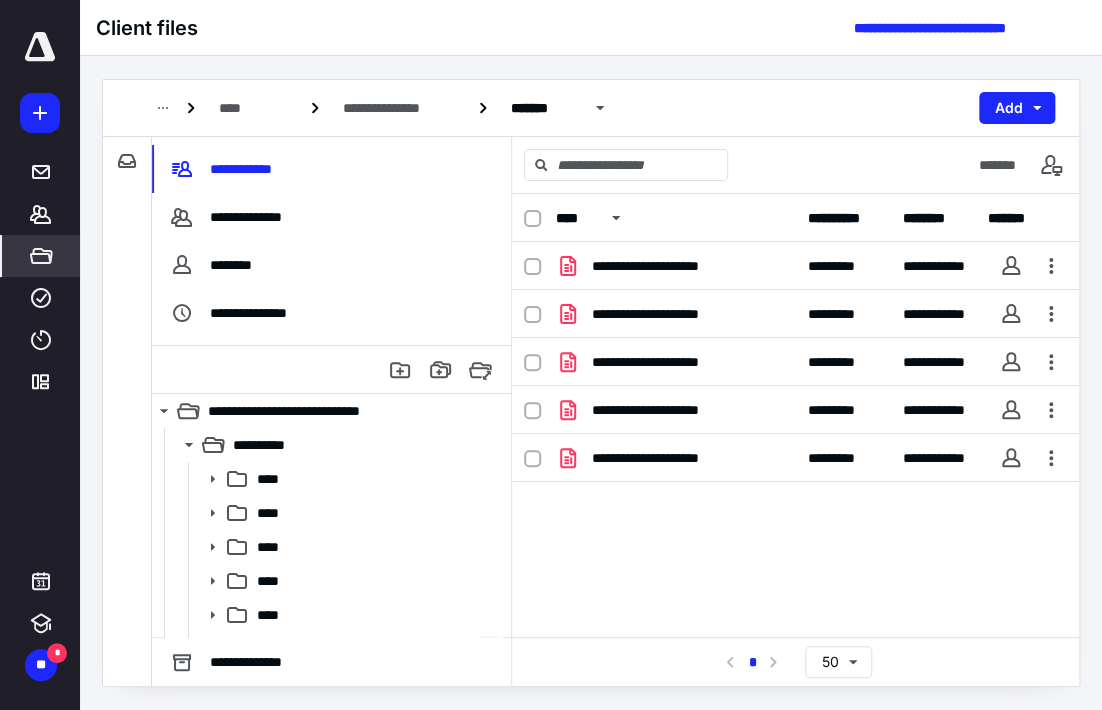 click on "**********" at bounding box center [591, 28] 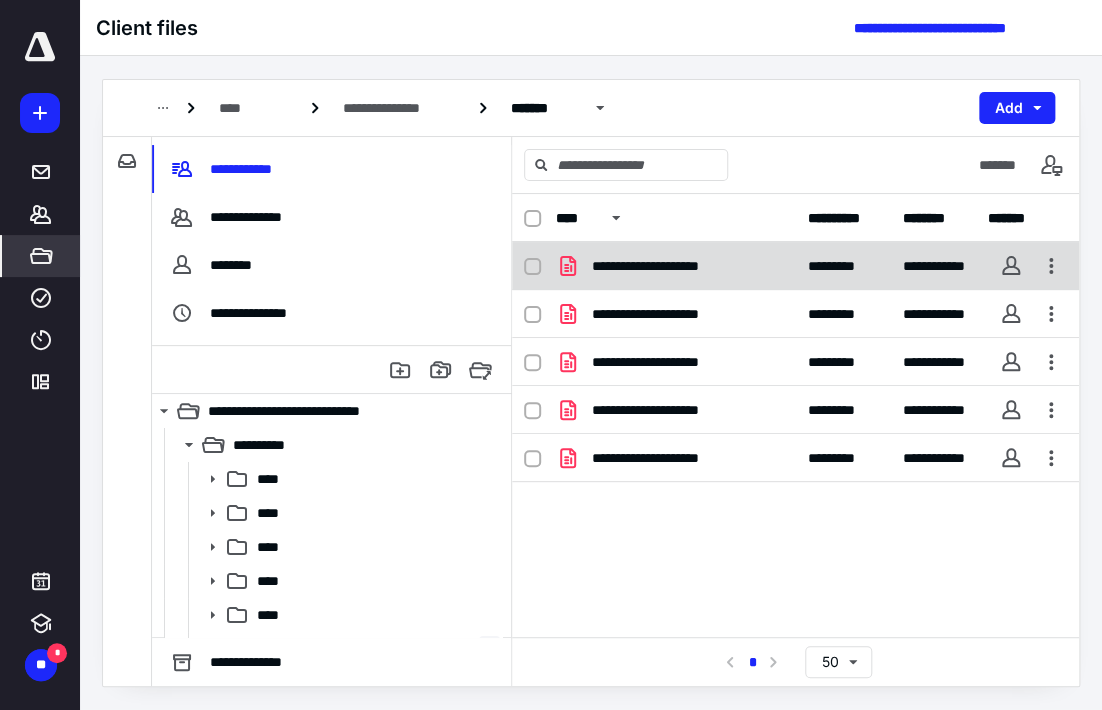click on "**********" at bounding box center [795, 266] 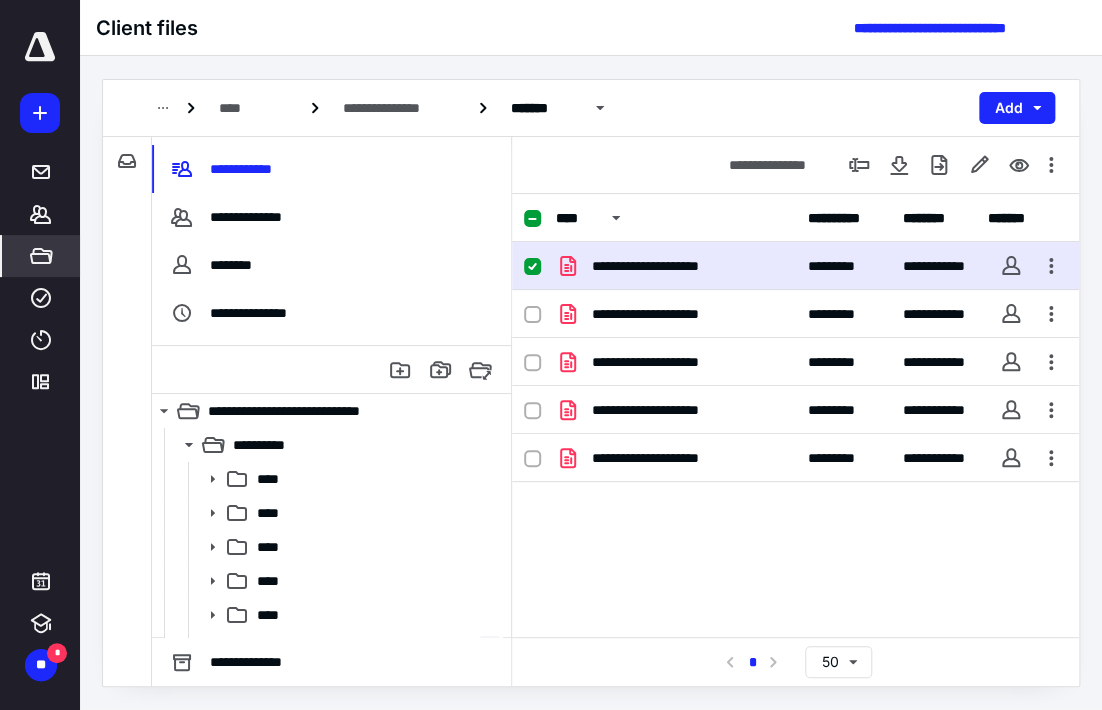 click on "**********" at bounding box center (795, 266) 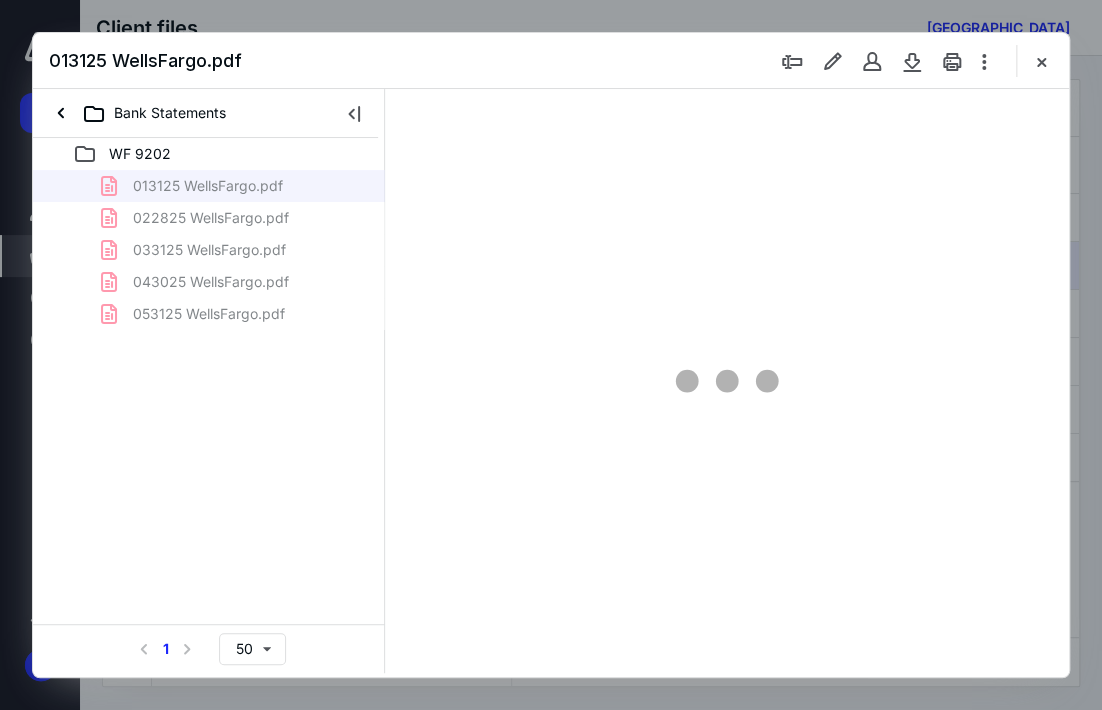scroll, scrollTop: 0, scrollLeft: 0, axis: both 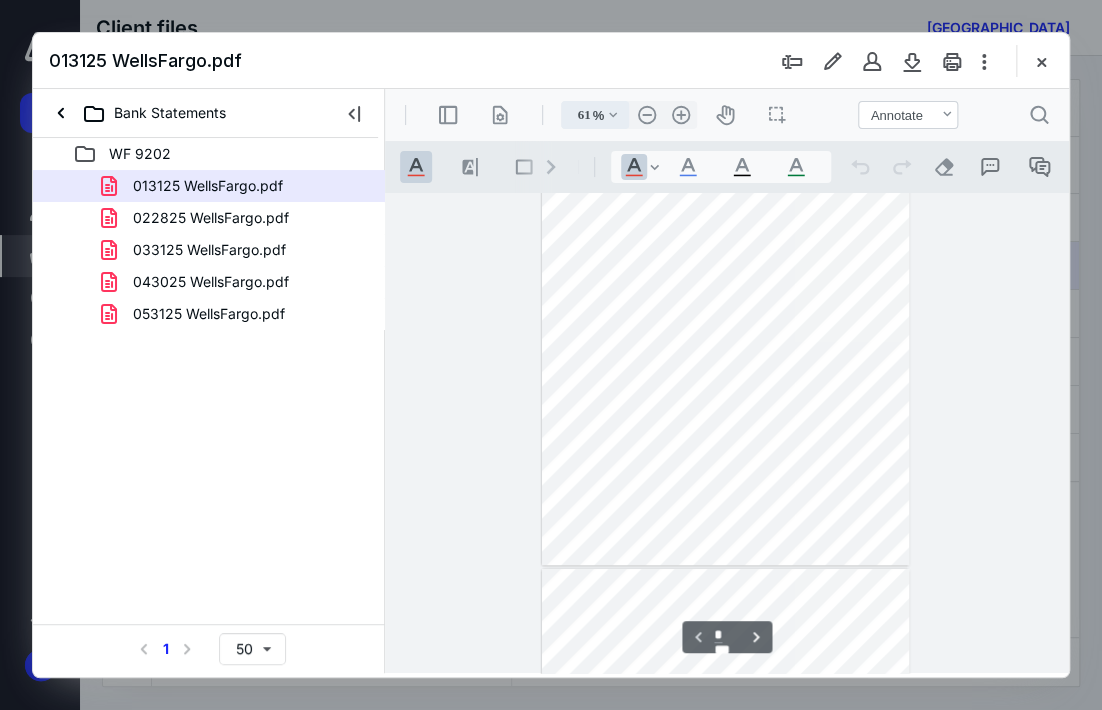 click on ".cls-1{fill:#abb0c4;} icon - chevron - down" at bounding box center [613, 115] 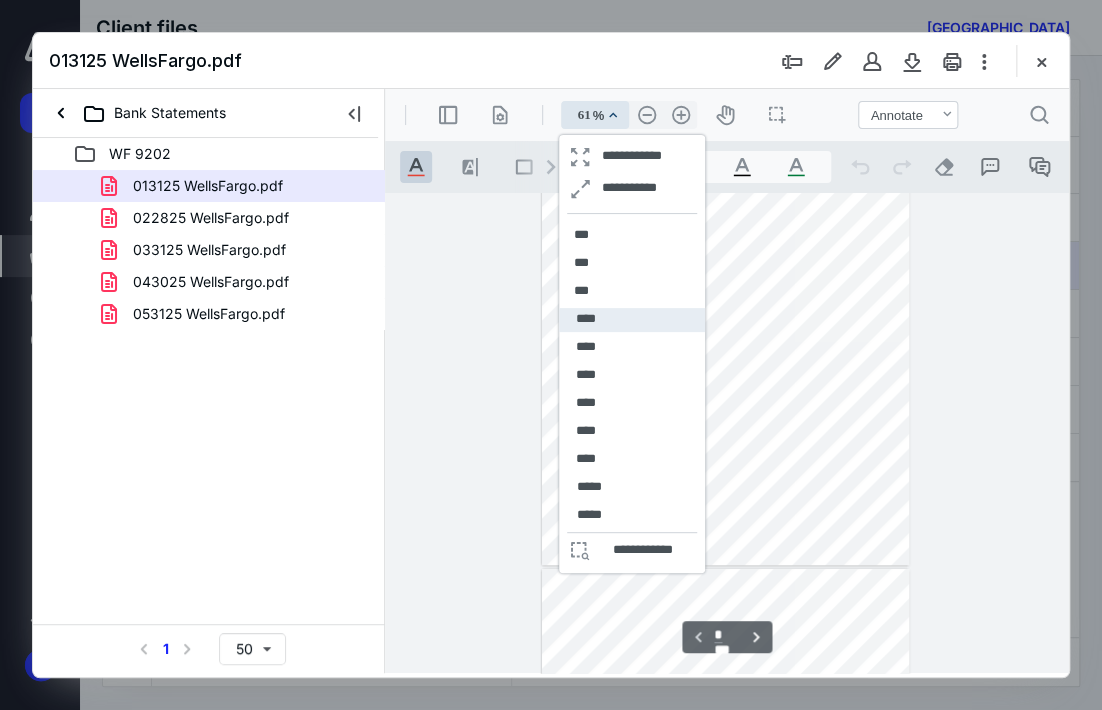 click on "****" at bounding box center [632, 320] 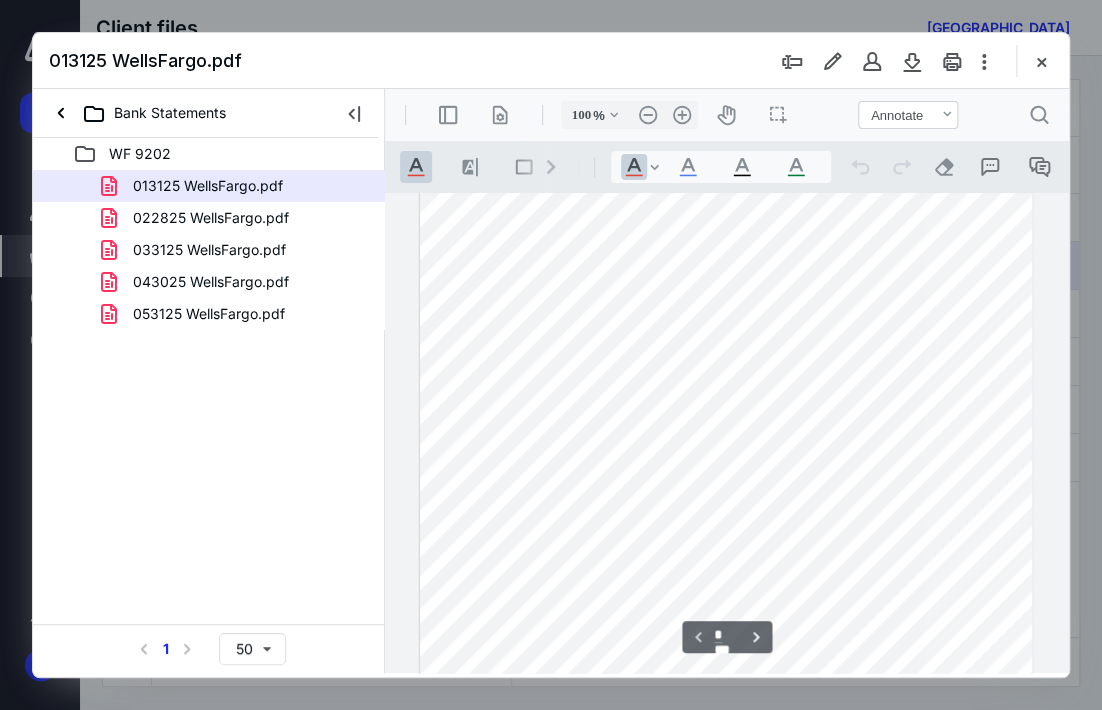 scroll, scrollTop: 1, scrollLeft: 0, axis: vertical 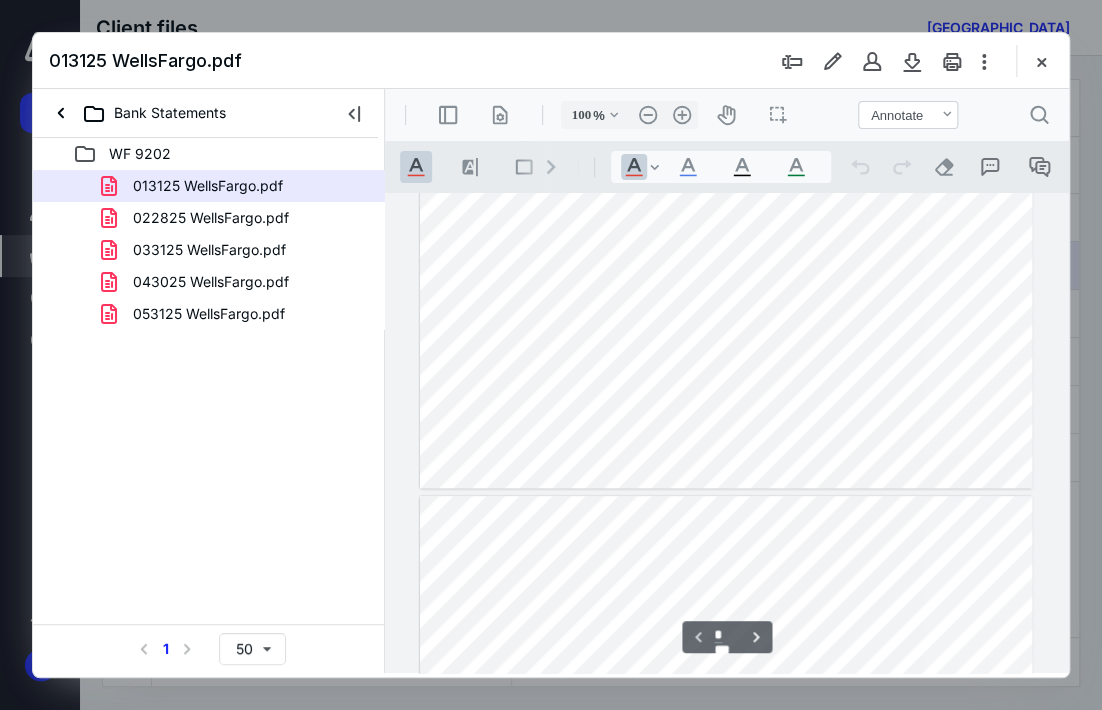 type on "*" 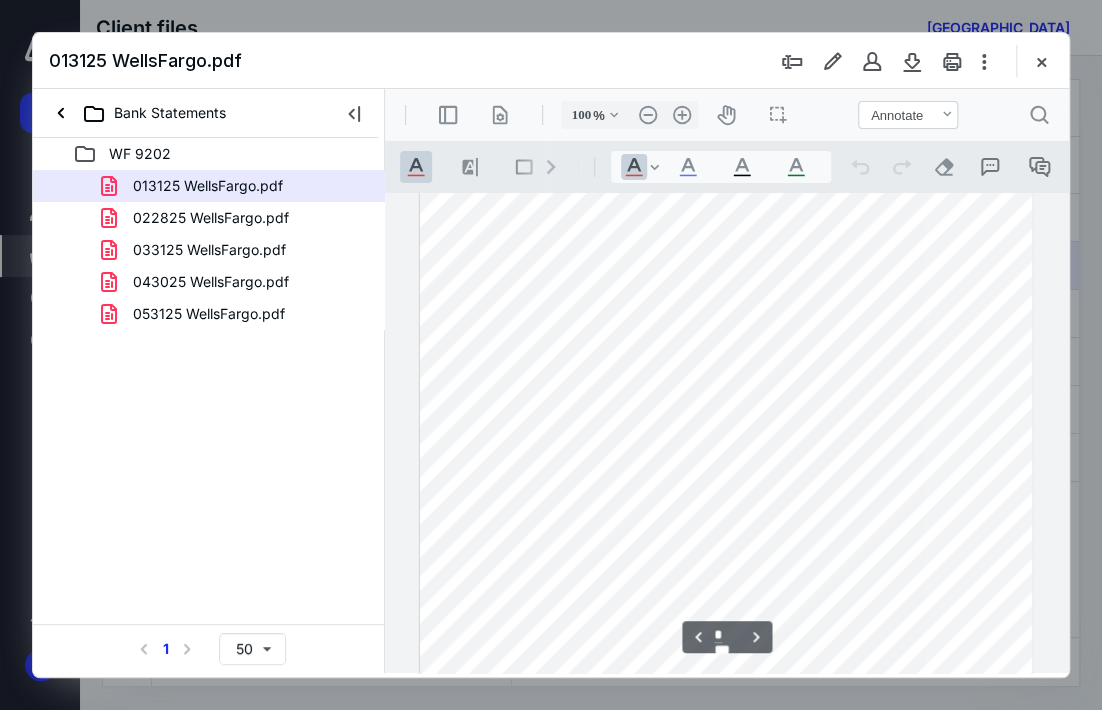 scroll, scrollTop: 901, scrollLeft: 0, axis: vertical 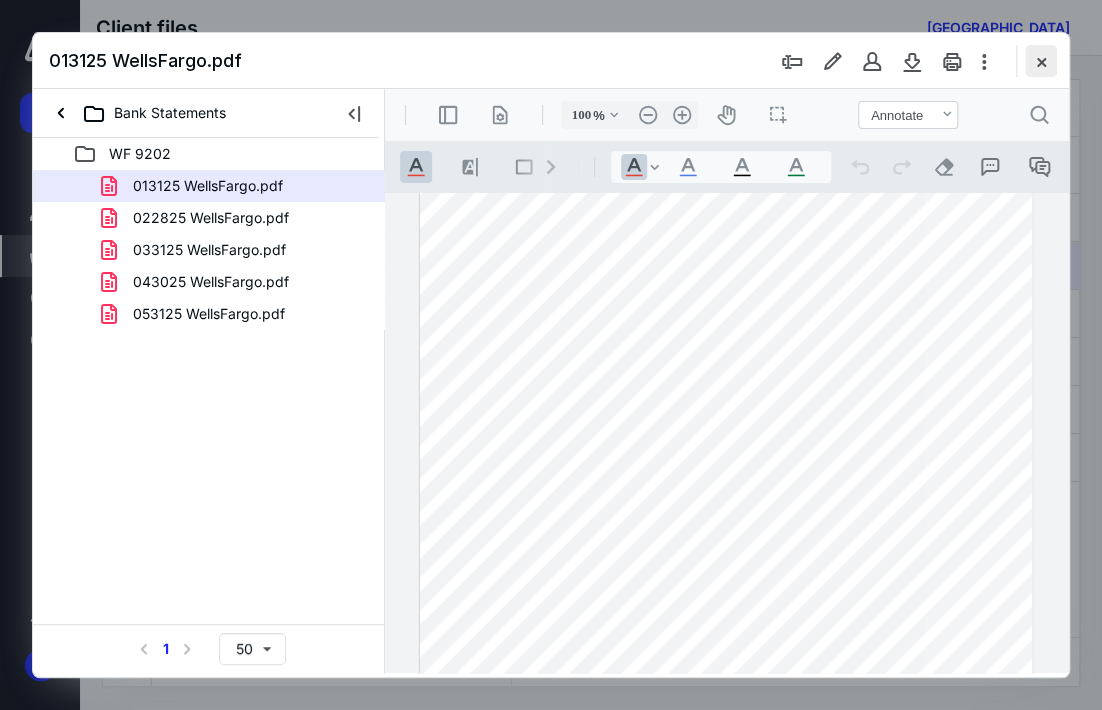 click at bounding box center [1041, 61] 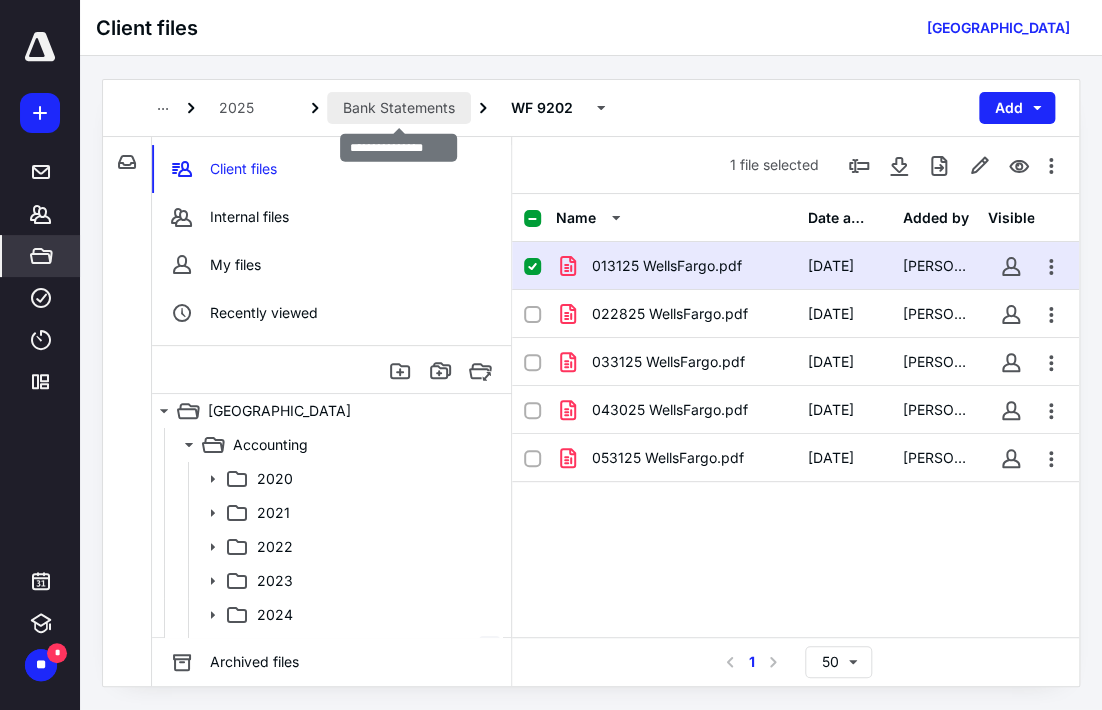 click on "Bank Statements" at bounding box center (399, 108) 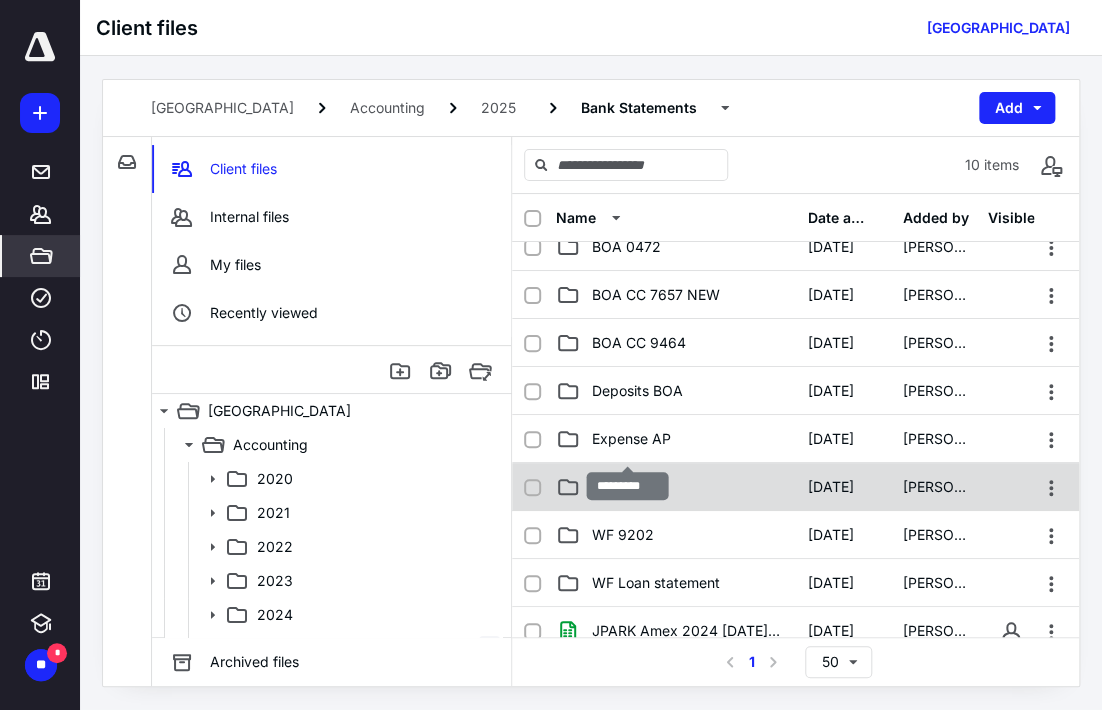 scroll, scrollTop: 100, scrollLeft: 0, axis: vertical 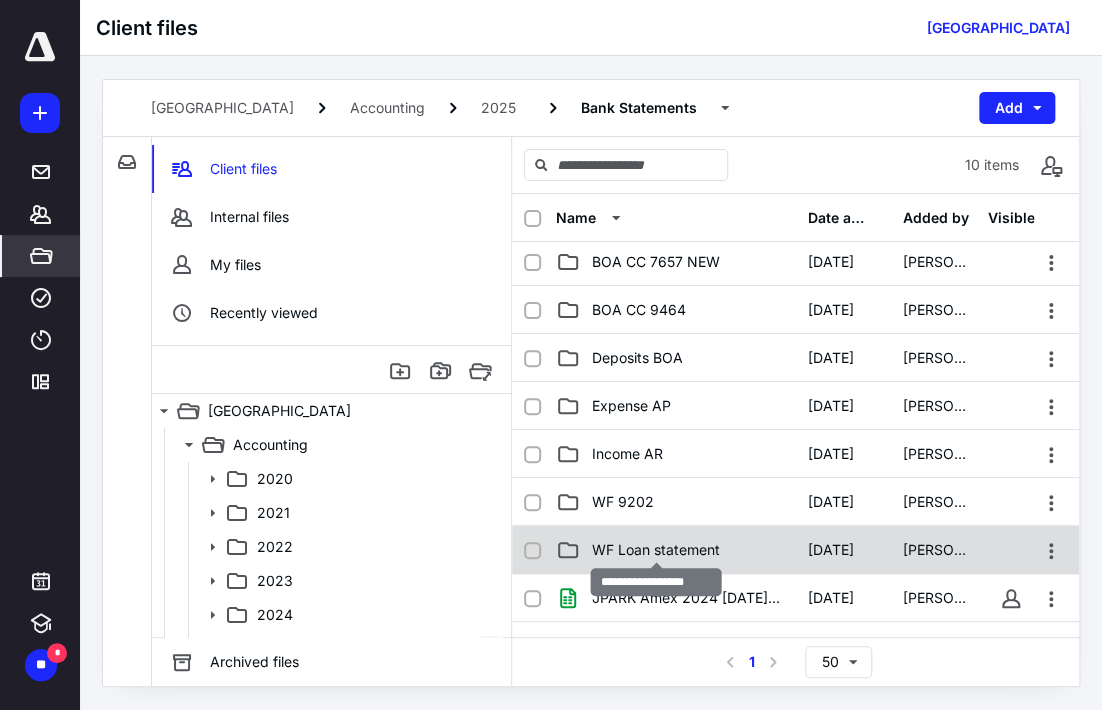 click on "WF Loan statement" at bounding box center (656, 550) 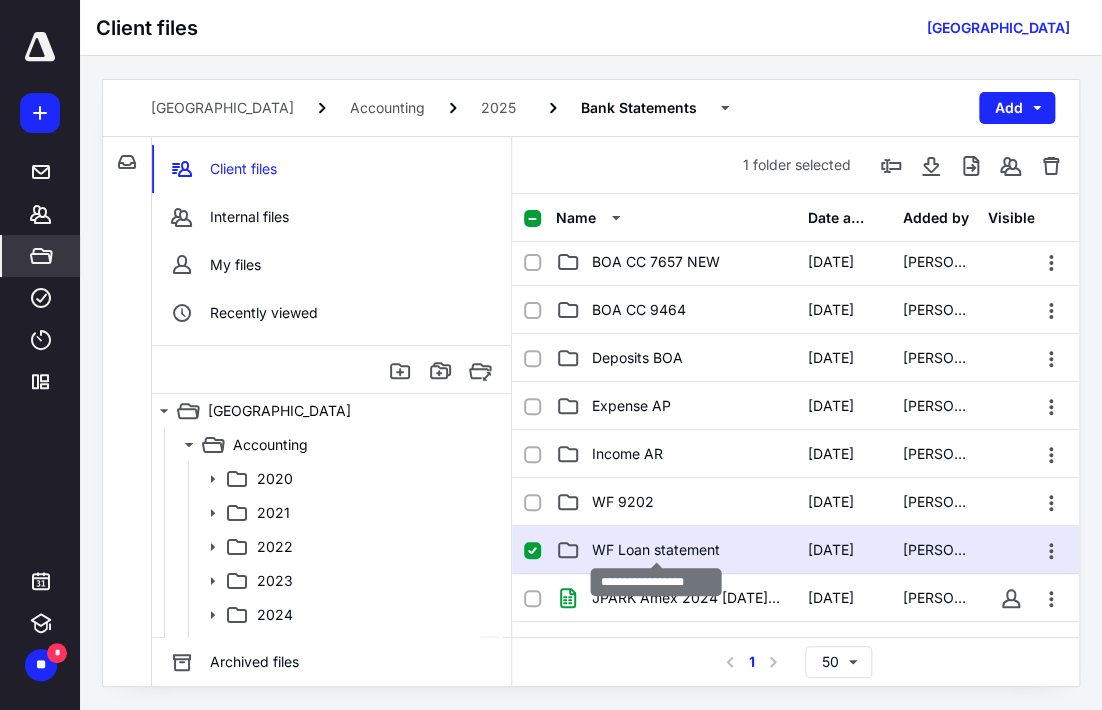click on "WF Loan statement" at bounding box center [656, 550] 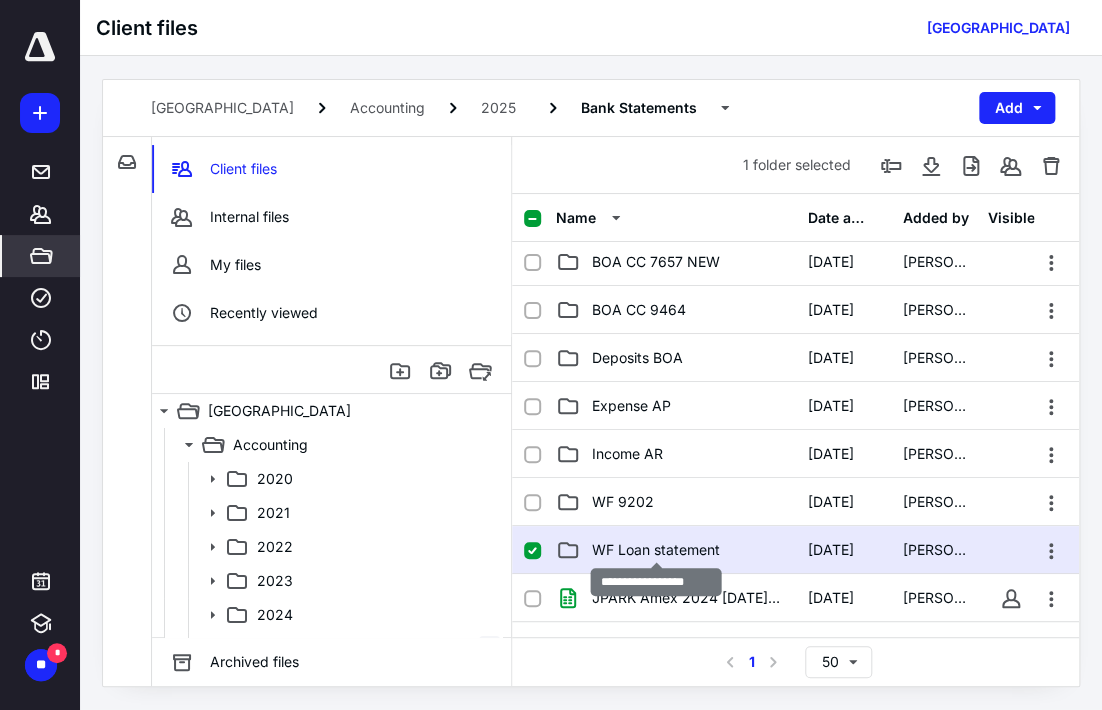 scroll, scrollTop: 0, scrollLeft: 0, axis: both 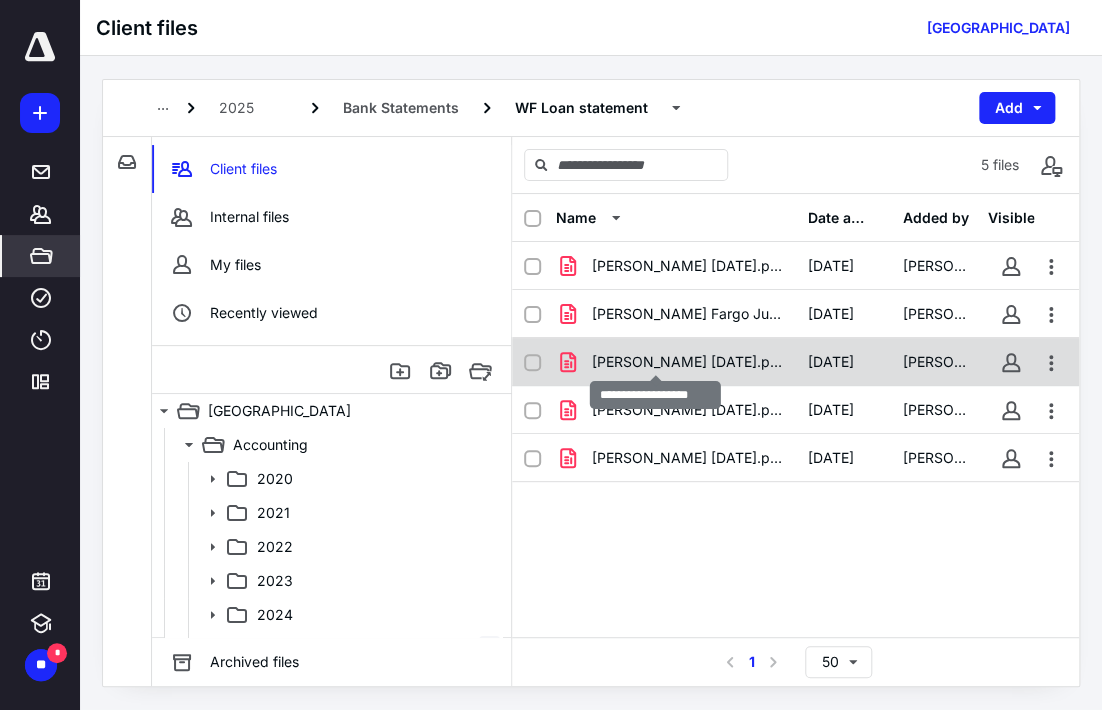 click on "[PERSON_NAME] [DATE].pdf" at bounding box center (687, 362) 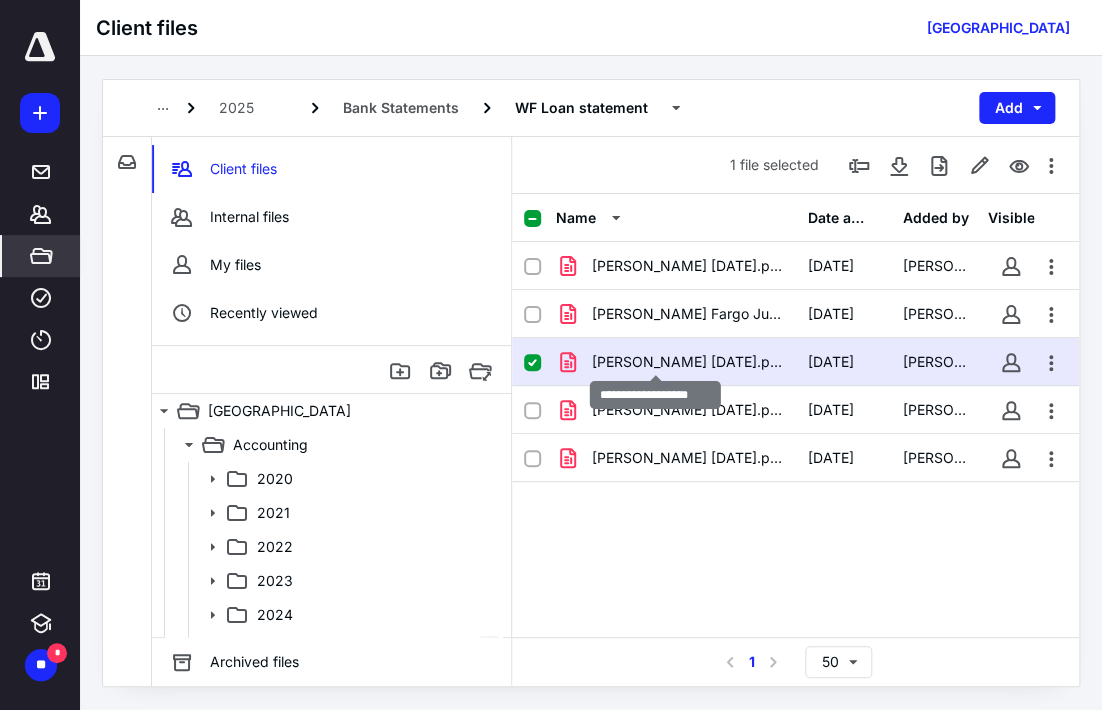 click on "[PERSON_NAME] [DATE].pdf" at bounding box center [687, 362] 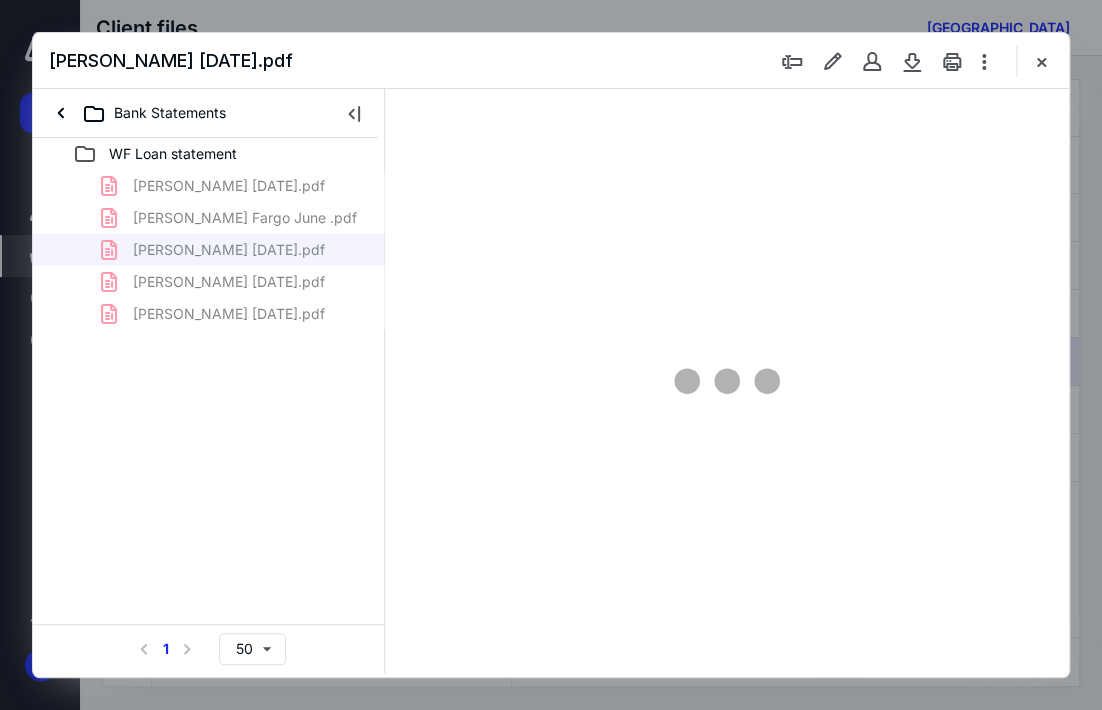 scroll, scrollTop: 0, scrollLeft: 0, axis: both 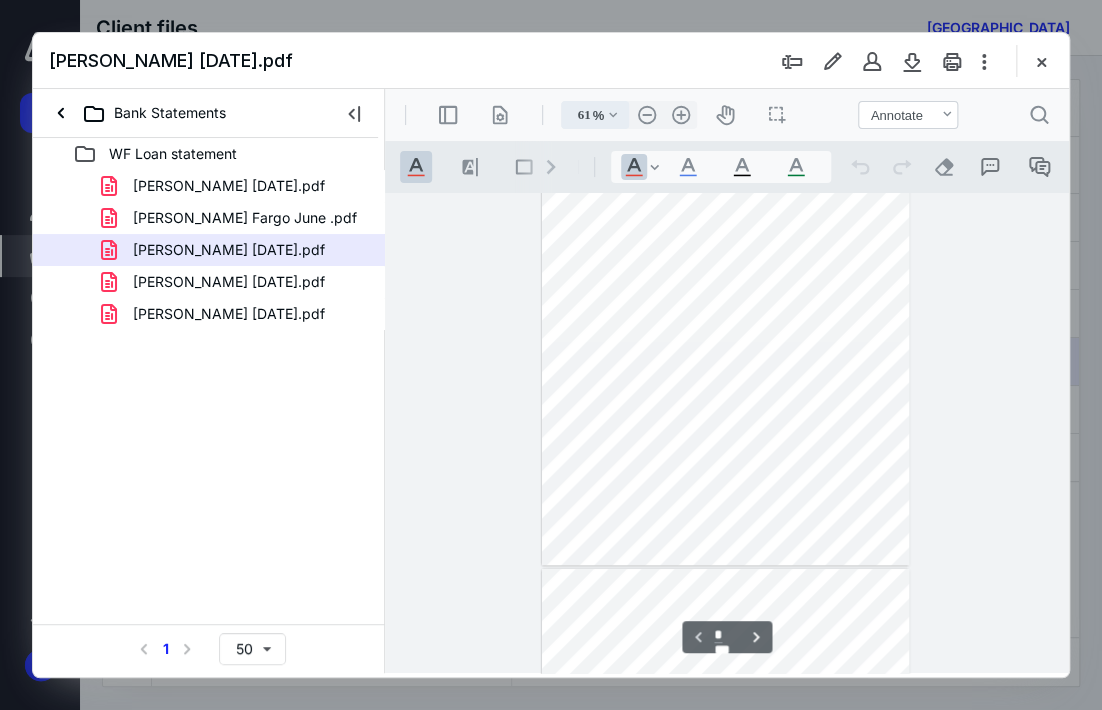 click on ".cls-1{fill:#abb0c4;} icon - chevron - down" at bounding box center [613, 115] 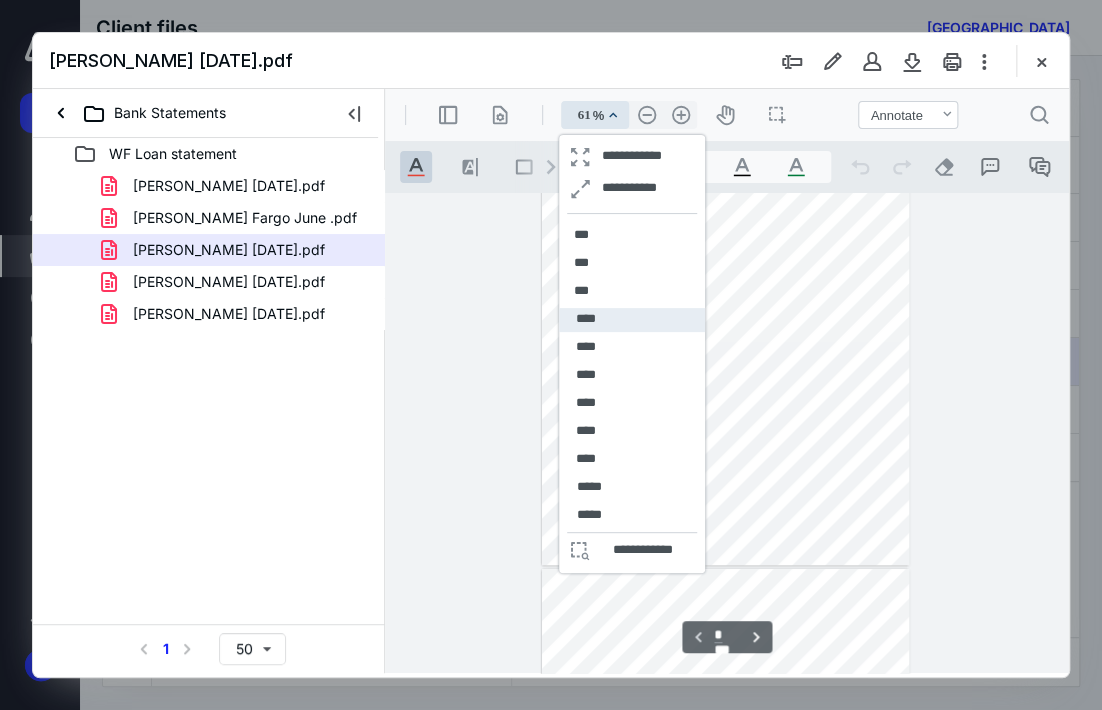 click on "****" at bounding box center (585, 319) 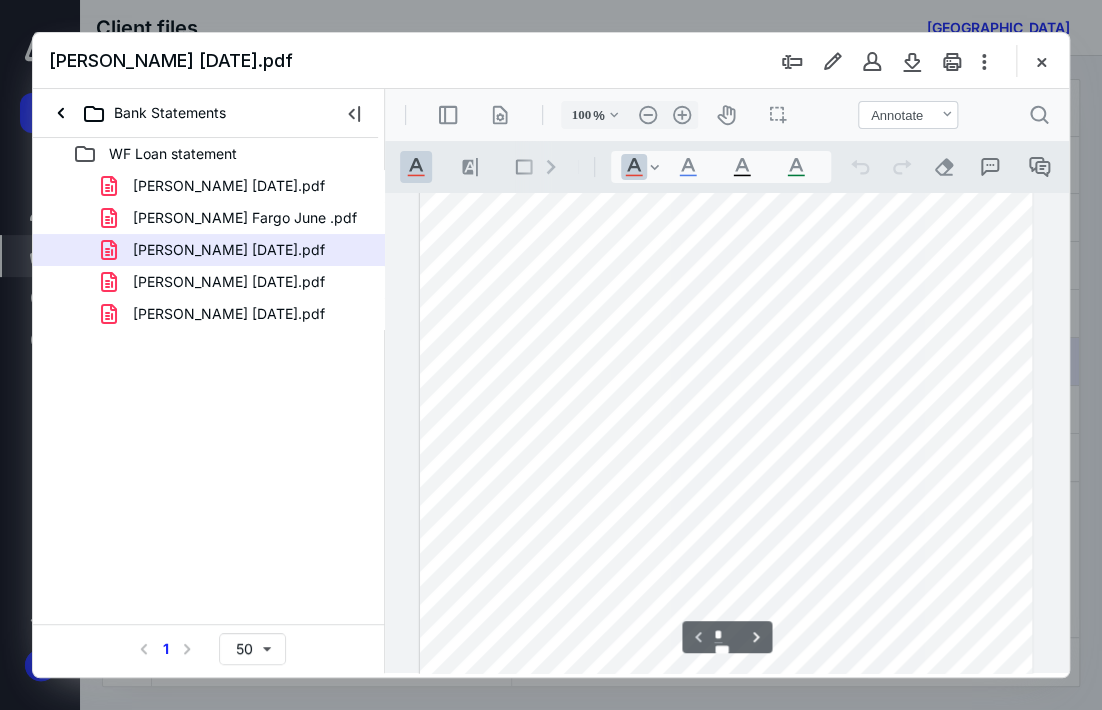 scroll, scrollTop: 301, scrollLeft: 0, axis: vertical 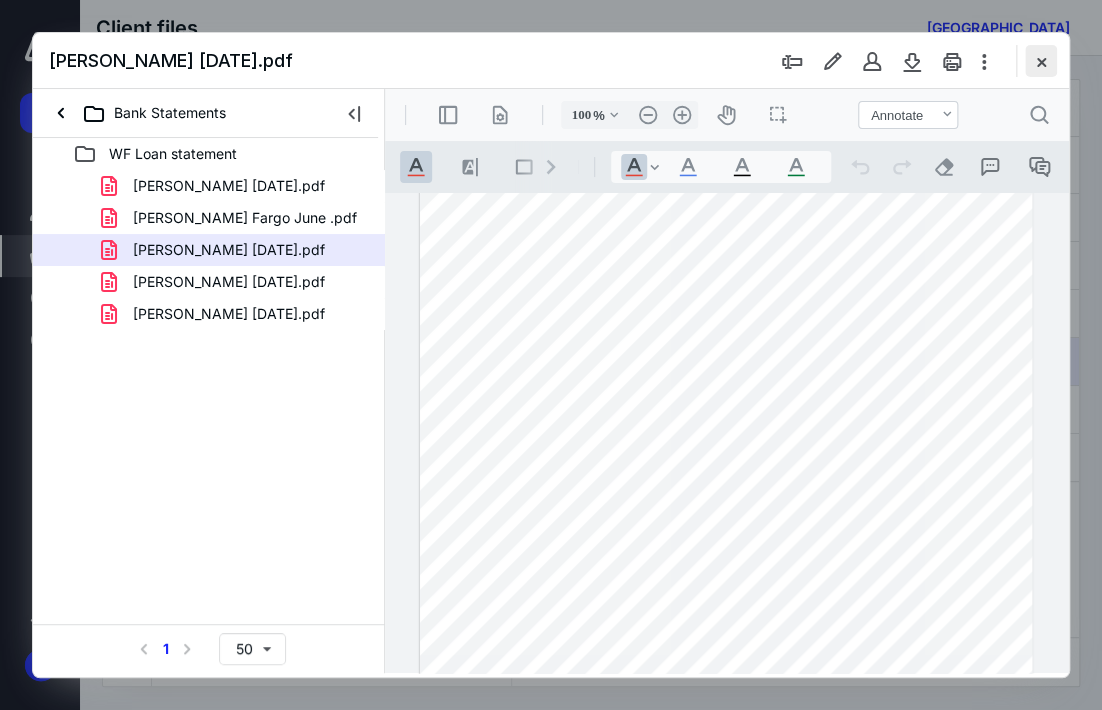 click at bounding box center [1041, 61] 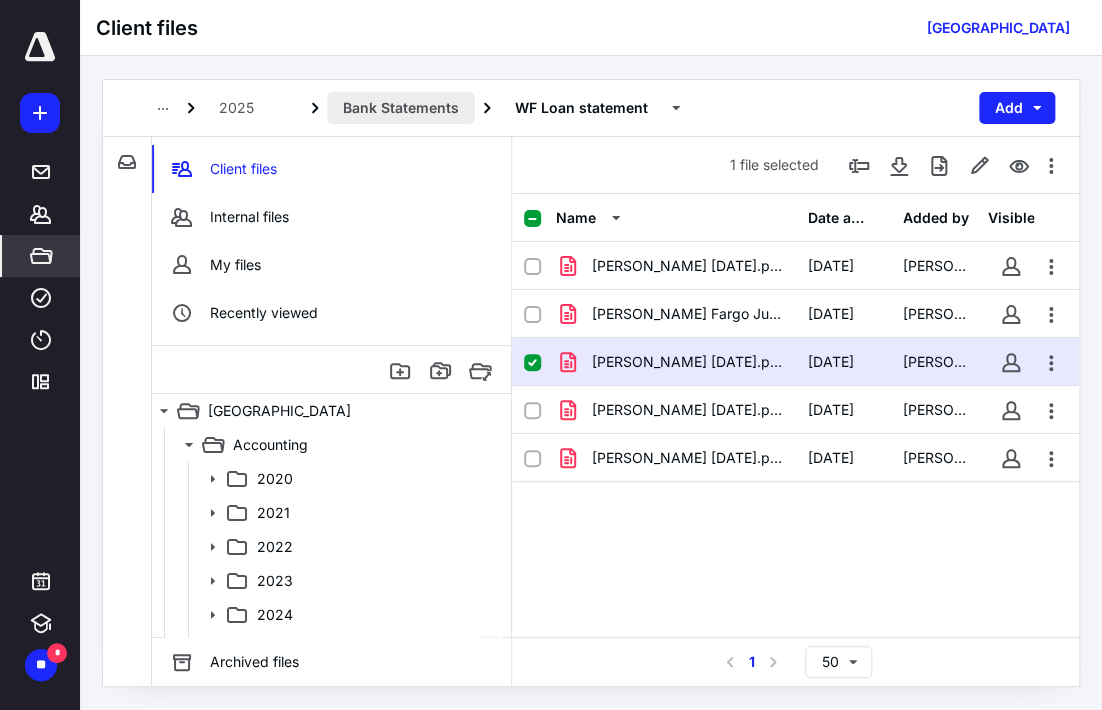 click on "Bank Statements" at bounding box center (401, 108) 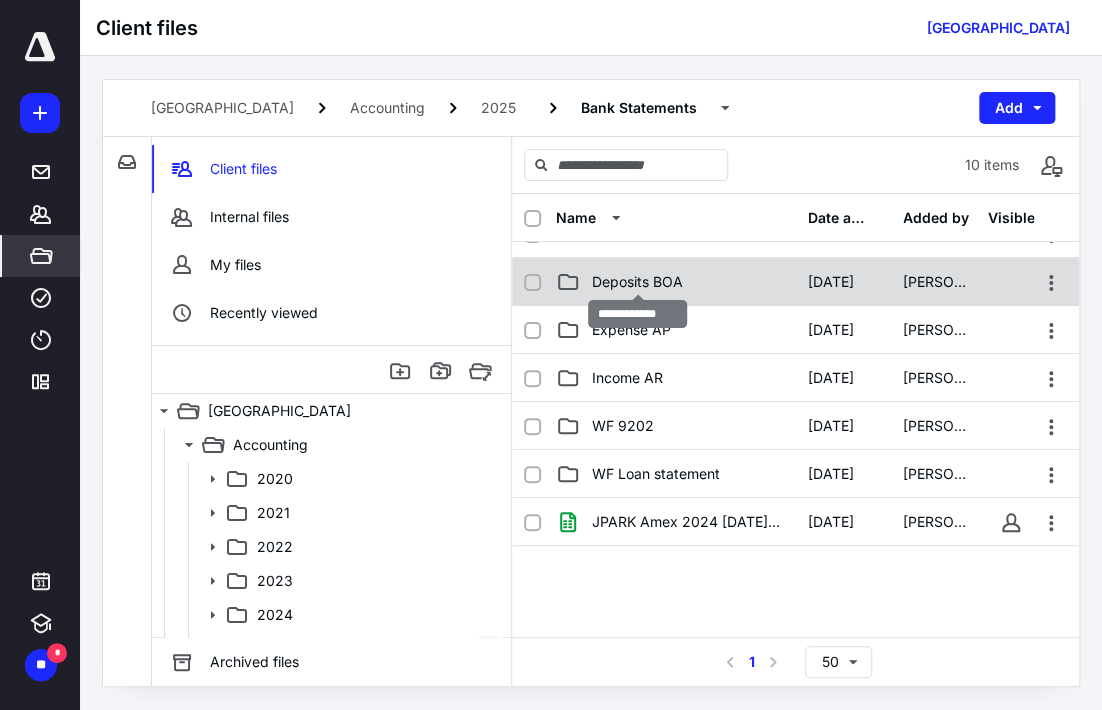 scroll, scrollTop: 200, scrollLeft: 0, axis: vertical 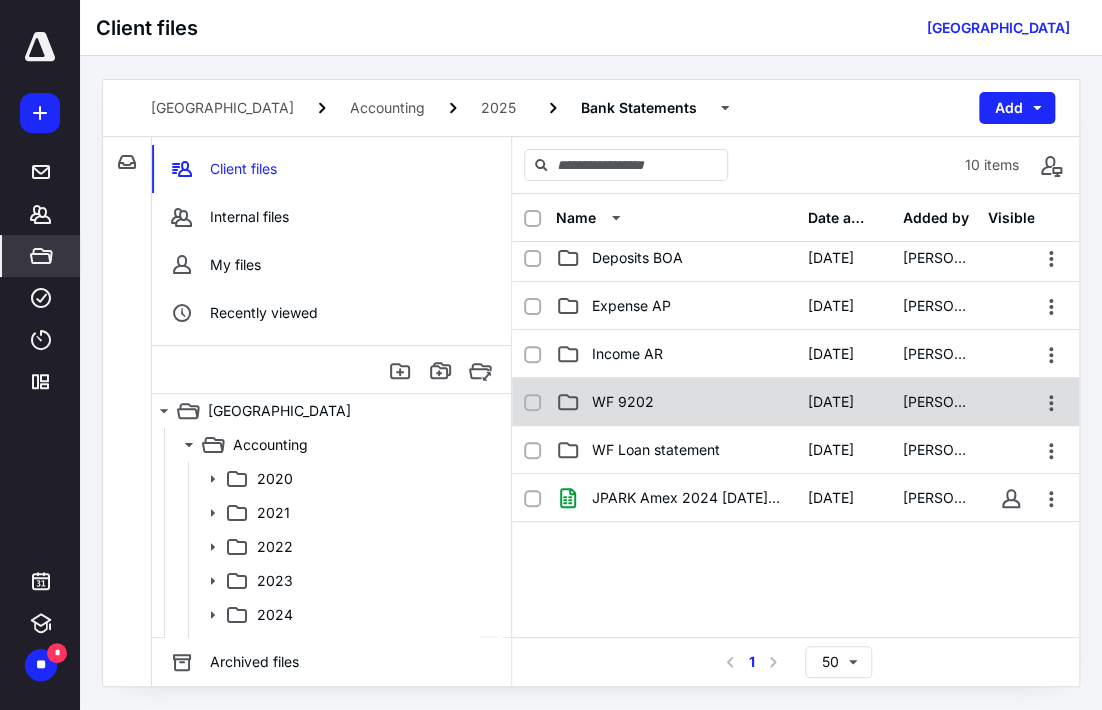 click on "WF 9202" at bounding box center (675, 402) 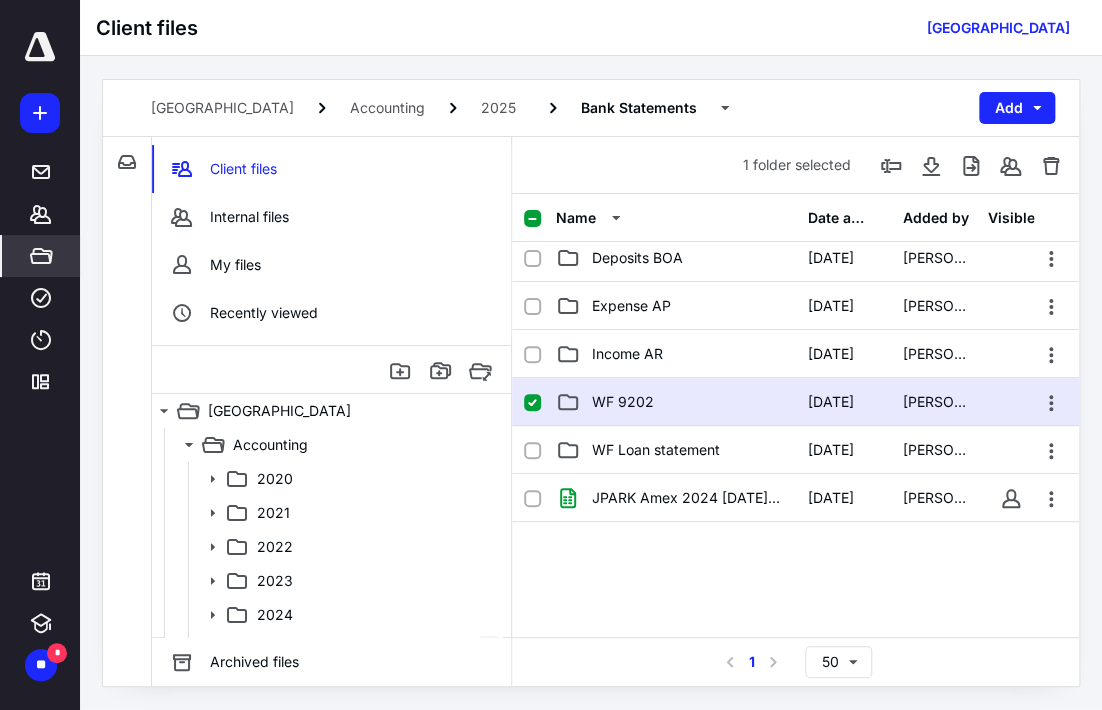 click on "WF 9202" at bounding box center [675, 402] 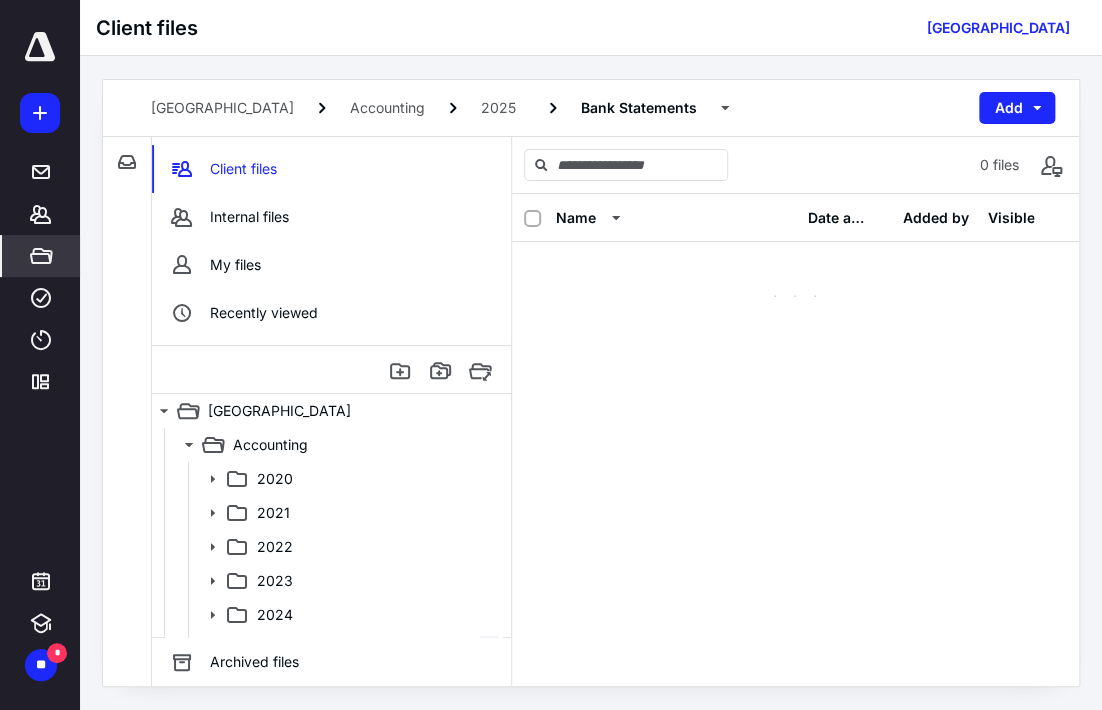scroll, scrollTop: 0, scrollLeft: 0, axis: both 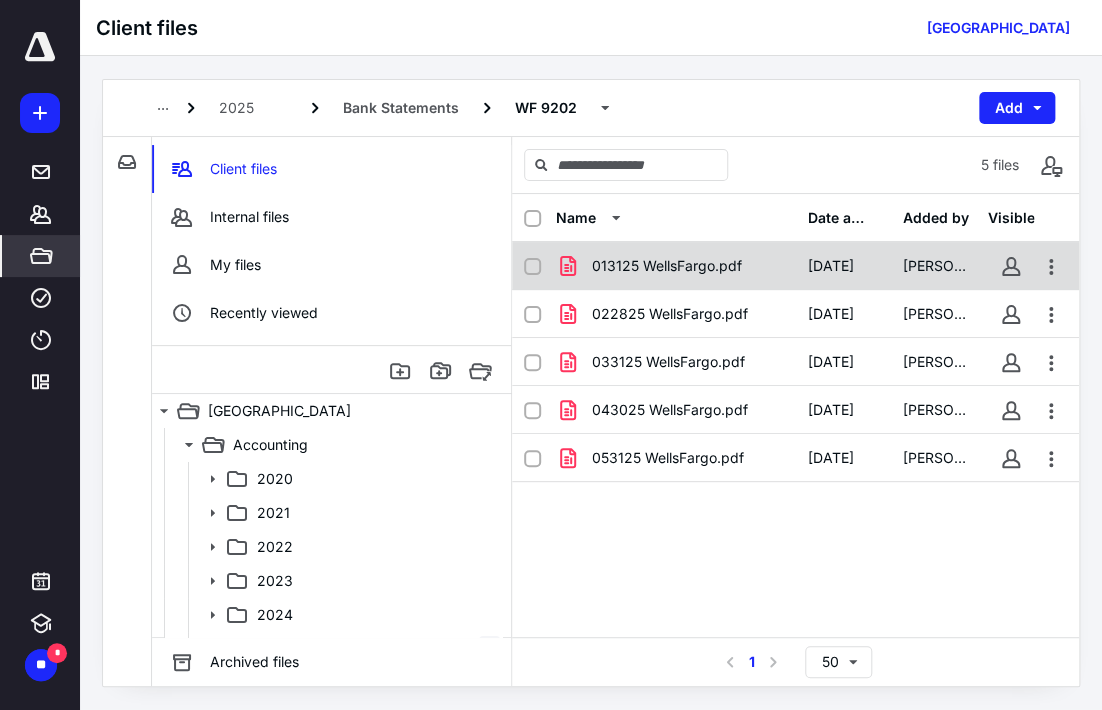 click on "013125 WellsFargo.pdf" at bounding box center (667, 266) 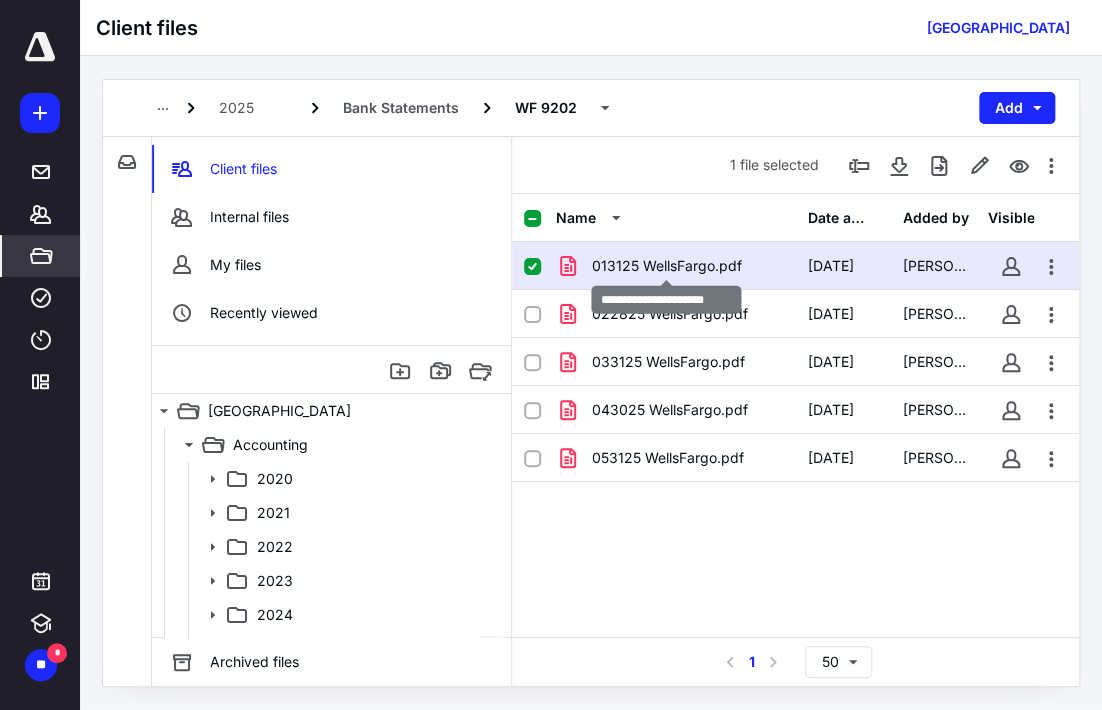 click on "013125 WellsFargo.pdf" at bounding box center [667, 266] 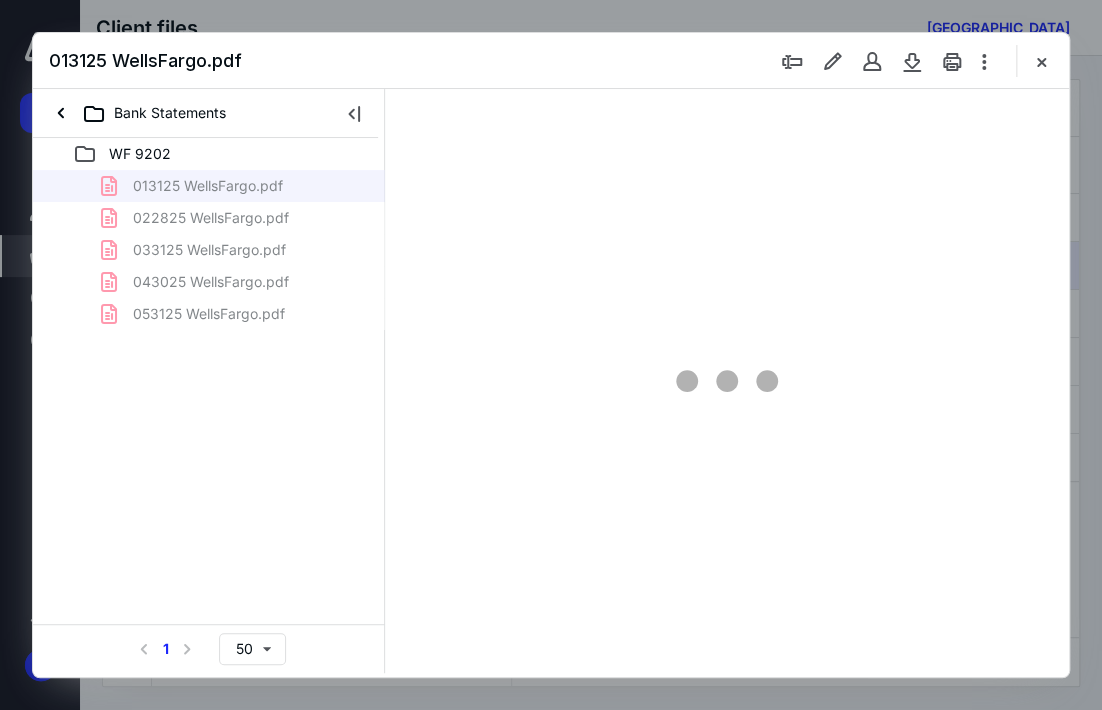 scroll, scrollTop: 0, scrollLeft: 0, axis: both 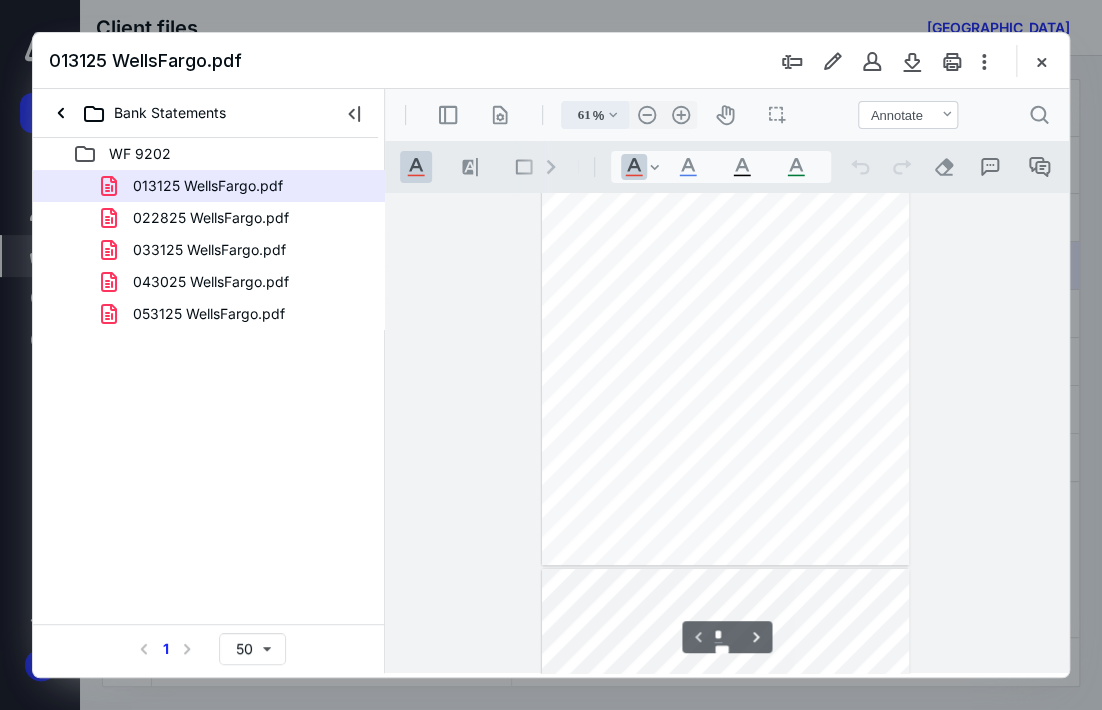 click on ".cls-1{fill:#abb0c4;} icon - chevron - down" at bounding box center [613, 115] 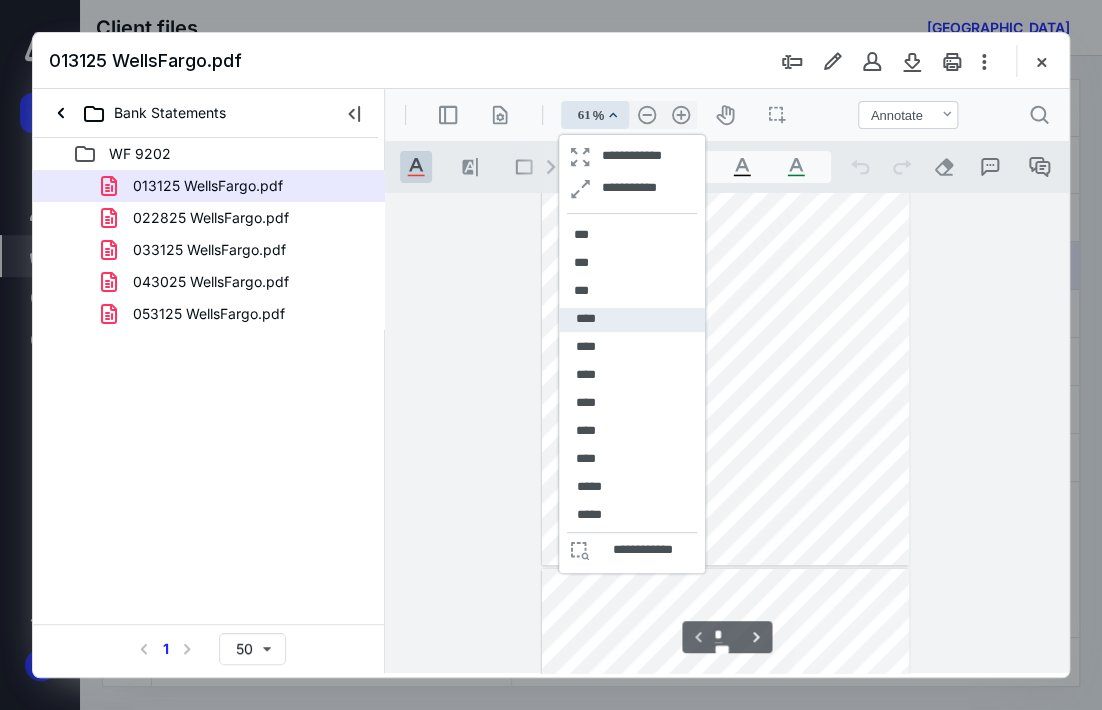 click on "****" at bounding box center (632, 320) 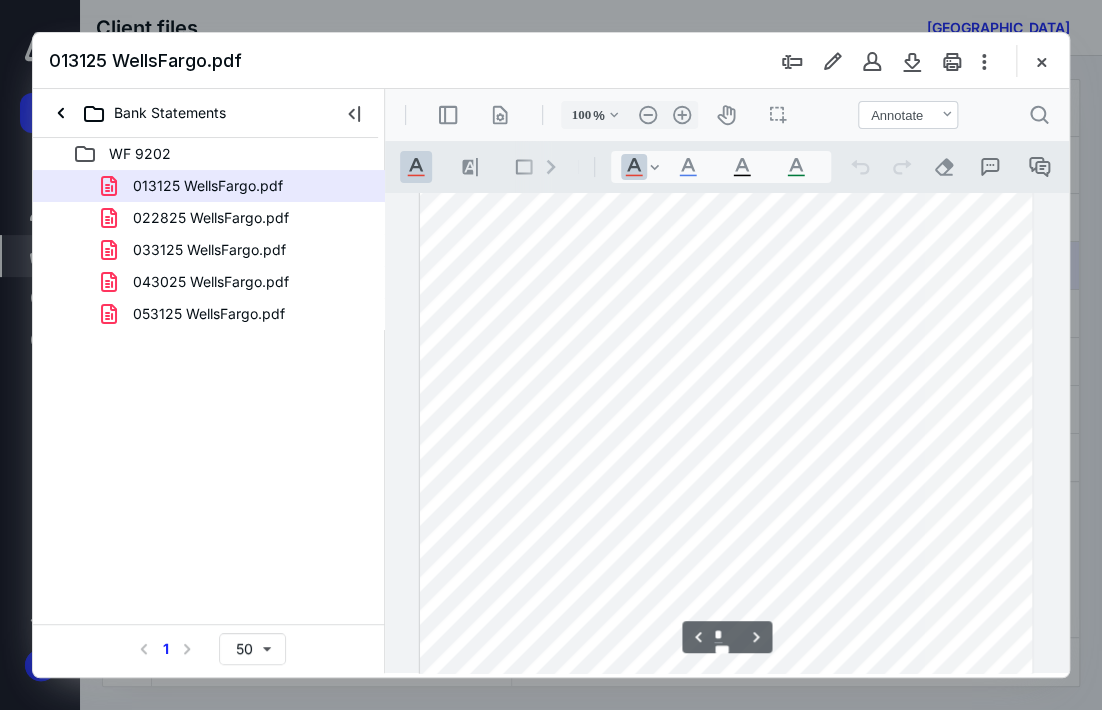 scroll, scrollTop: 1001, scrollLeft: 0, axis: vertical 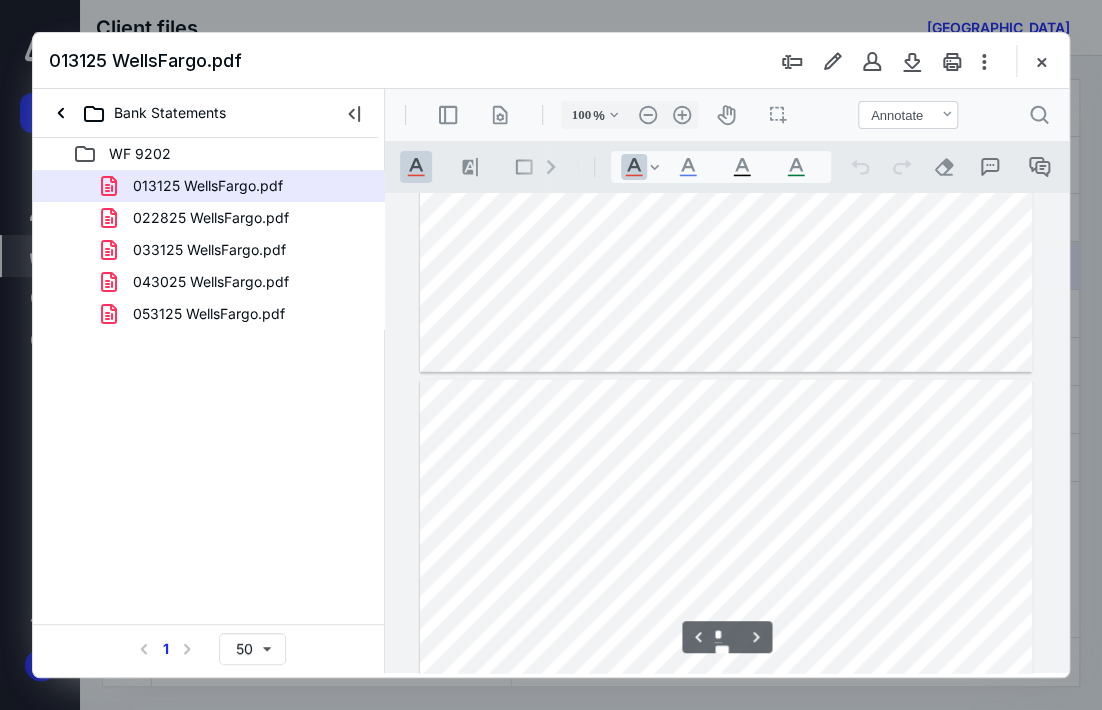 type on "*" 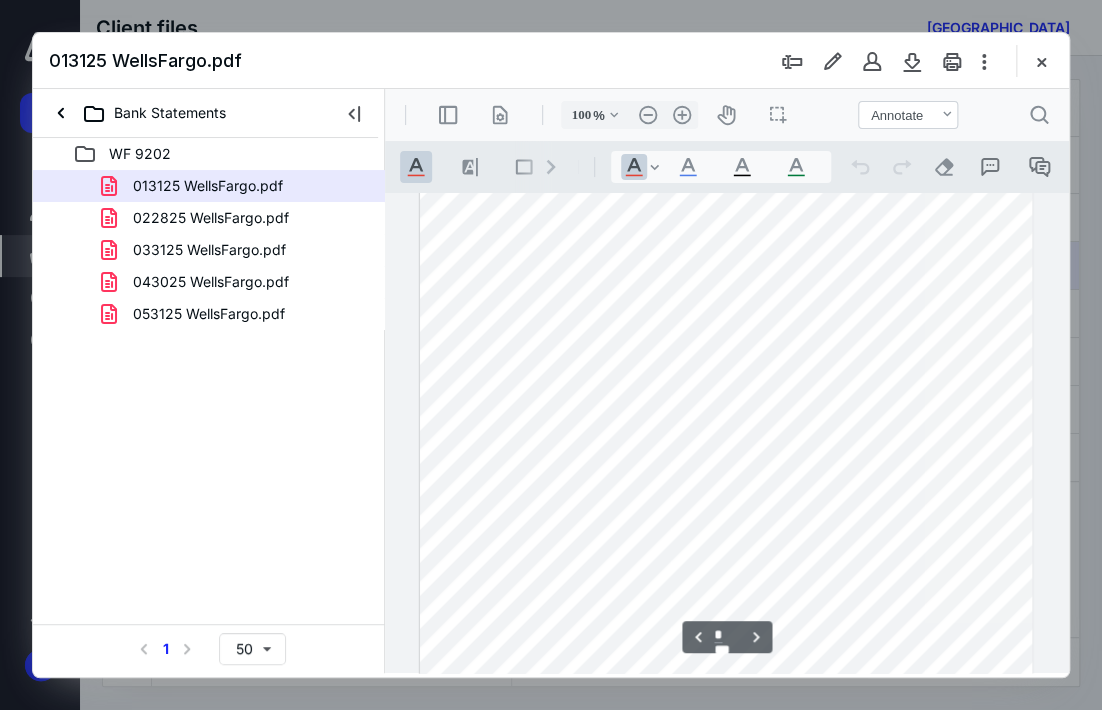 scroll, scrollTop: 1001, scrollLeft: 0, axis: vertical 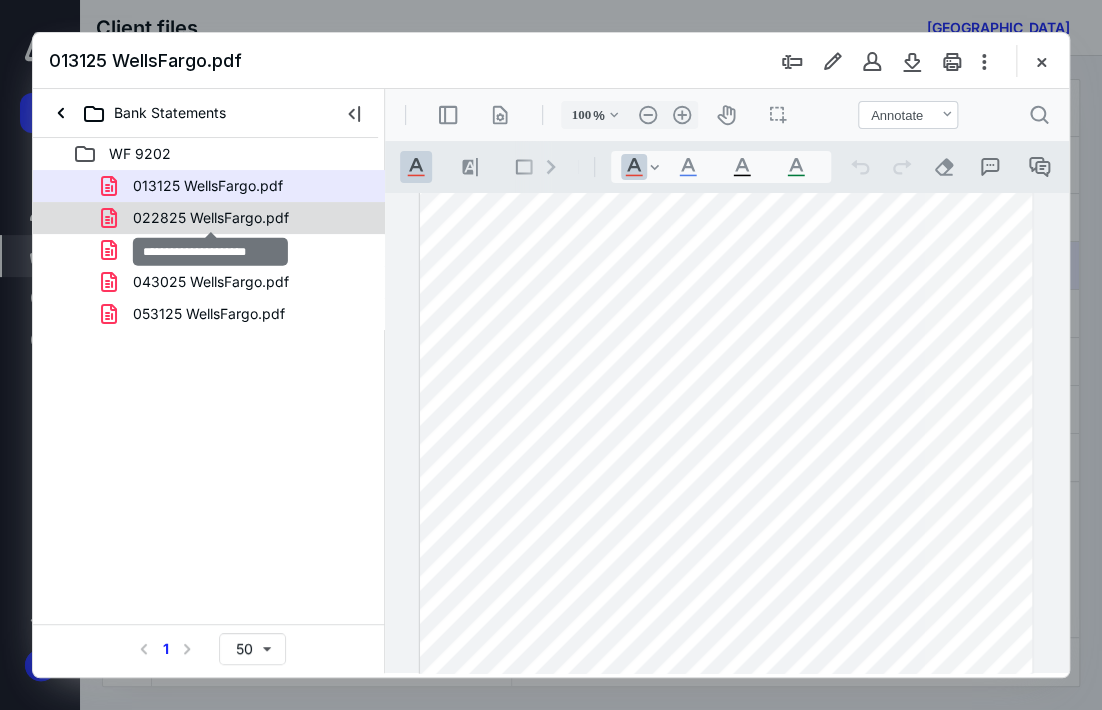 click on "022825 WellsFargo.pdf" at bounding box center [211, 218] 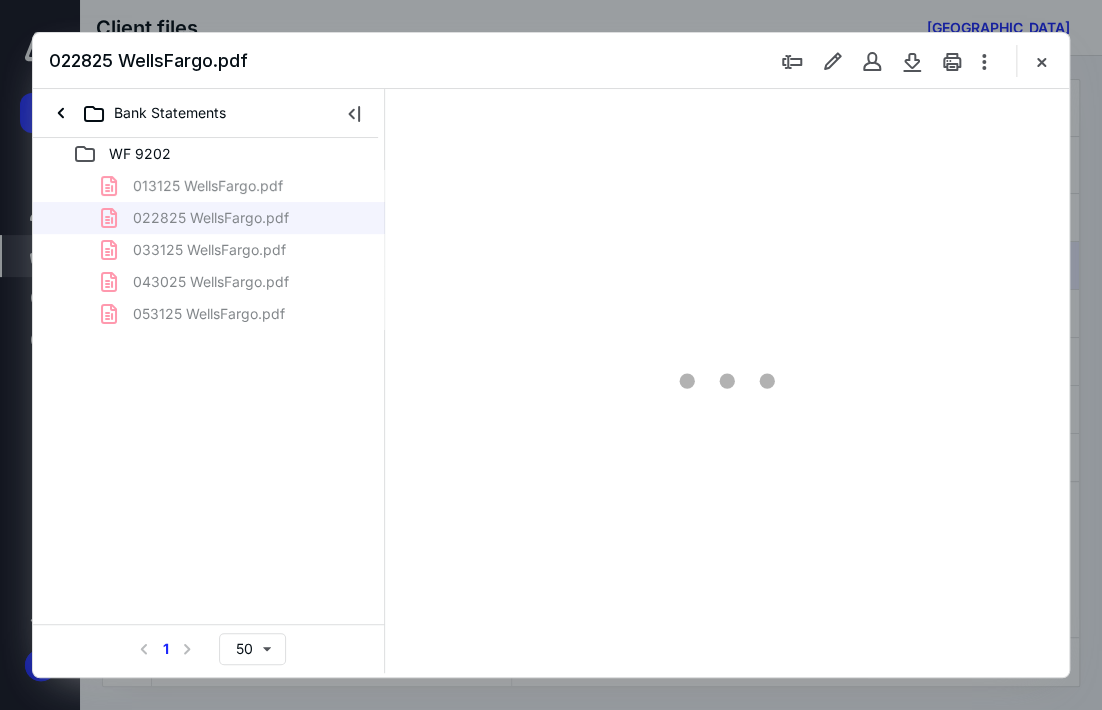 scroll, scrollTop: 106, scrollLeft: 0, axis: vertical 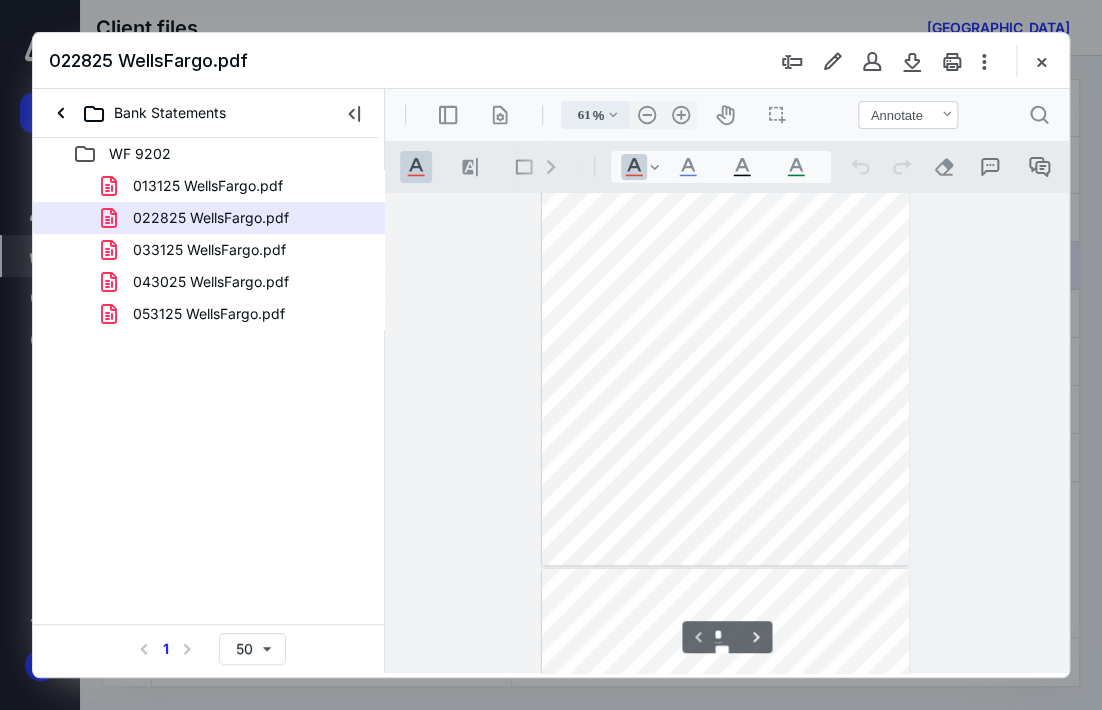 click on ".cls-1{fill:#abb0c4;} icon - chevron - down" at bounding box center [613, 115] 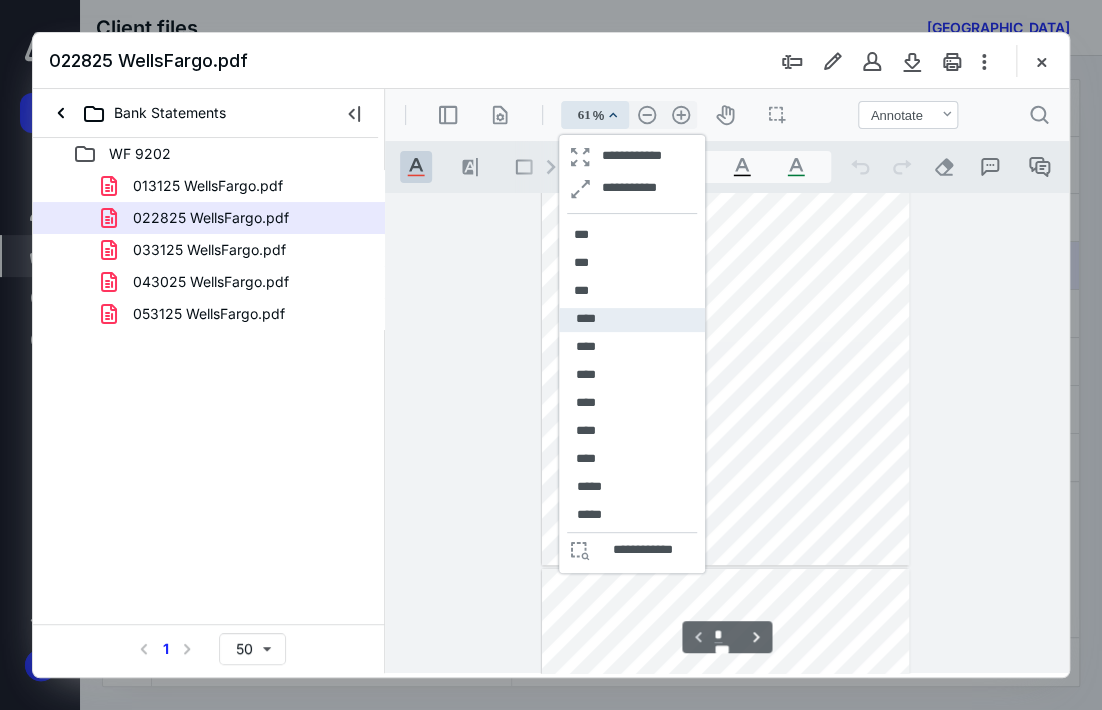 click on "****" at bounding box center [585, 319] 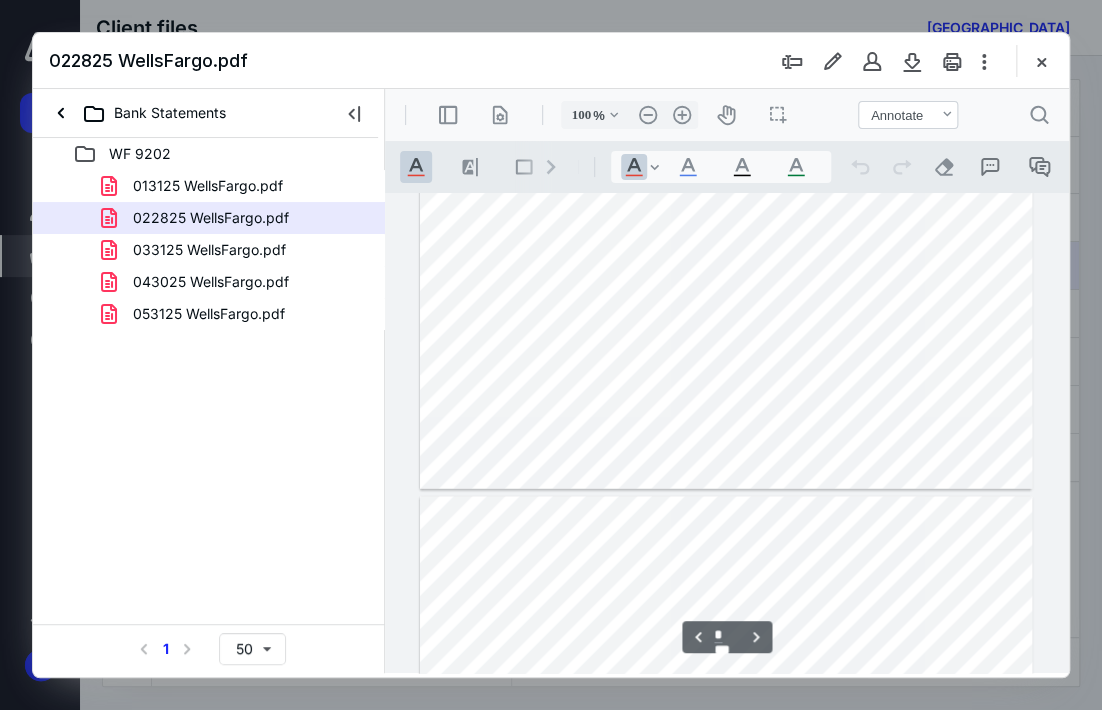scroll, scrollTop: 1101, scrollLeft: 0, axis: vertical 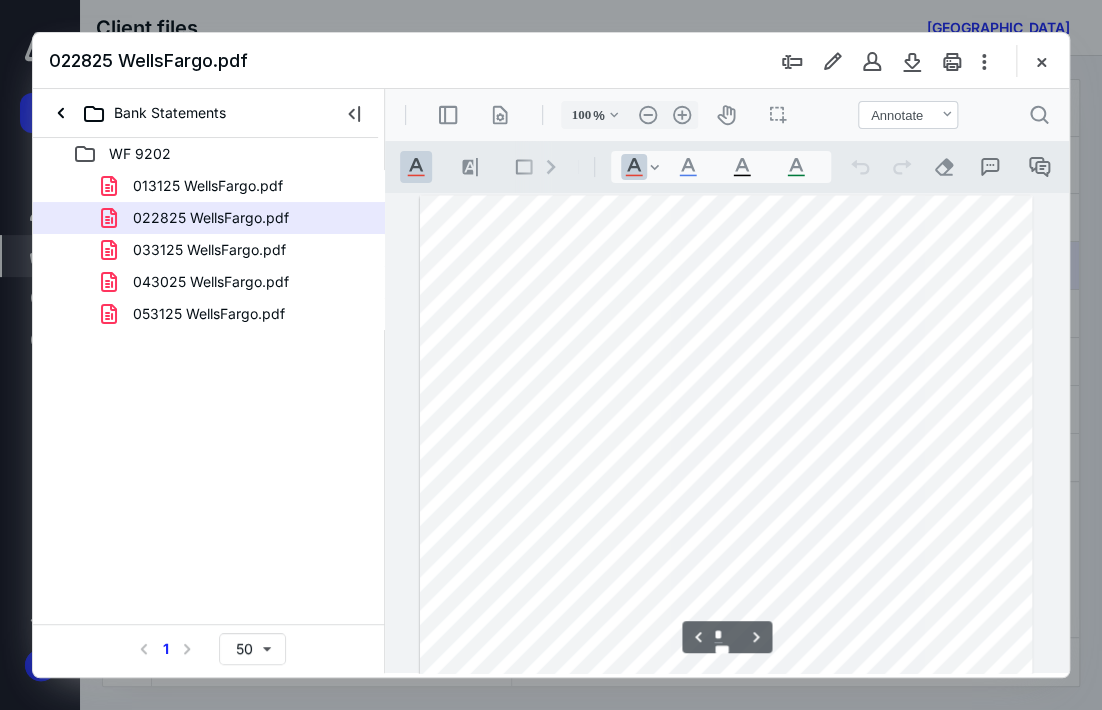 type on "*" 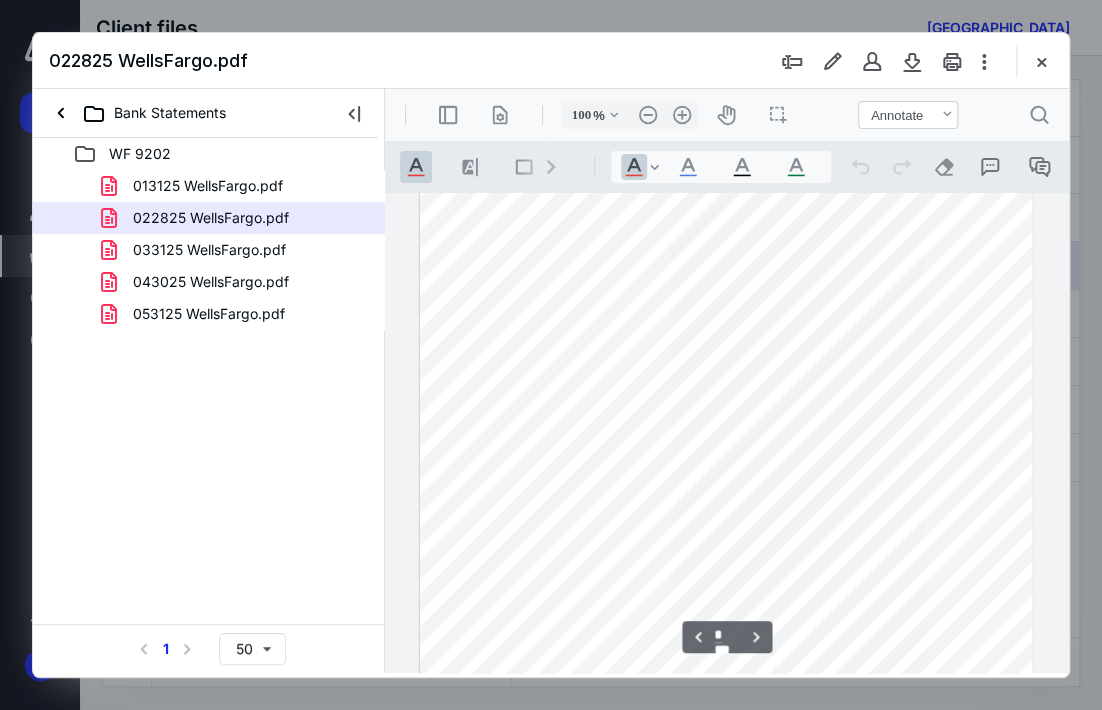 scroll, scrollTop: 901, scrollLeft: 0, axis: vertical 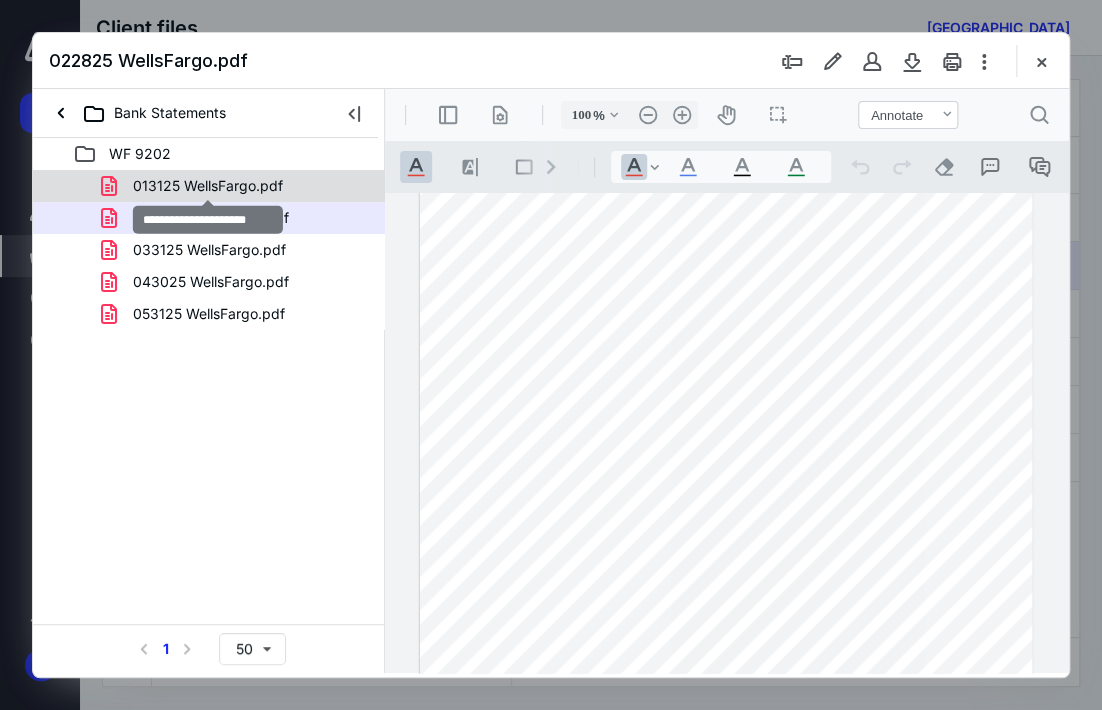 click on "013125 WellsFargo.pdf" at bounding box center (208, 186) 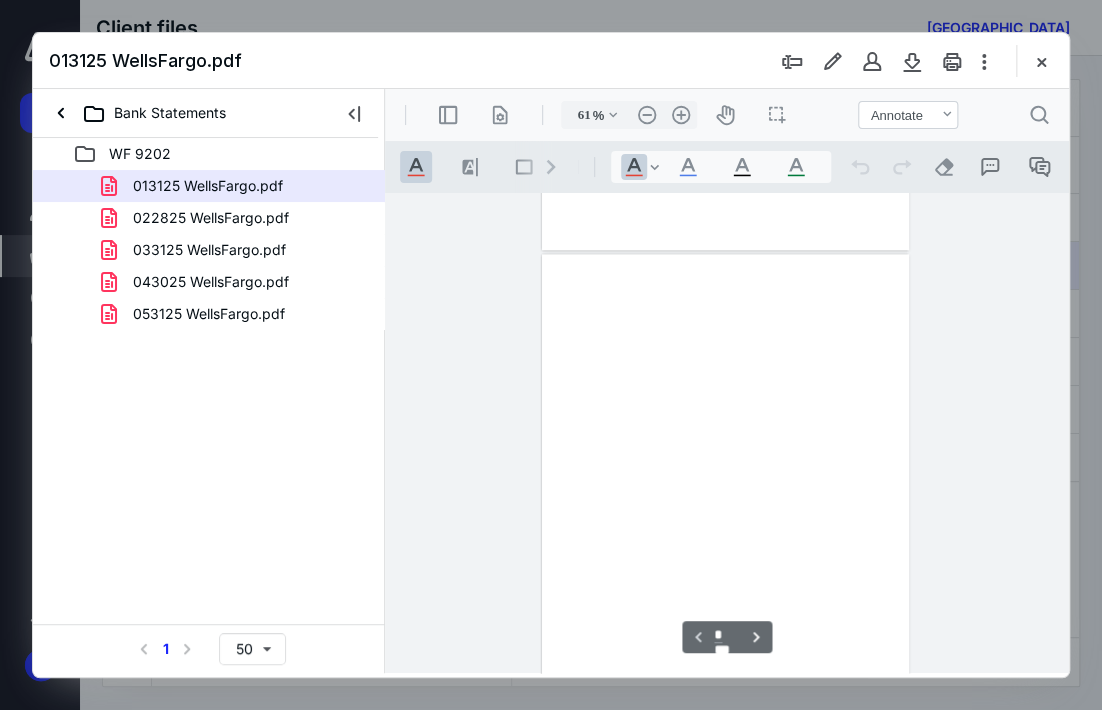 scroll, scrollTop: 106, scrollLeft: 0, axis: vertical 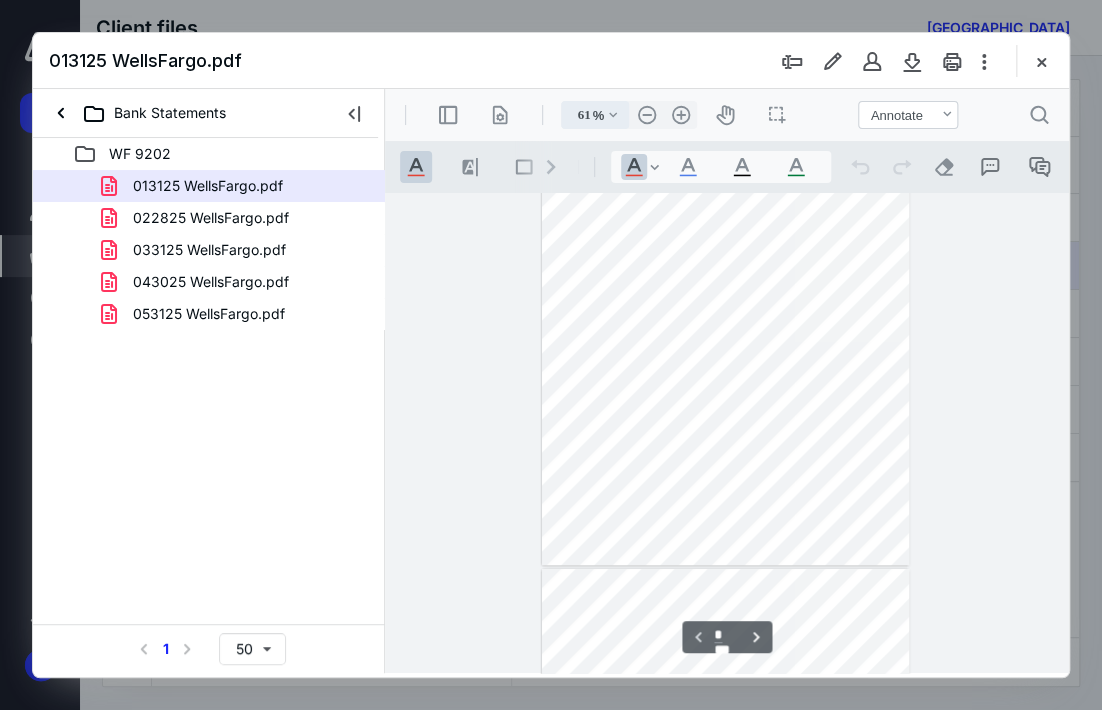 click on ".cls-1{fill:#abb0c4;} icon - chevron - down" at bounding box center (613, 115) 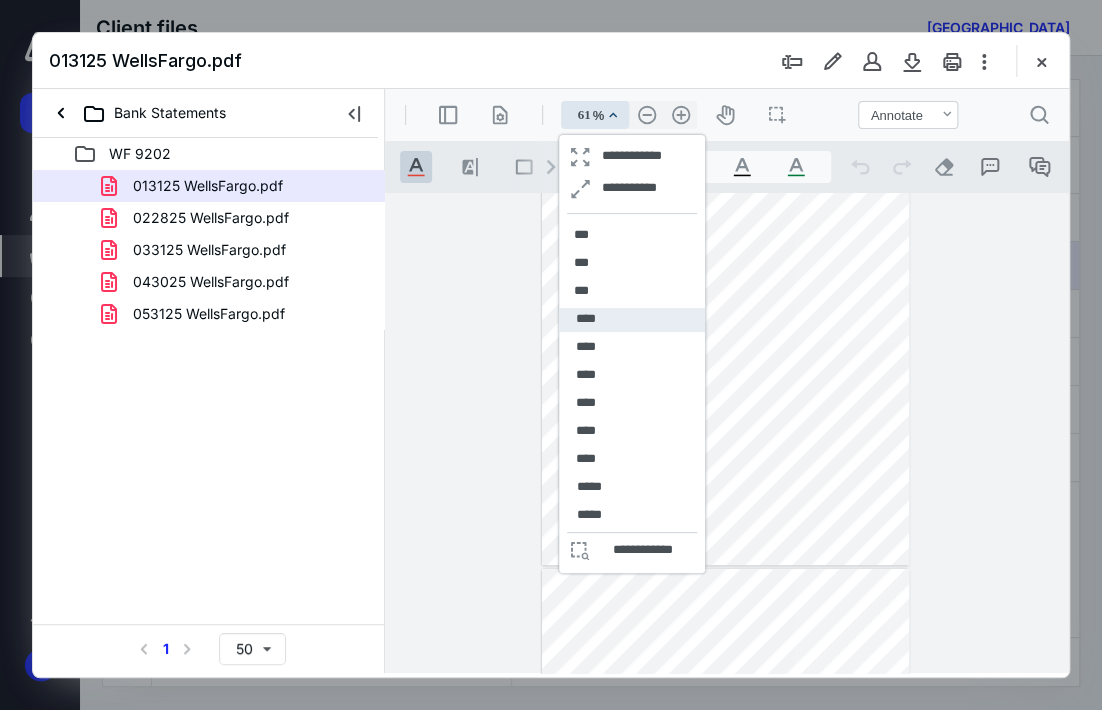click on "****" at bounding box center (585, 319) 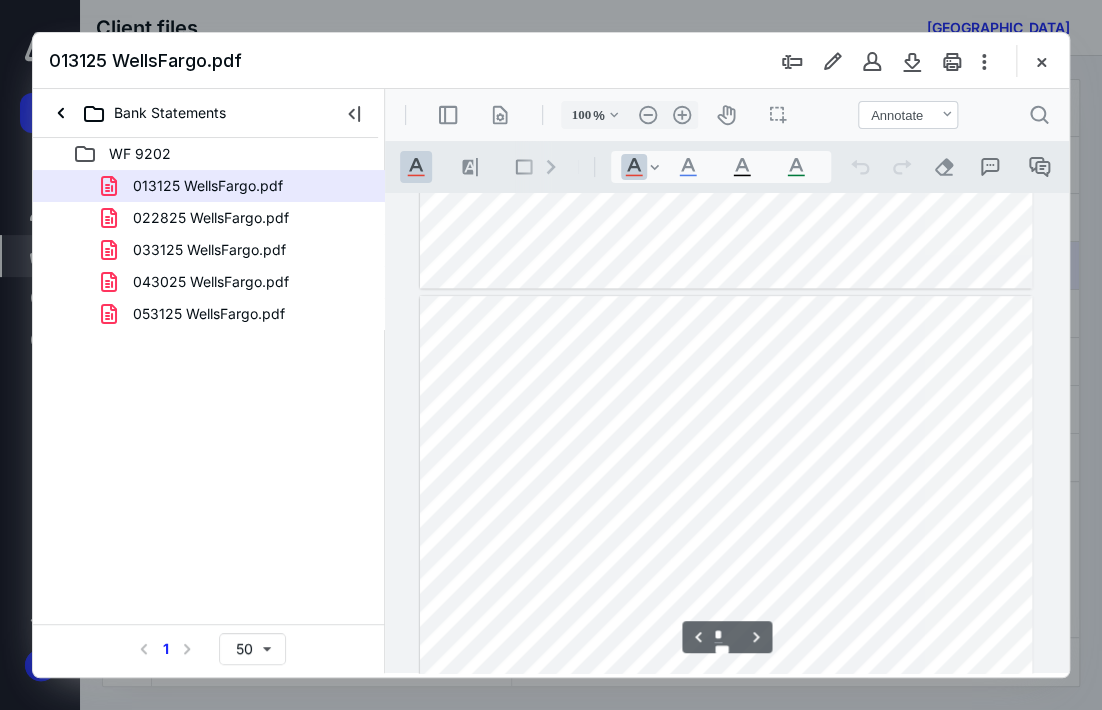 scroll, scrollTop: 401, scrollLeft: 0, axis: vertical 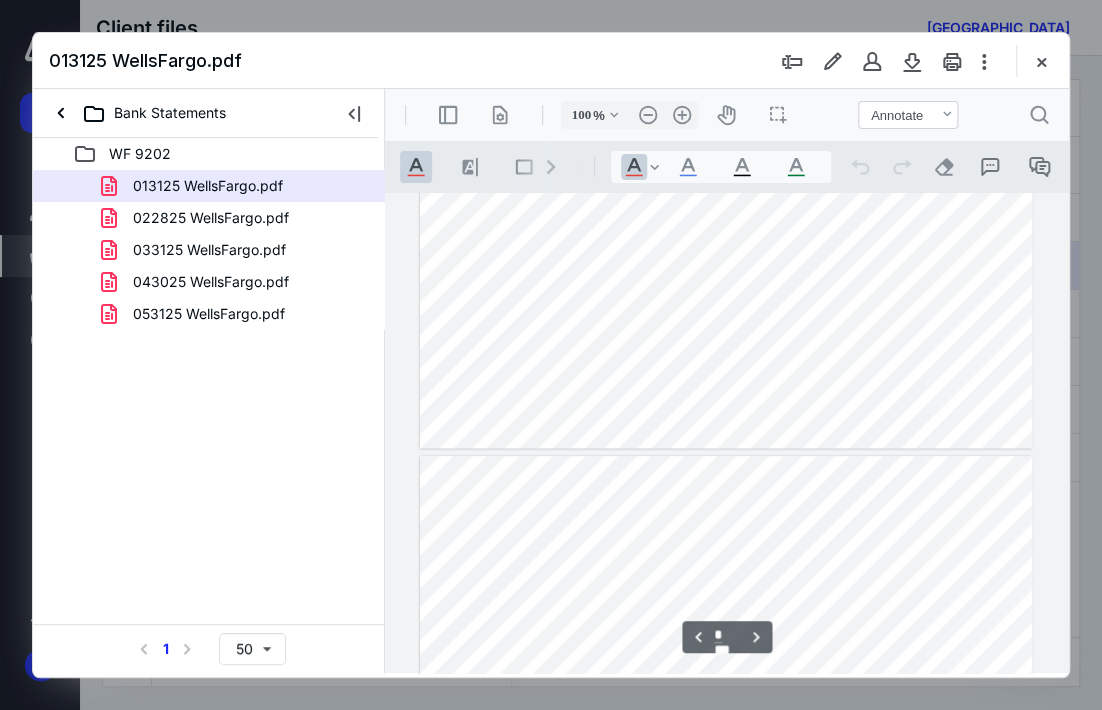 type on "*" 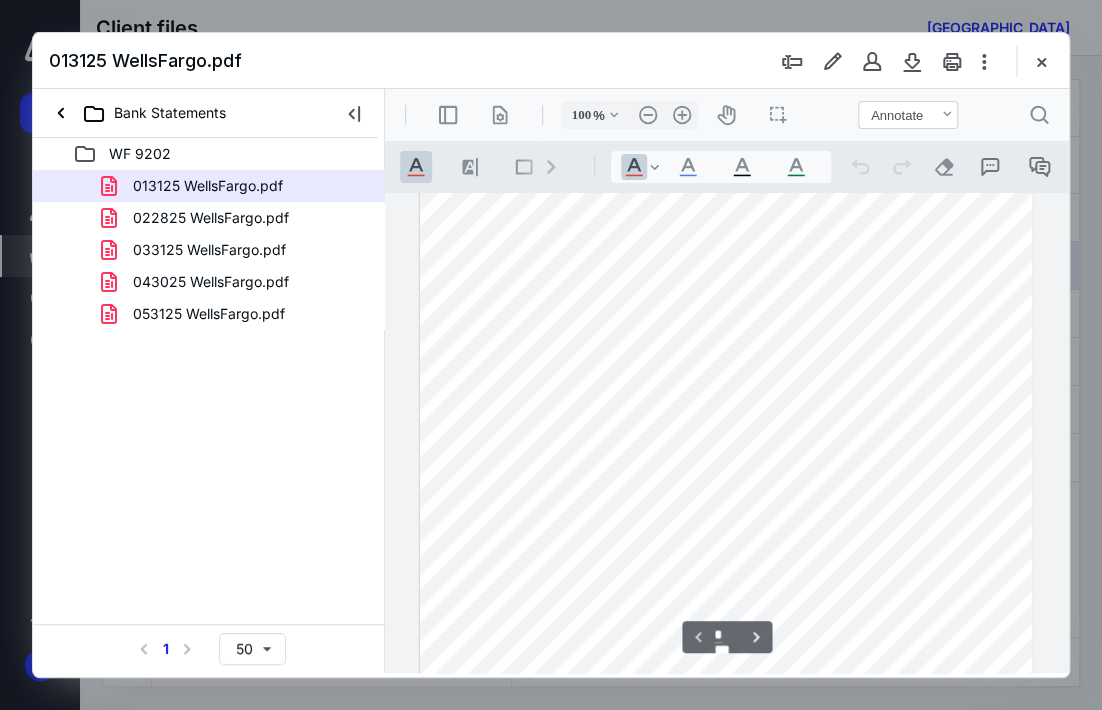 scroll, scrollTop: 201, scrollLeft: 0, axis: vertical 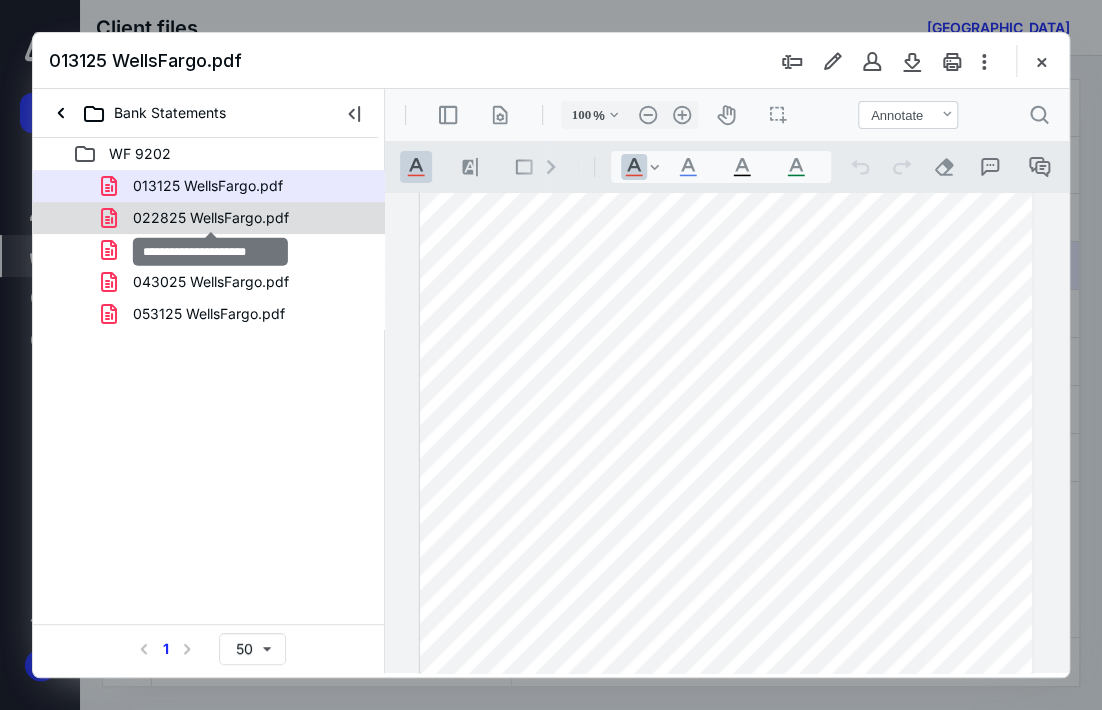 click on "022825 WellsFargo.pdf" at bounding box center [211, 218] 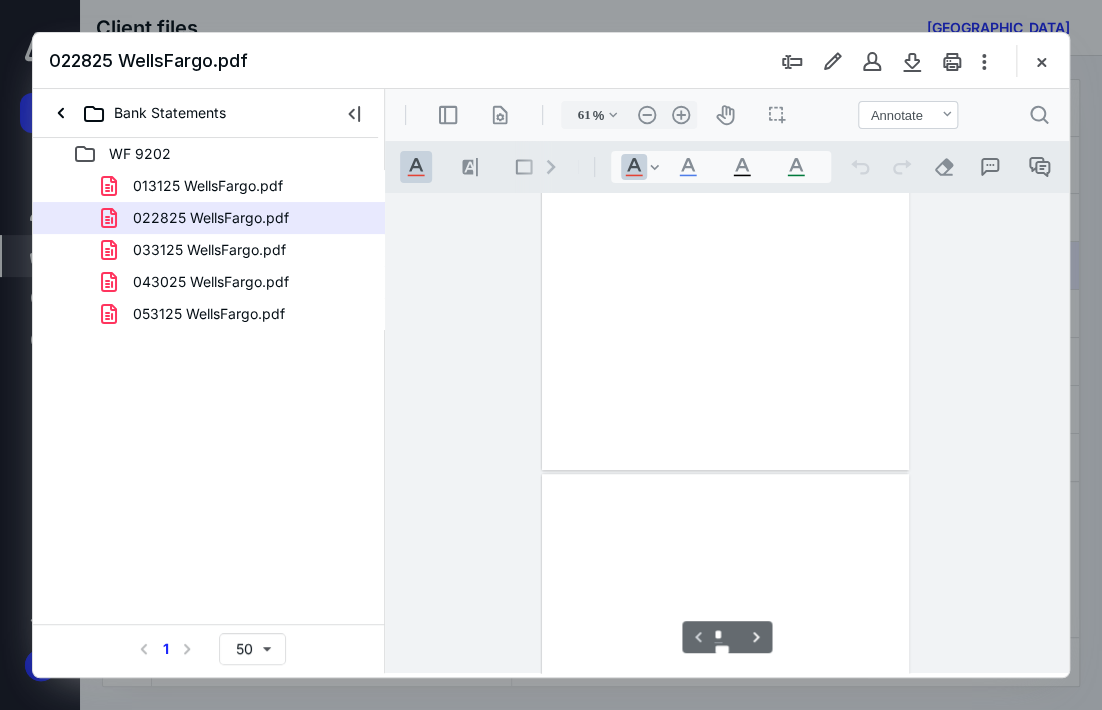scroll, scrollTop: 106, scrollLeft: 0, axis: vertical 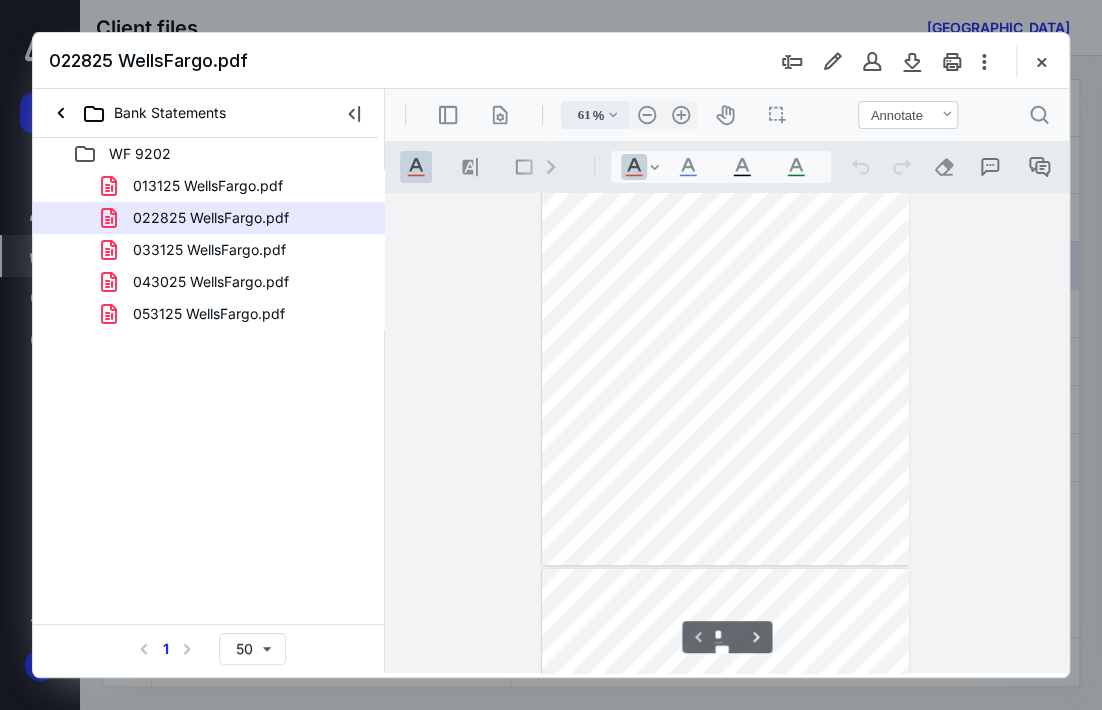 click on ".cls-1{fill:#abb0c4;} icon - chevron - down" at bounding box center (613, 115) 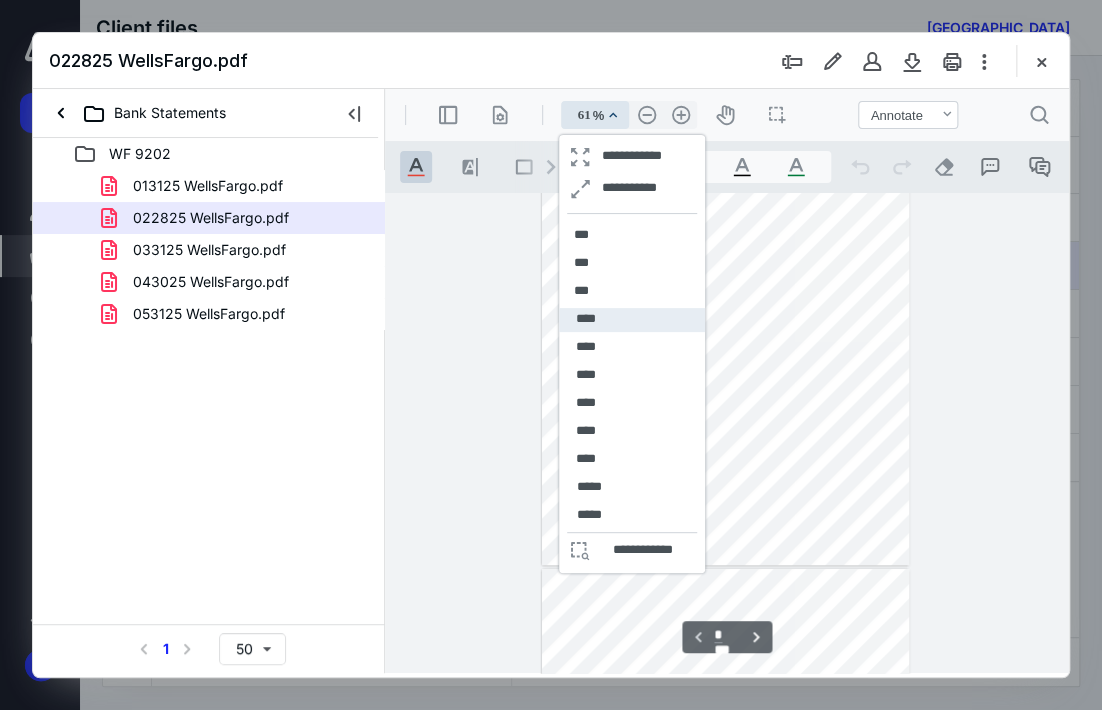 click on "****" at bounding box center [632, 320] 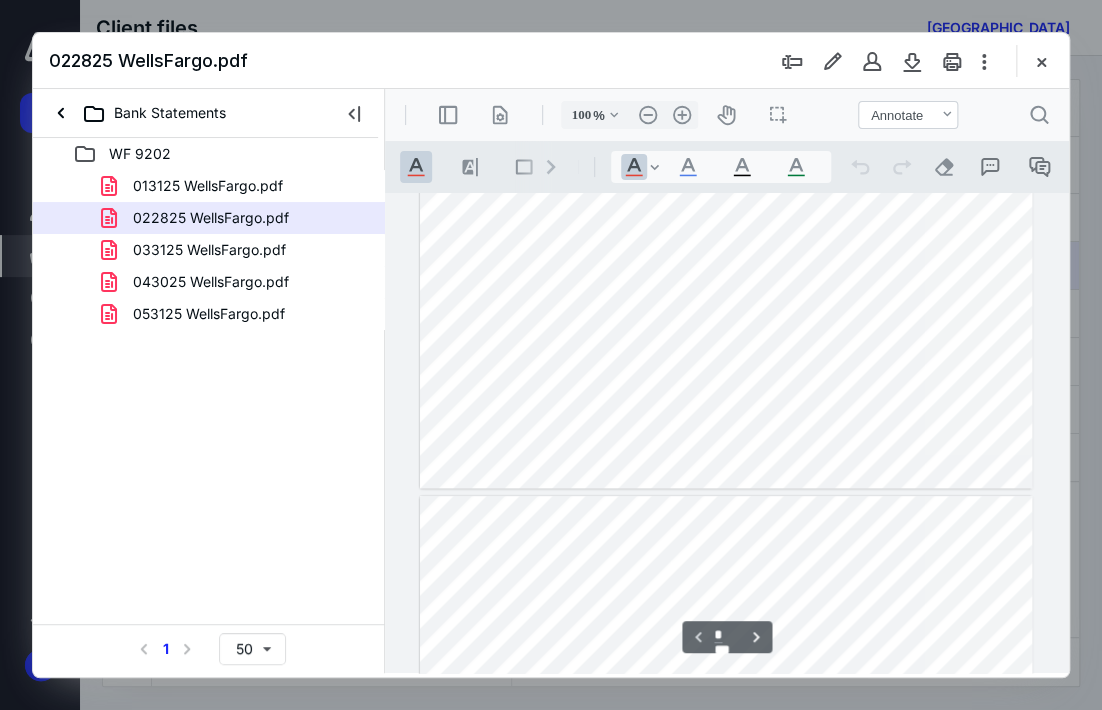 type on "*" 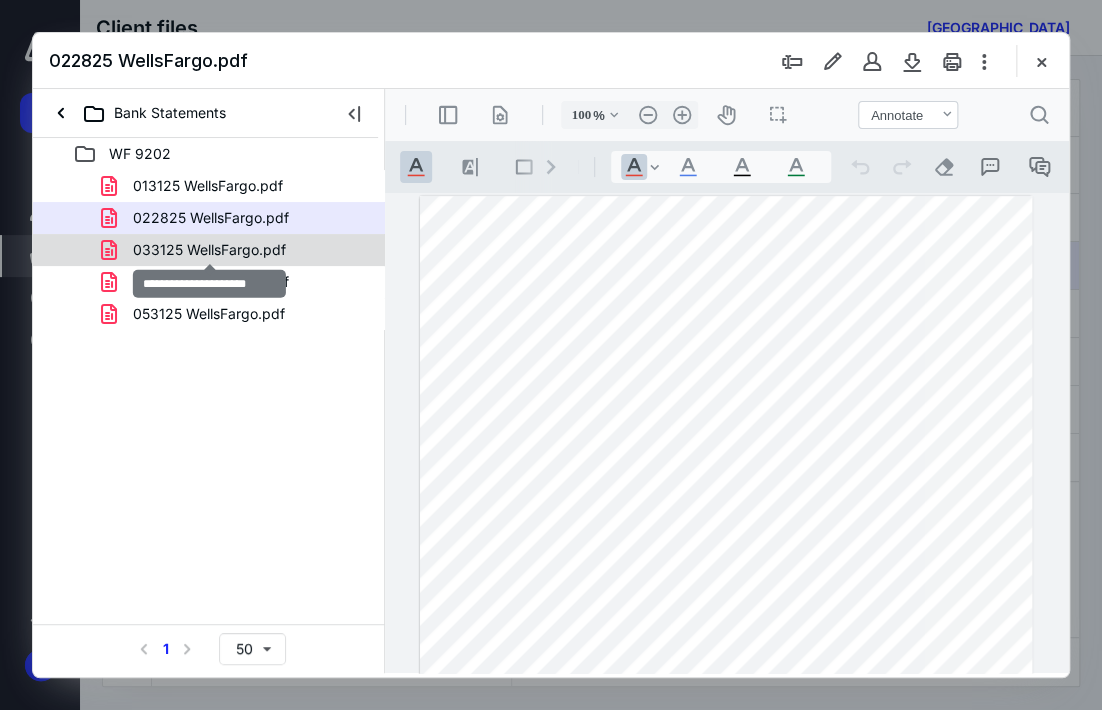 click on "033125 WellsFargo.pdf" at bounding box center [209, 250] 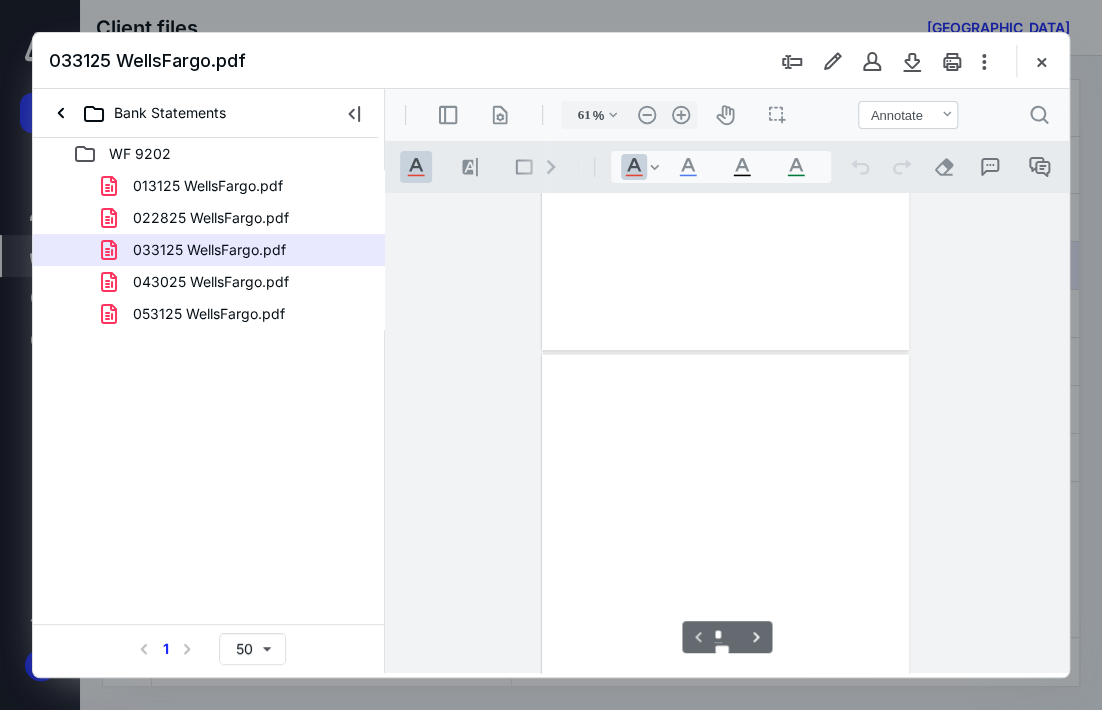 scroll, scrollTop: 106, scrollLeft: 0, axis: vertical 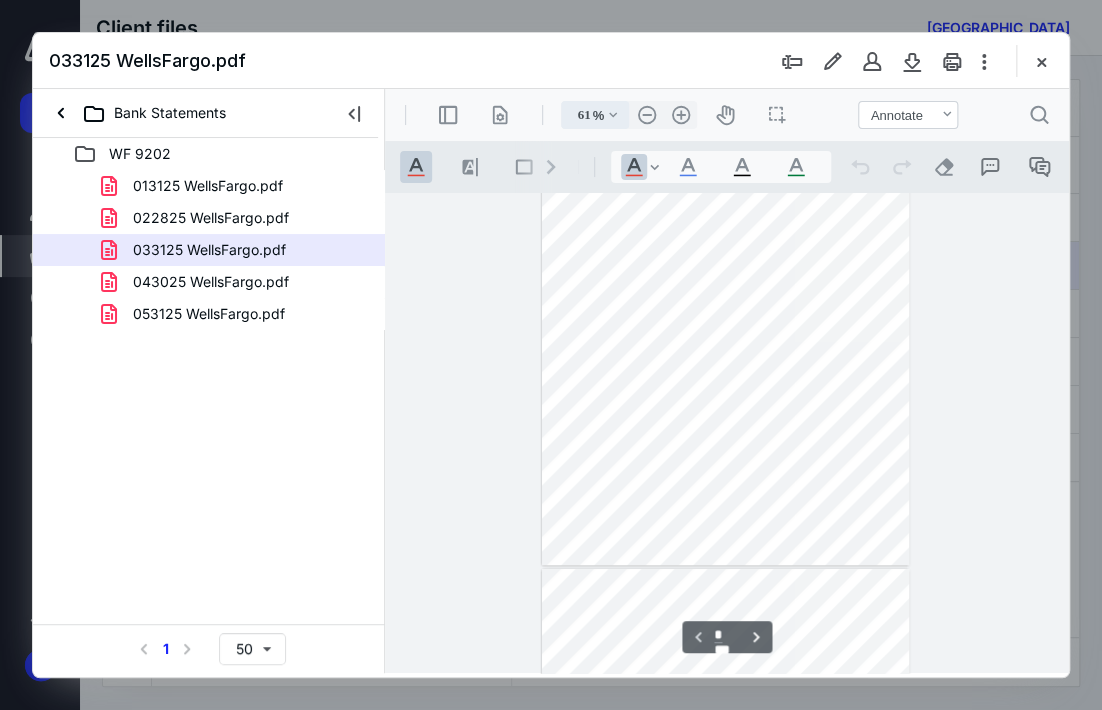 click on "61" at bounding box center [578, 115] 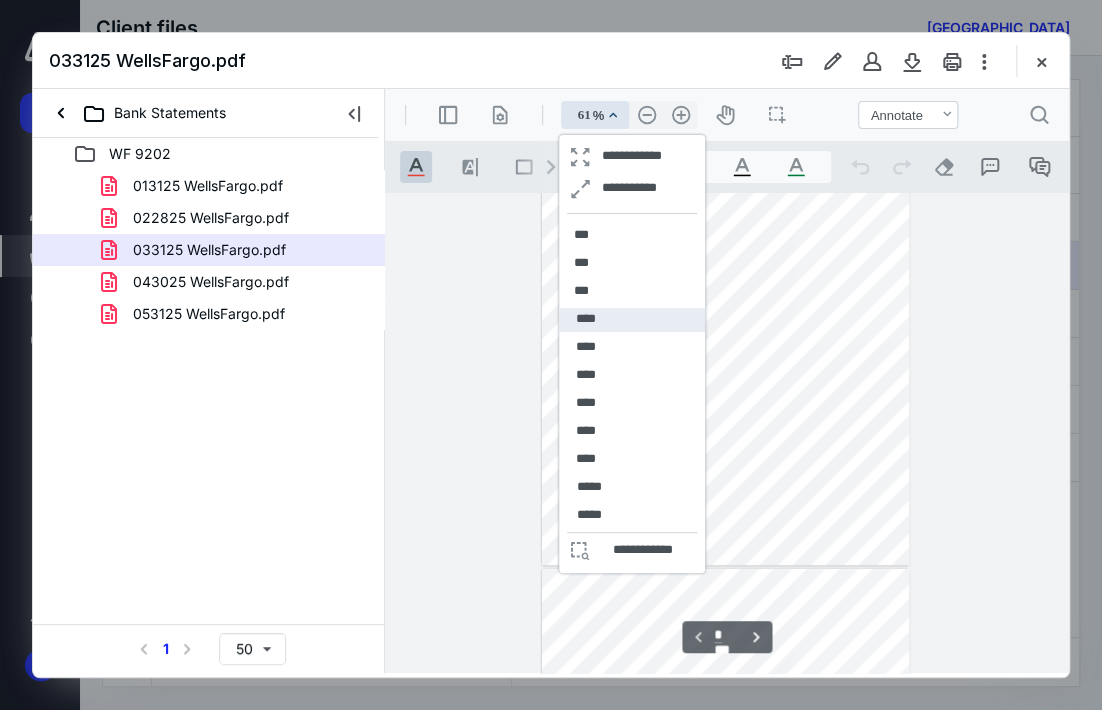 click on "****" at bounding box center [632, 320] 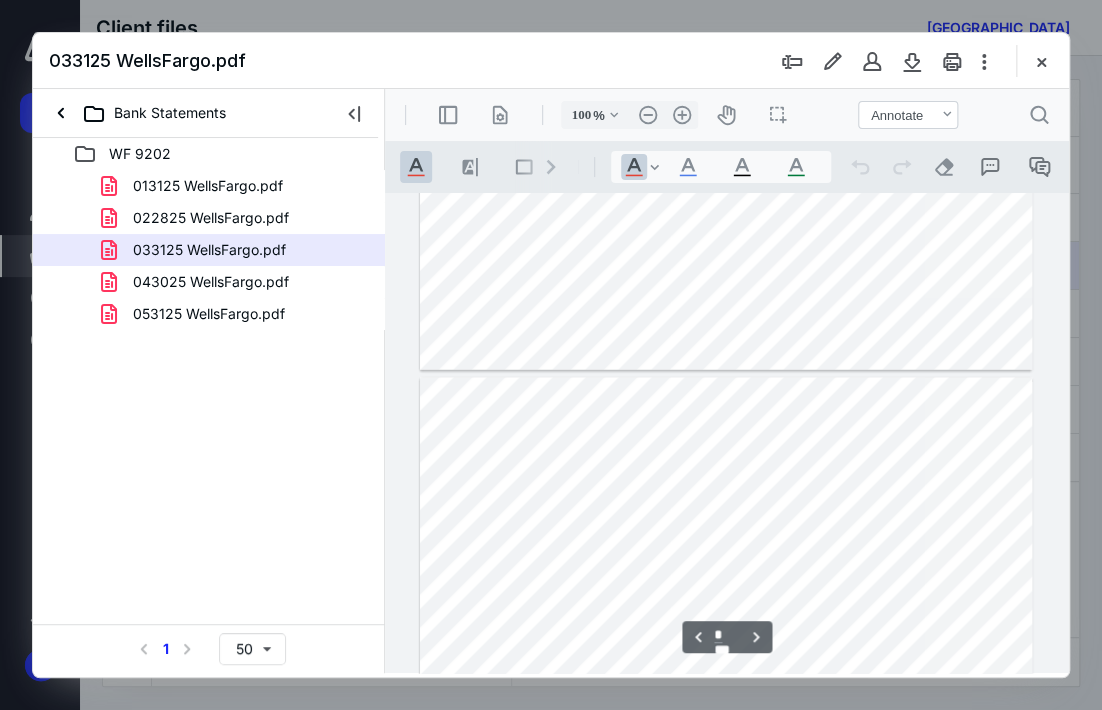 scroll, scrollTop: 1400, scrollLeft: 0, axis: vertical 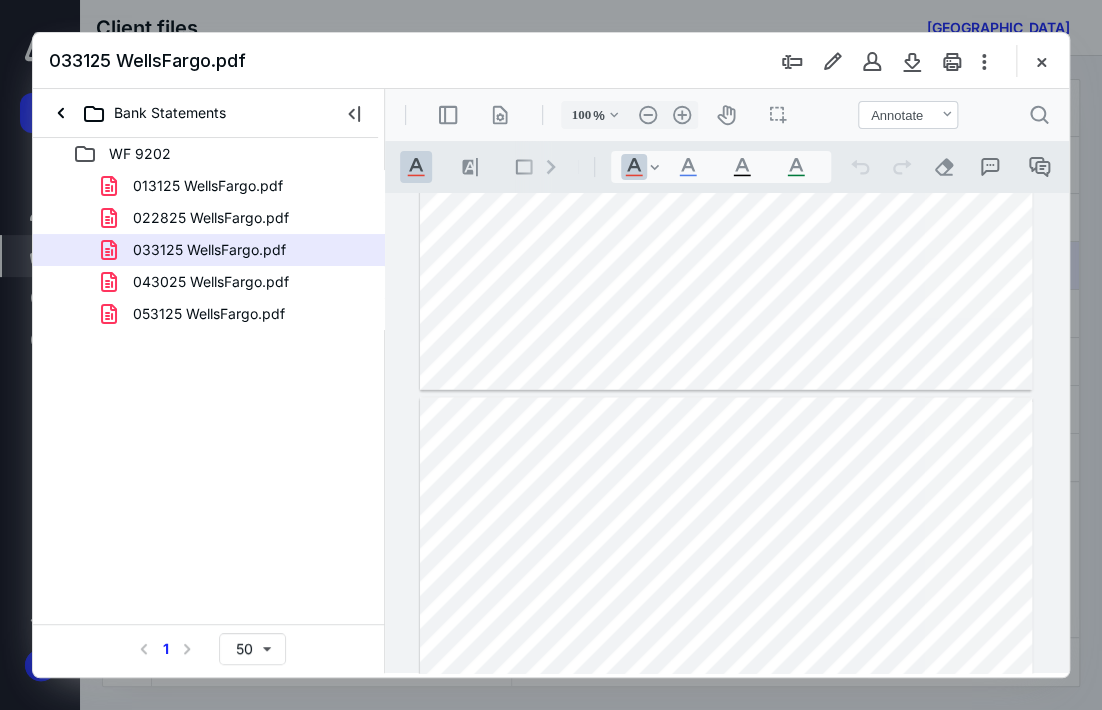 type on "*" 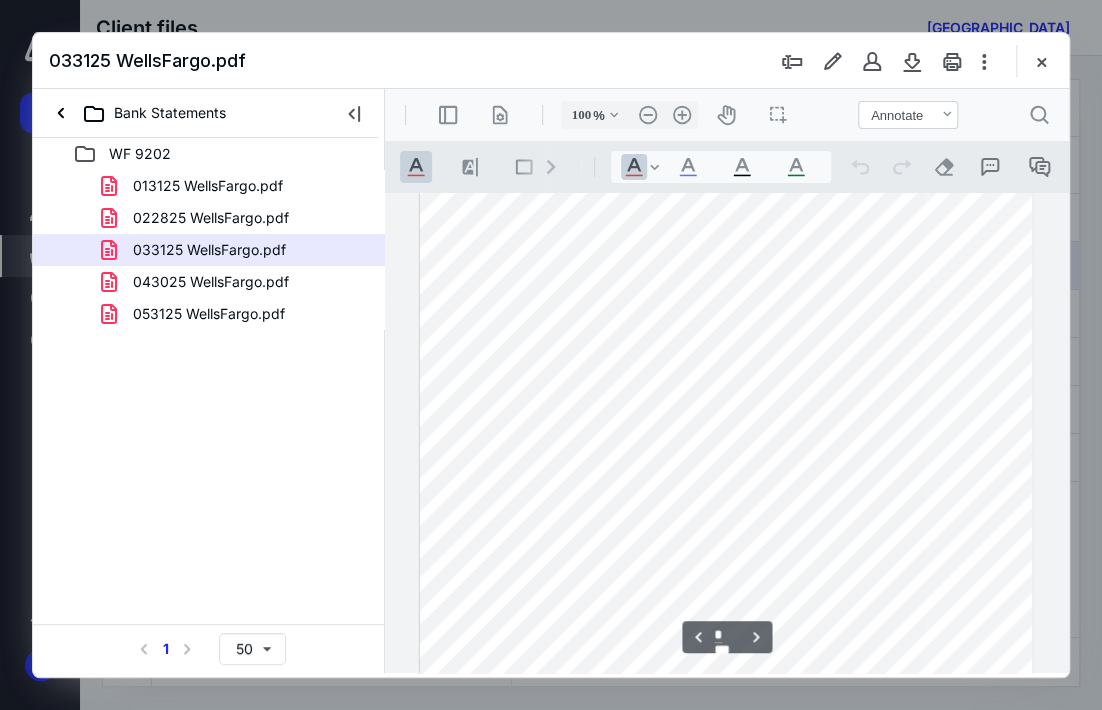 scroll, scrollTop: 900, scrollLeft: 0, axis: vertical 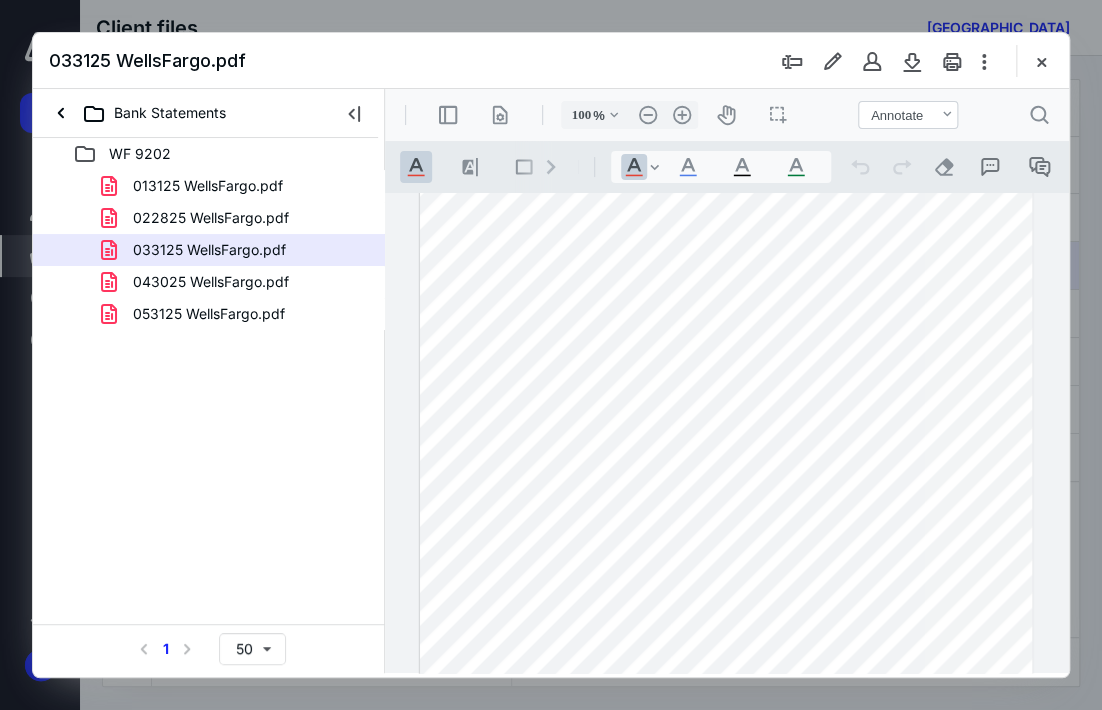 click at bounding box center [726, 493] 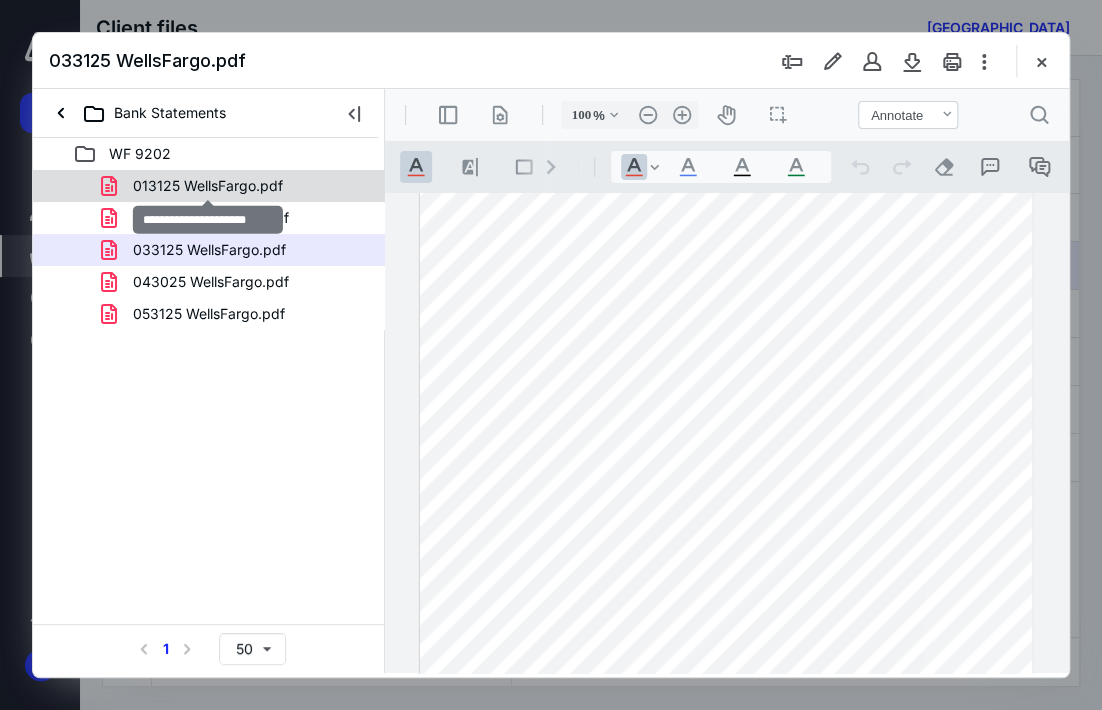 click on "013125 WellsFargo.pdf" at bounding box center (208, 186) 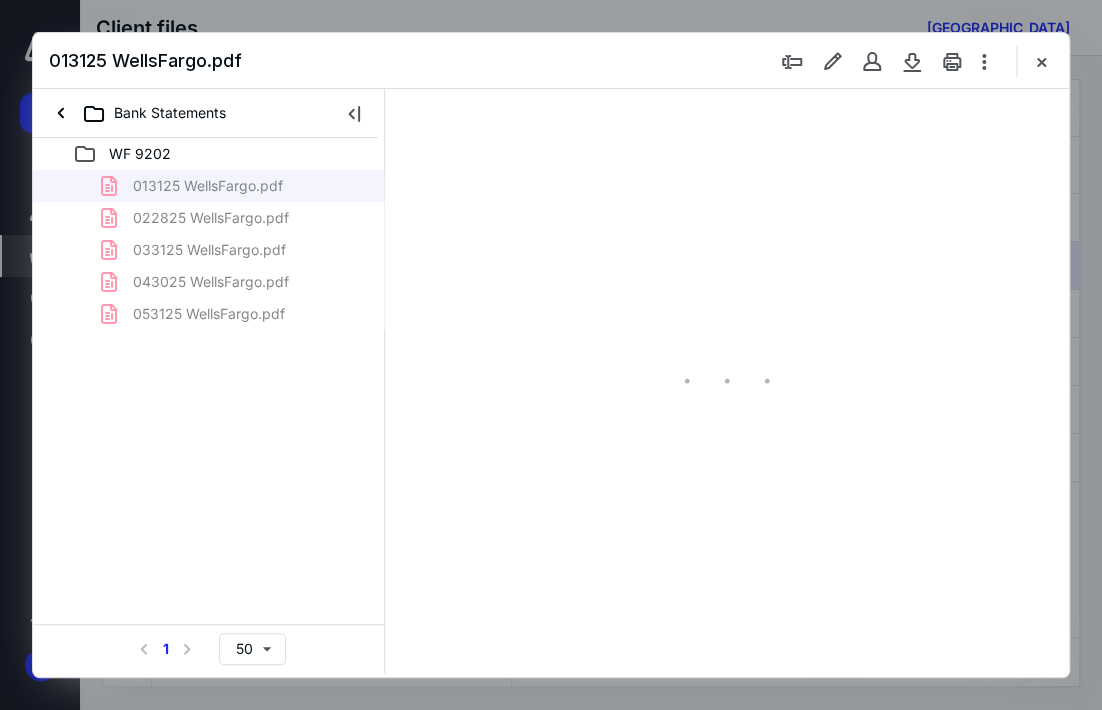 scroll, scrollTop: 106, scrollLeft: 0, axis: vertical 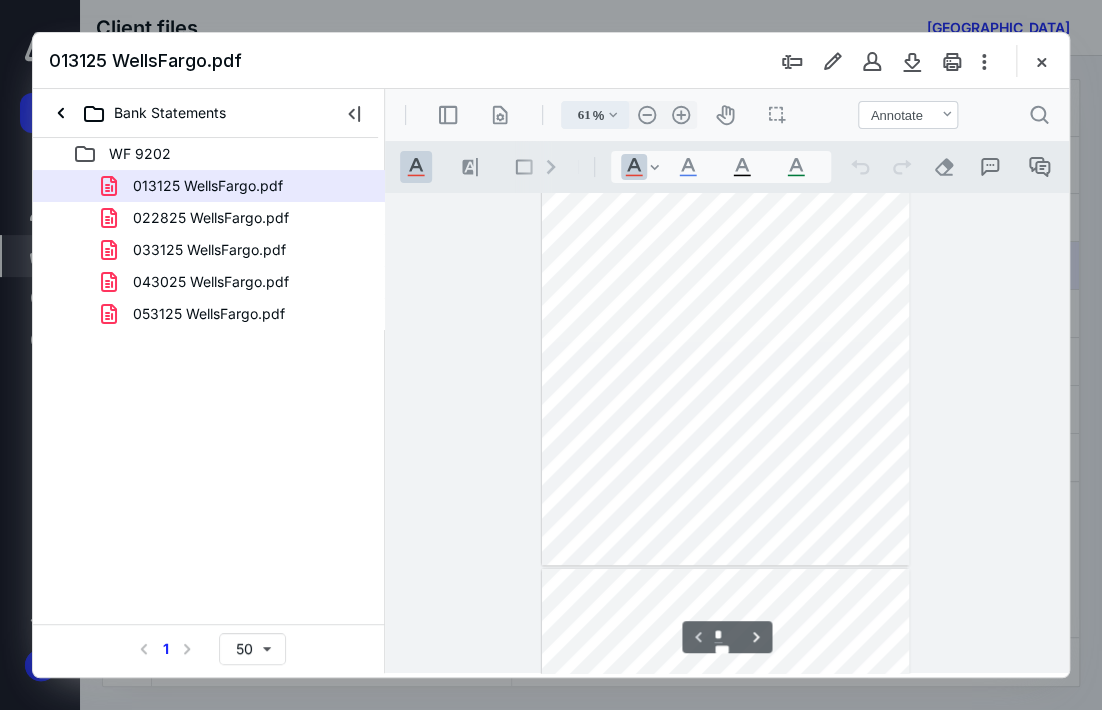 click on ".cls-1{fill:#abb0c4;} icon - chevron - down" at bounding box center (613, 115) 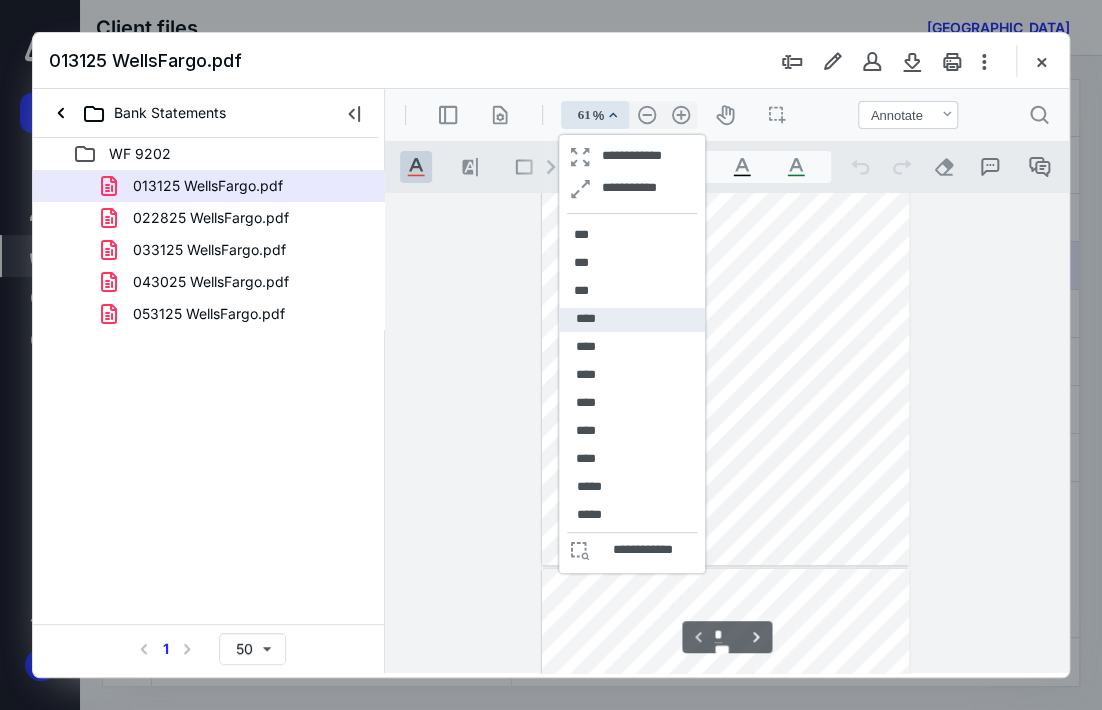 click on "****" at bounding box center [585, 319] 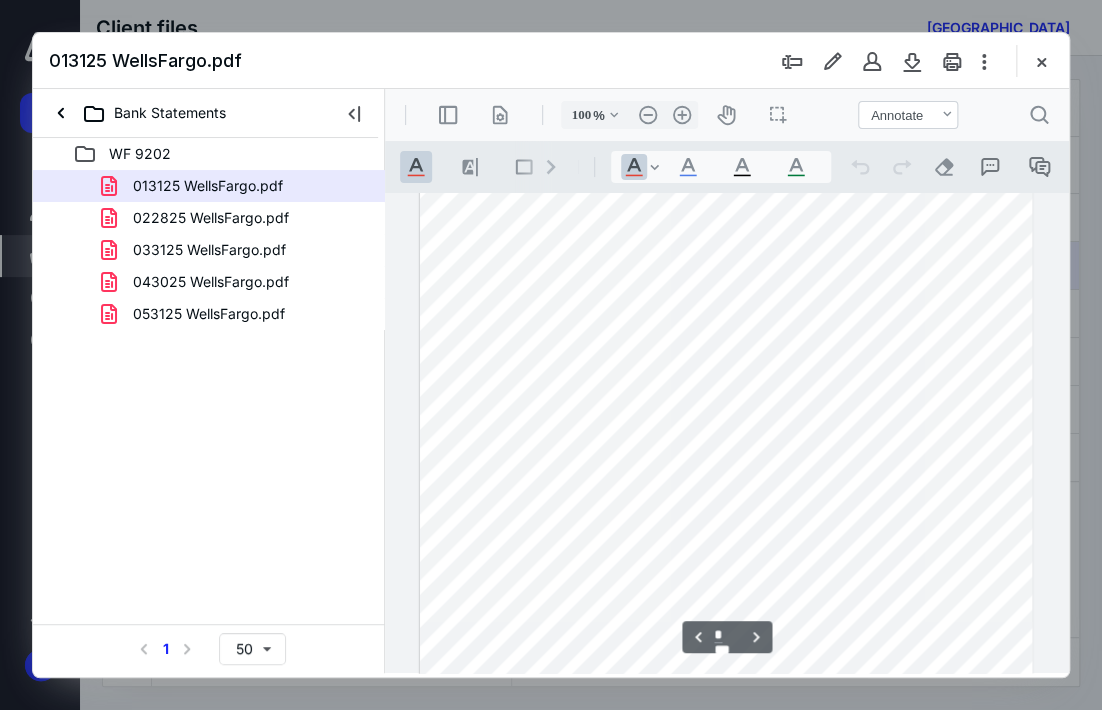 scroll, scrollTop: 1101, scrollLeft: 0, axis: vertical 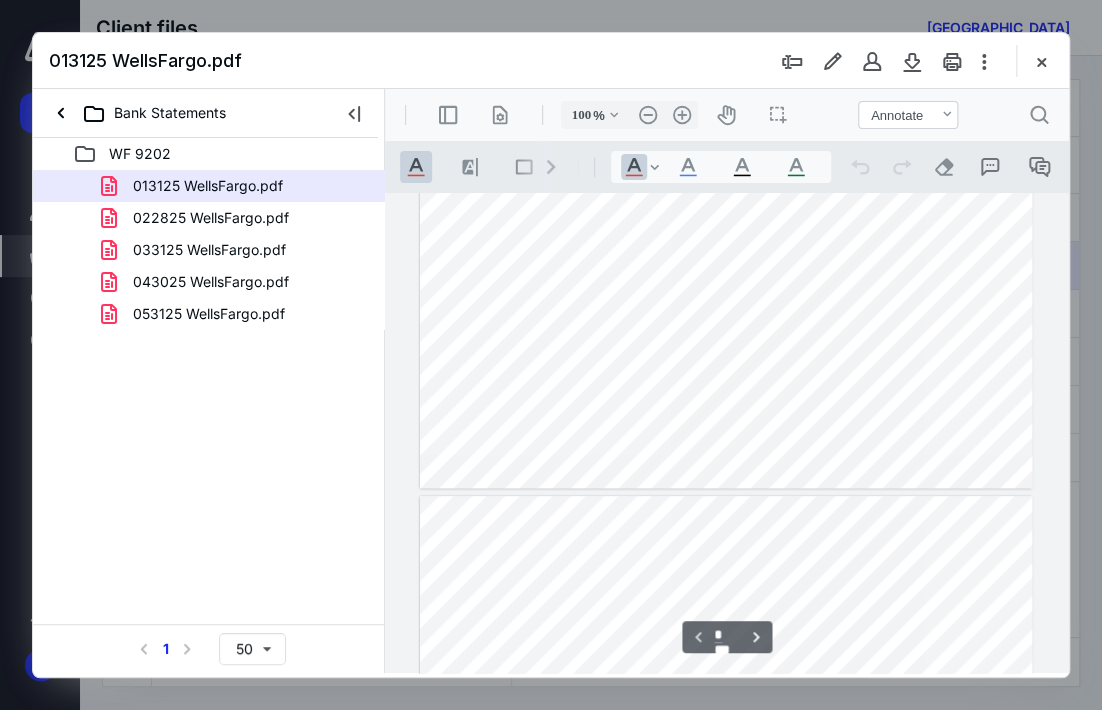 type on "*" 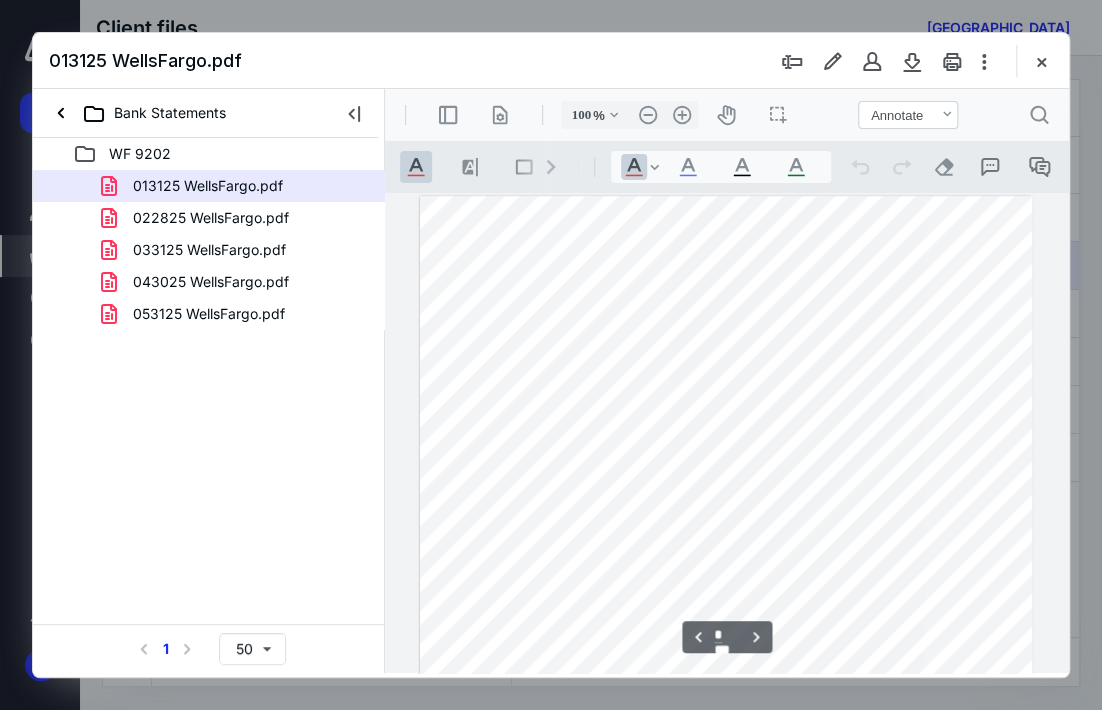 scroll, scrollTop: 601, scrollLeft: 0, axis: vertical 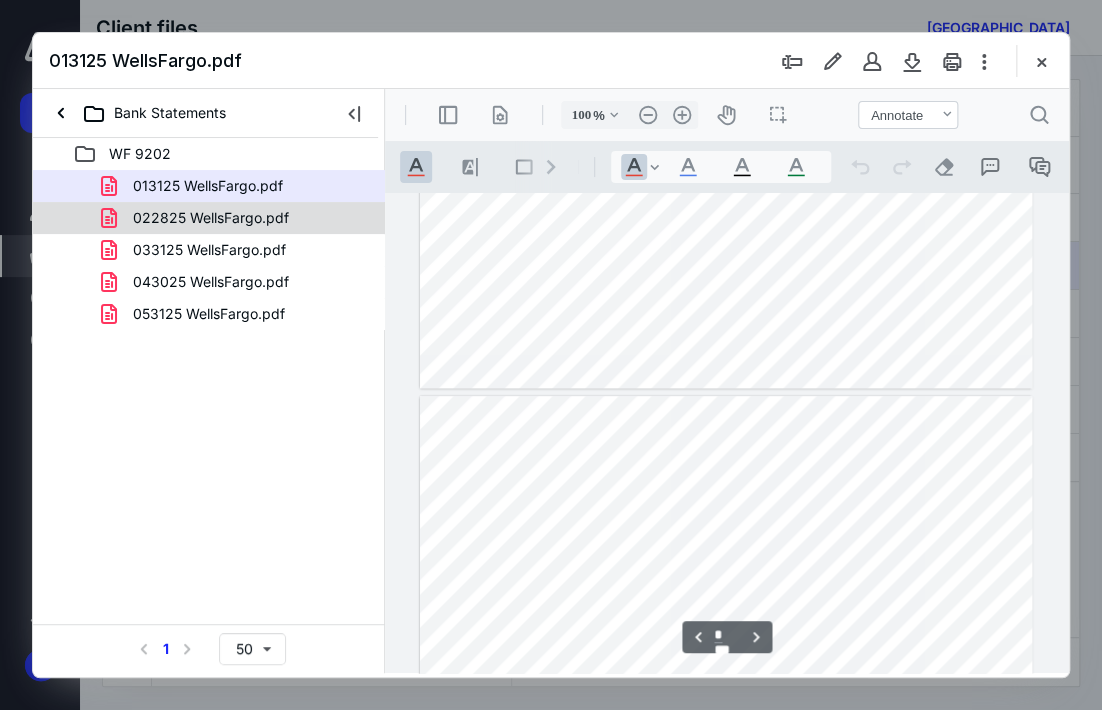 click on "022825 WellsFargo.pdf" at bounding box center [211, 218] 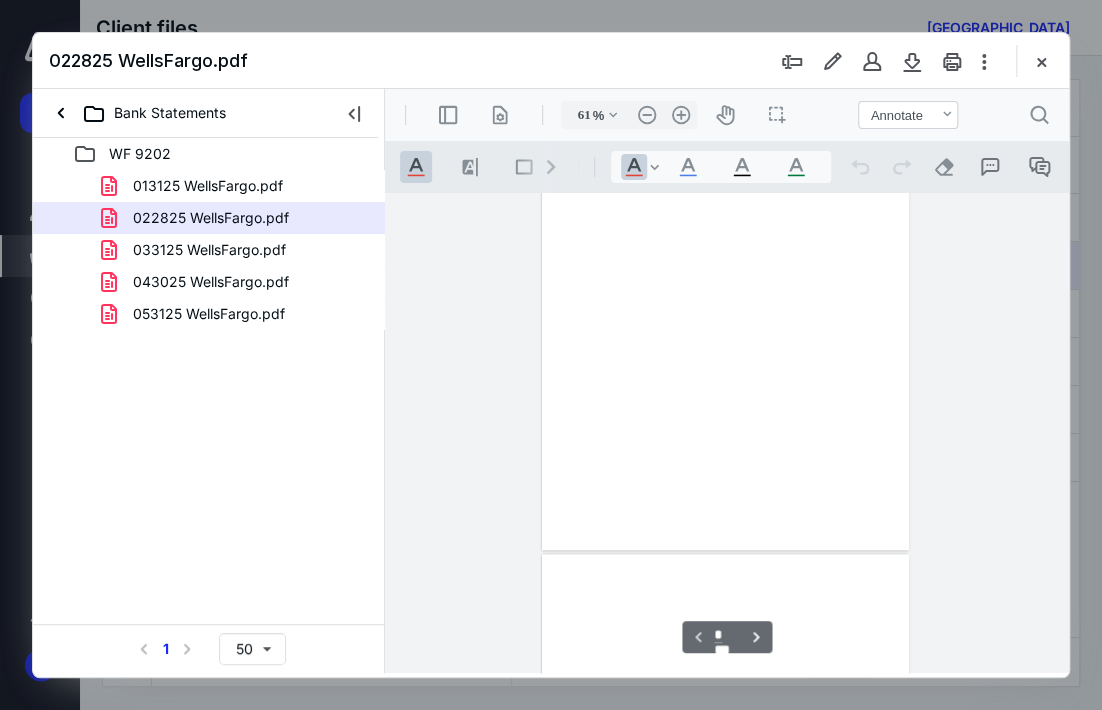 scroll, scrollTop: 106, scrollLeft: 0, axis: vertical 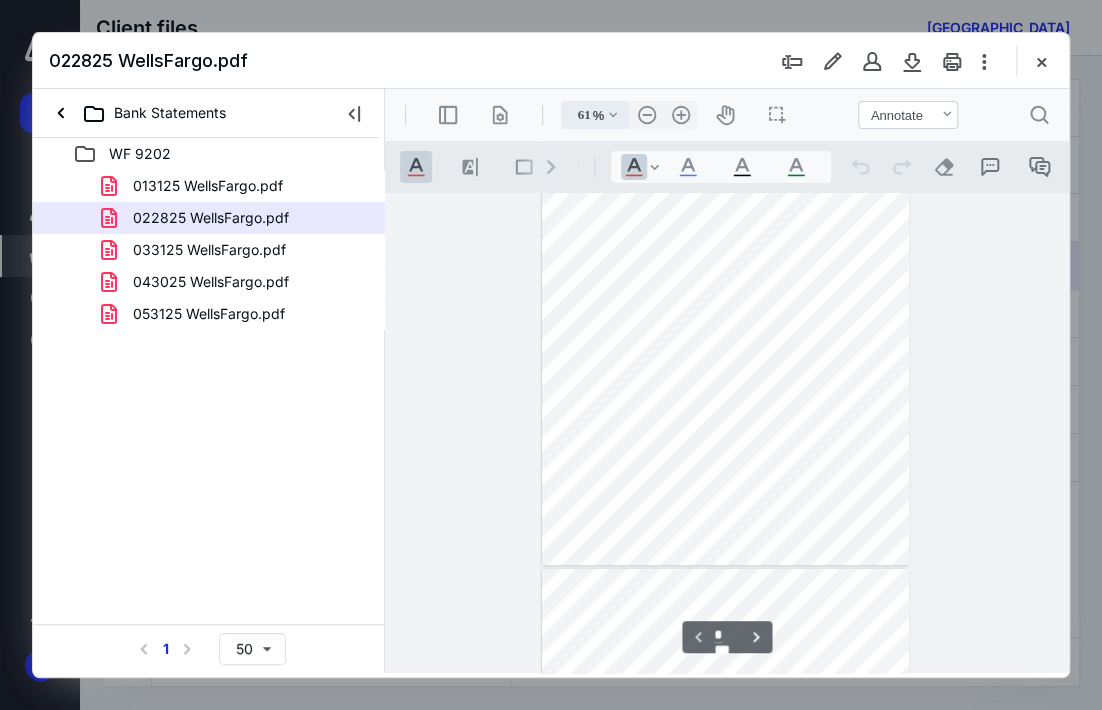 click on ".cls-1{fill:#abb0c4;} icon - chevron - down" at bounding box center [613, 115] 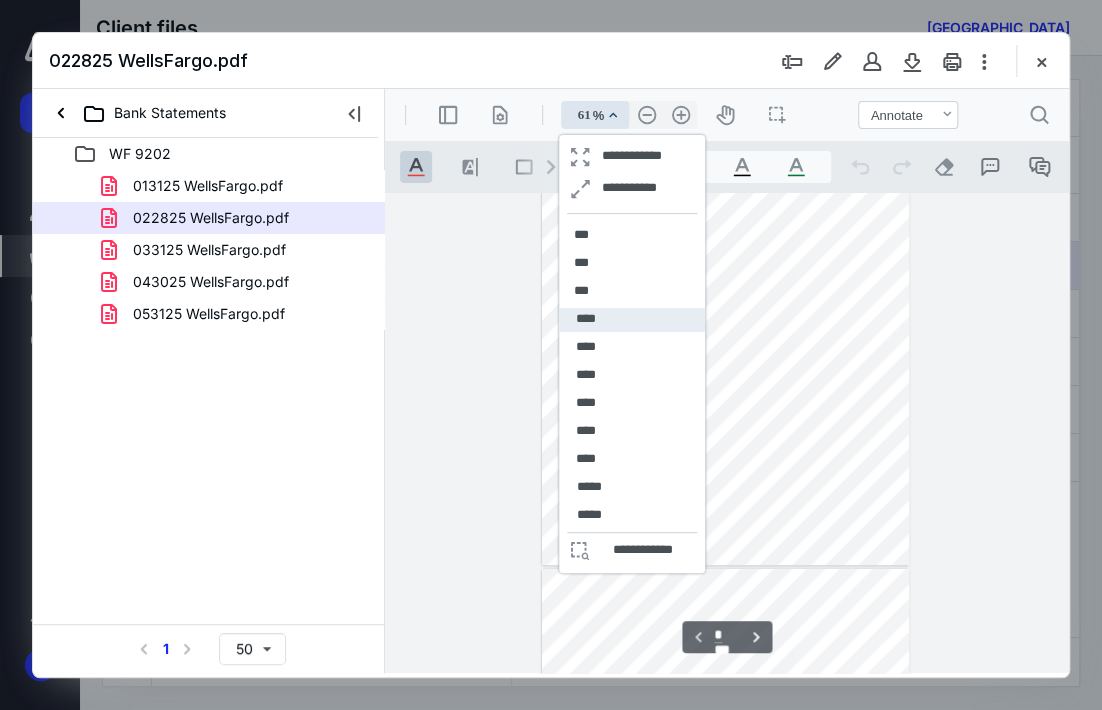 click on "****" at bounding box center [632, 320] 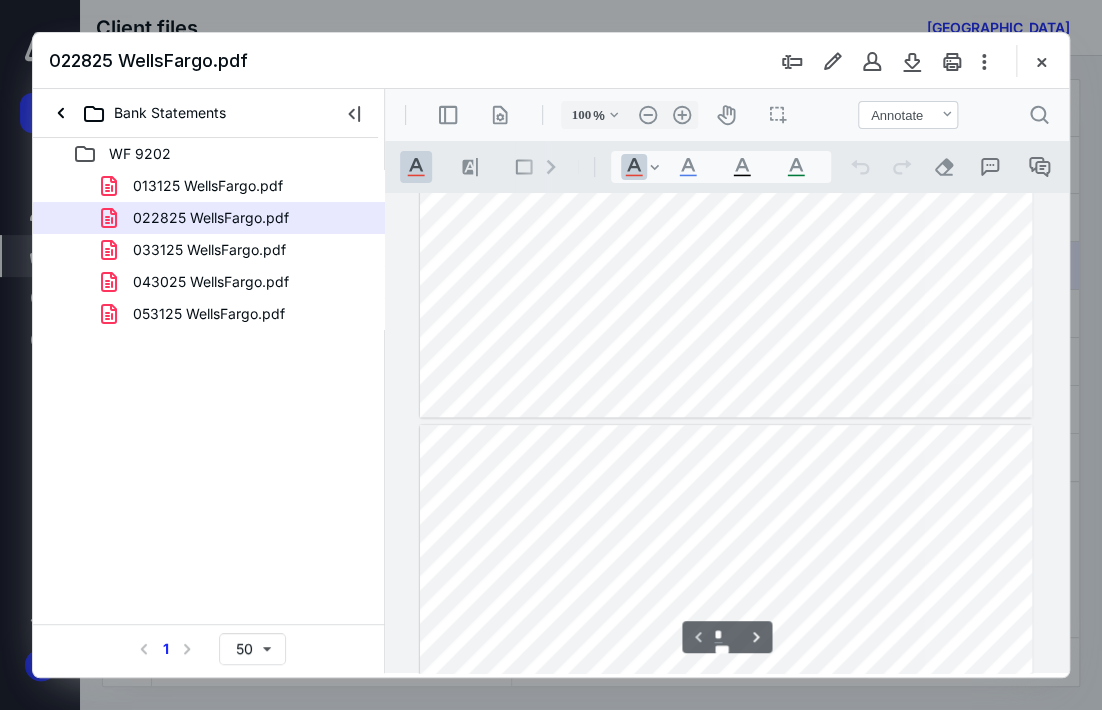 type on "*" 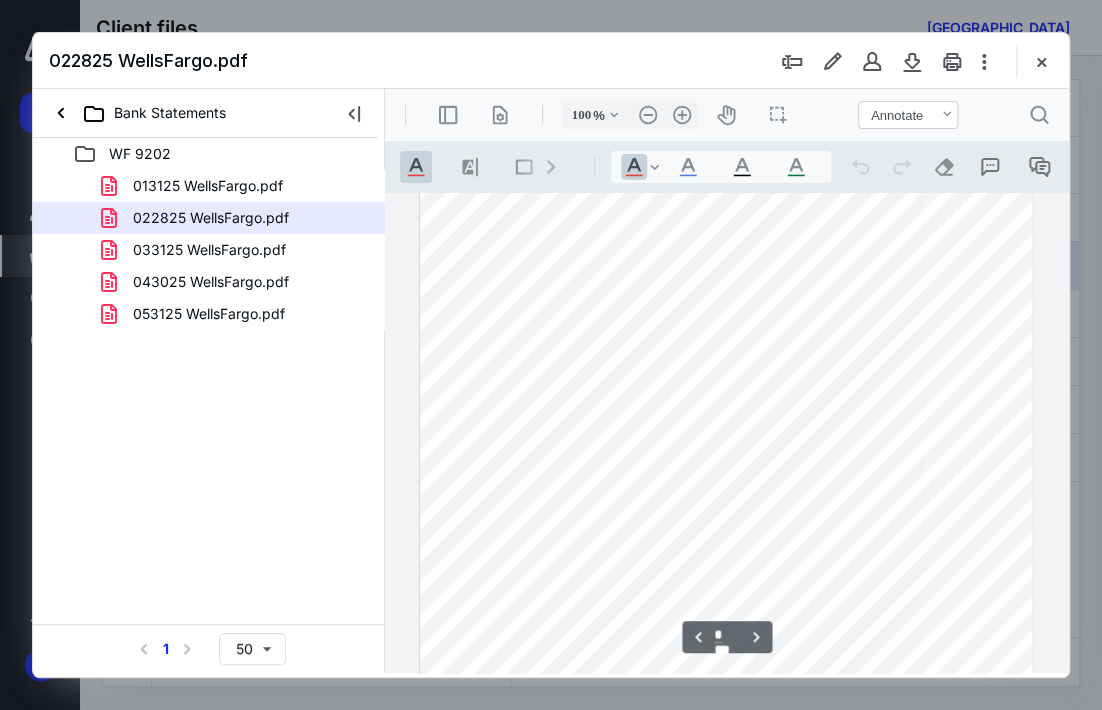 scroll, scrollTop: 1001, scrollLeft: 0, axis: vertical 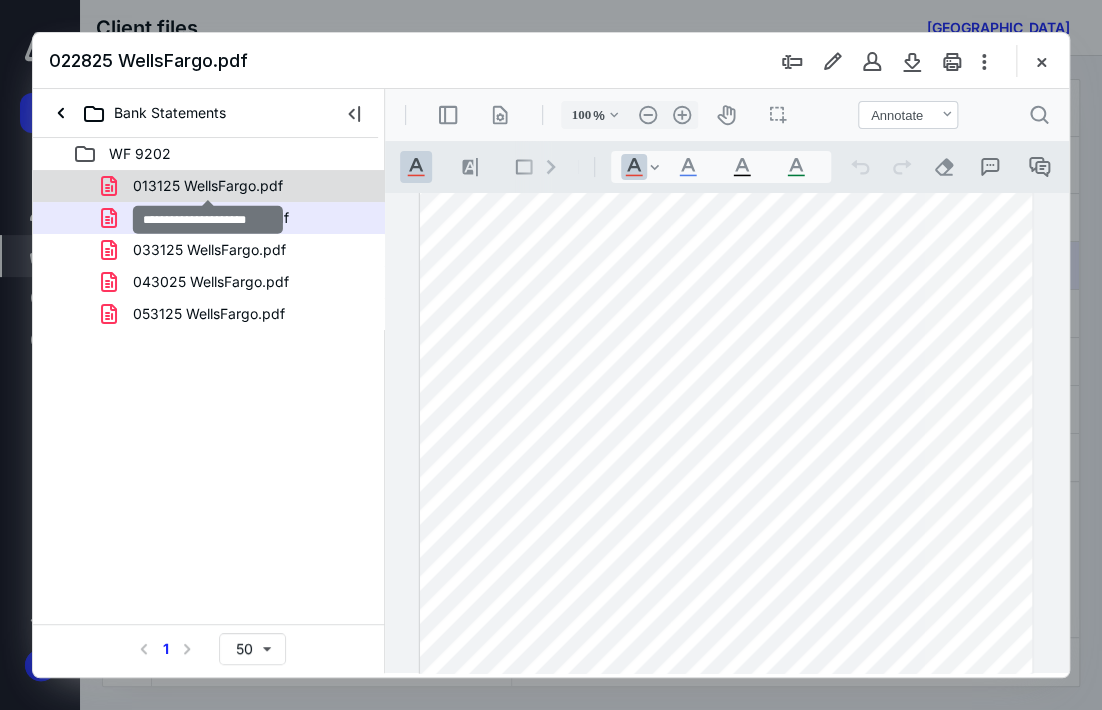 click on "013125 WellsFargo.pdf" at bounding box center (208, 186) 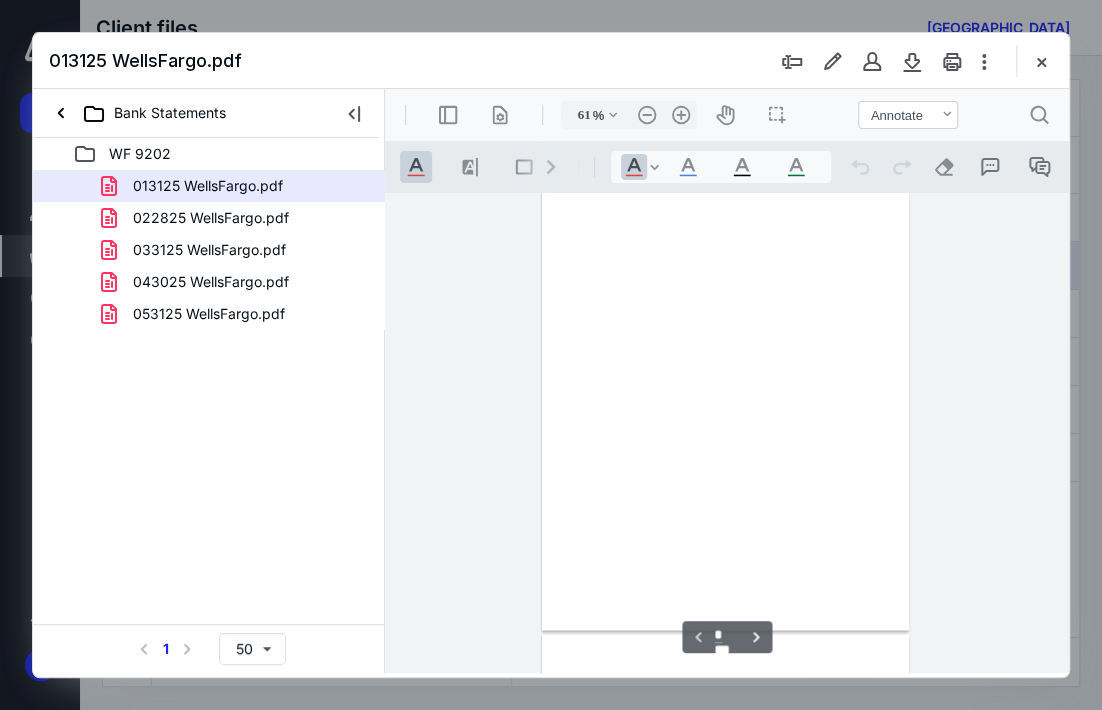 scroll, scrollTop: 106, scrollLeft: 0, axis: vertical 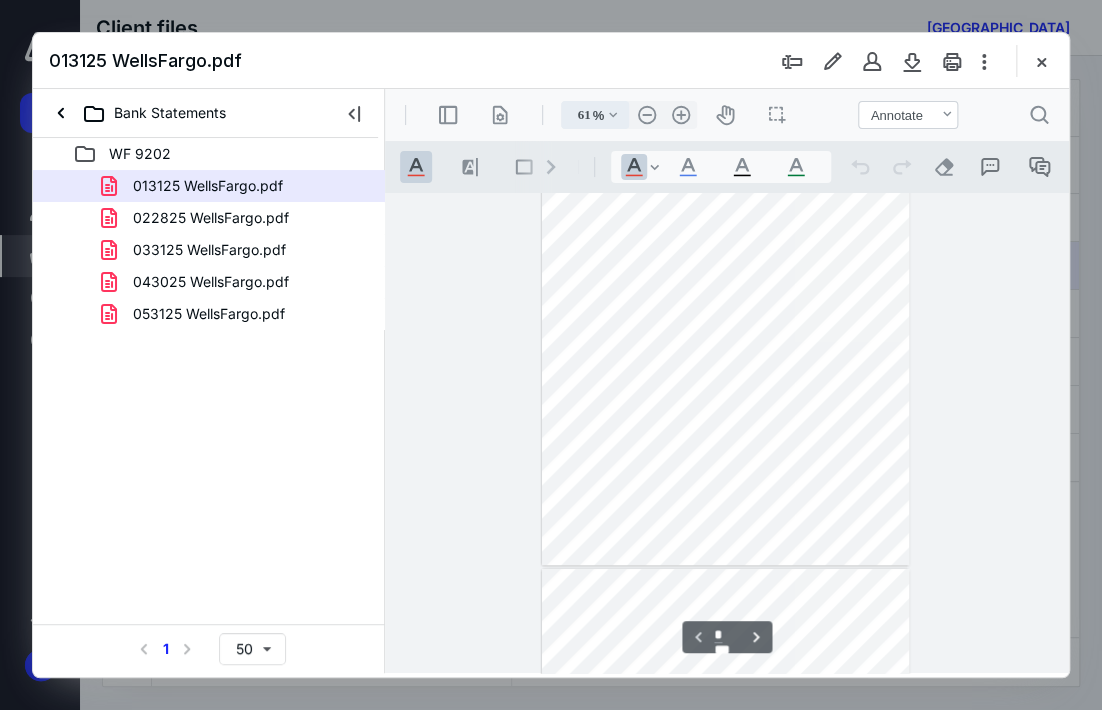click on ".cls-1{fill:#abb0c4;} icon - chevron - down" at bounding box center [613, 115] 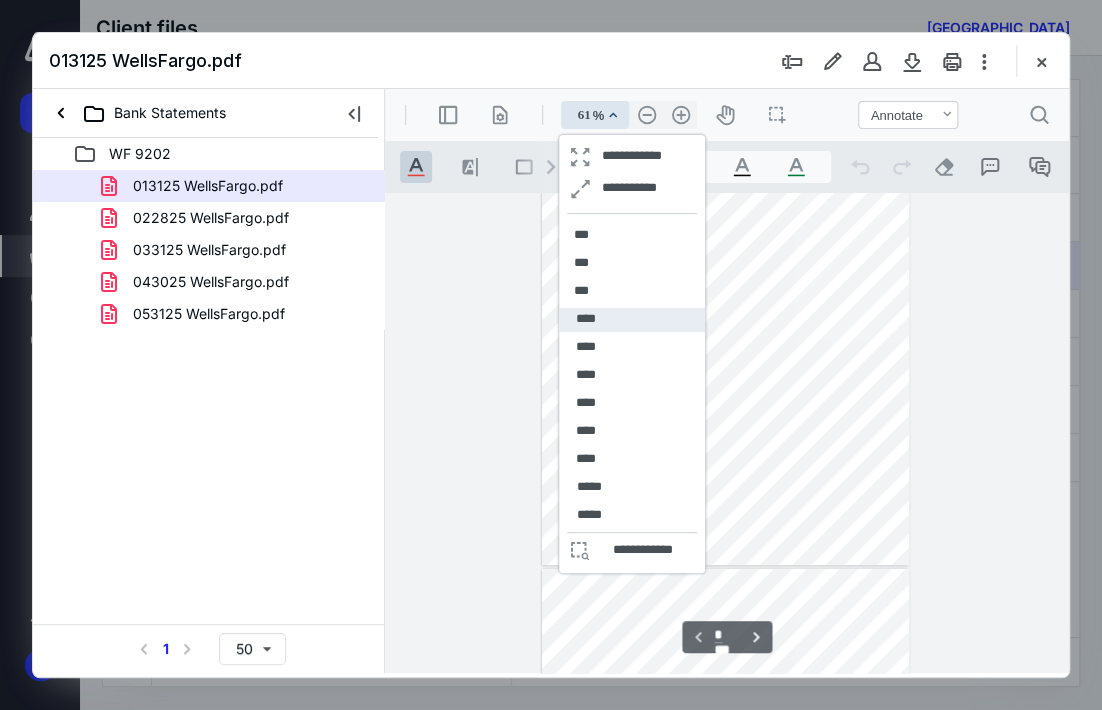 click on "****" at bounding box center (632, 320) 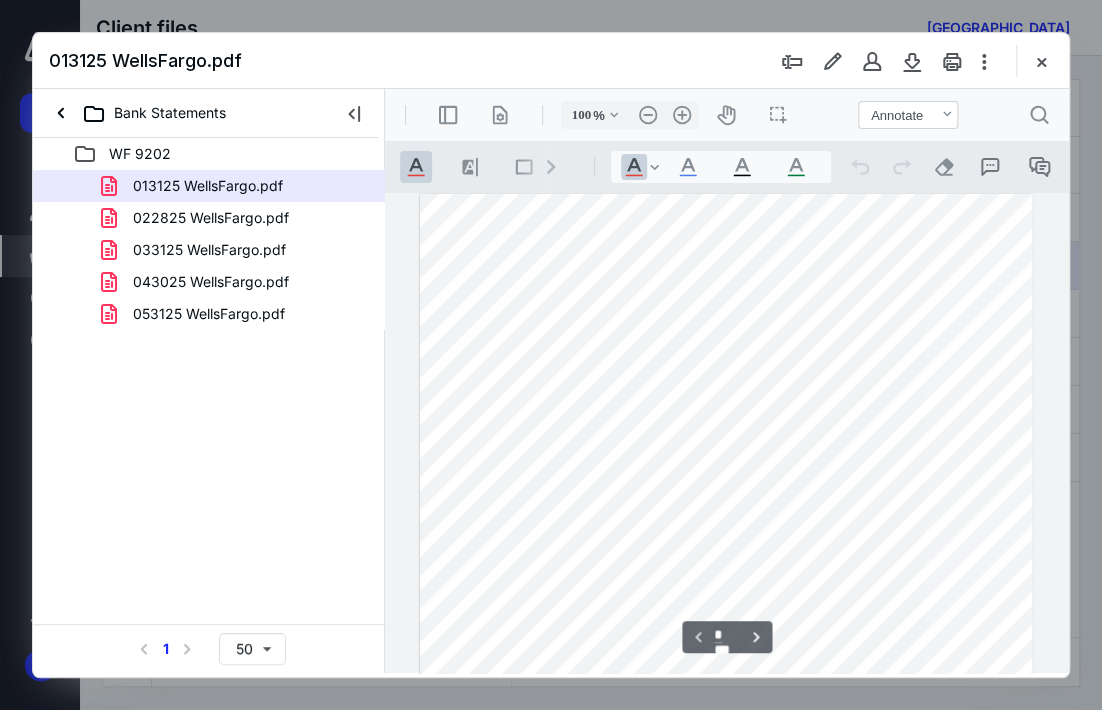 scroll, scrollTop: 0, scrollLeft: 0, axis: both 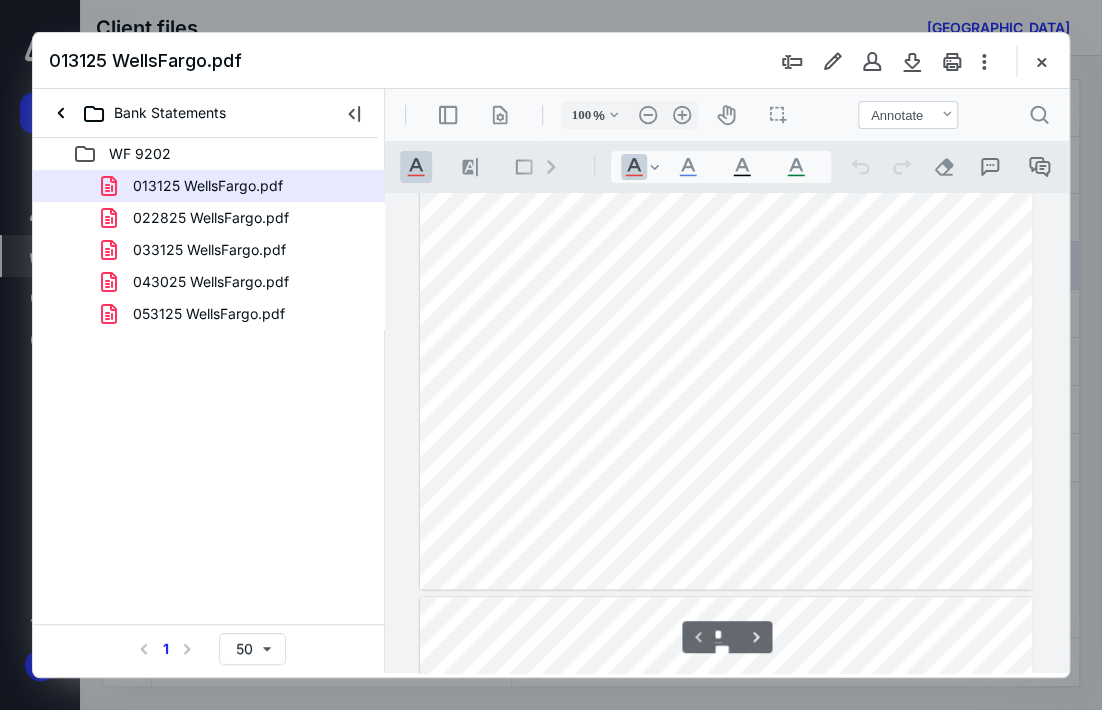 type on "*" 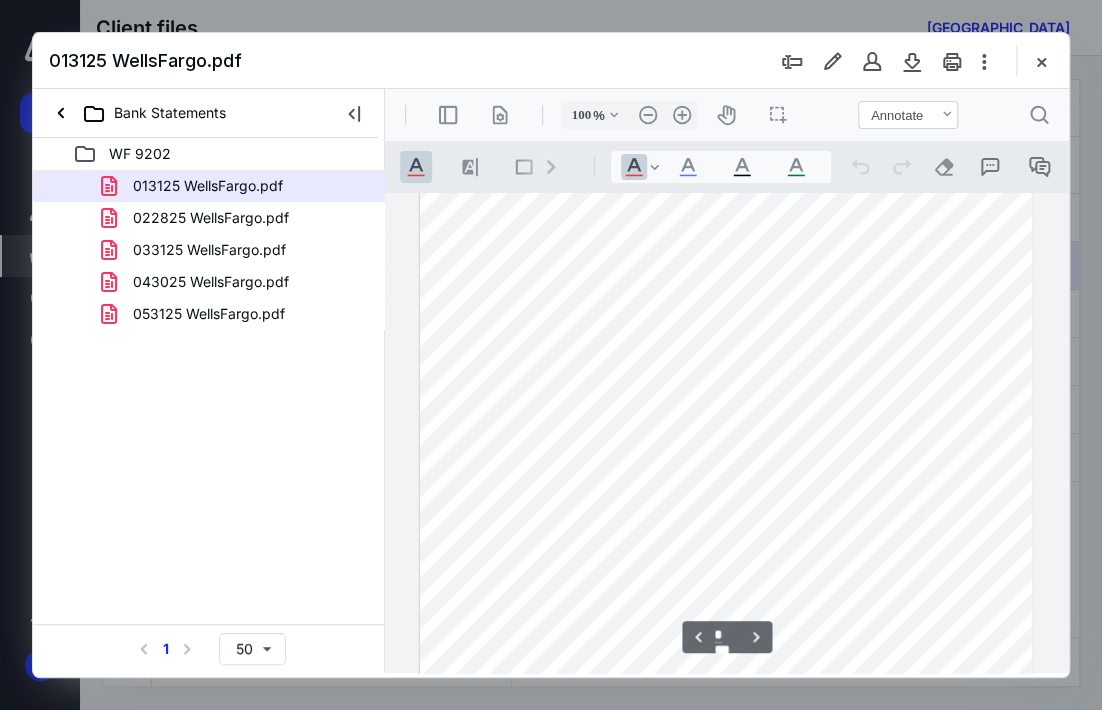 scroll, scrollTop: 1000, scrollLeft: 0, axis: vertical 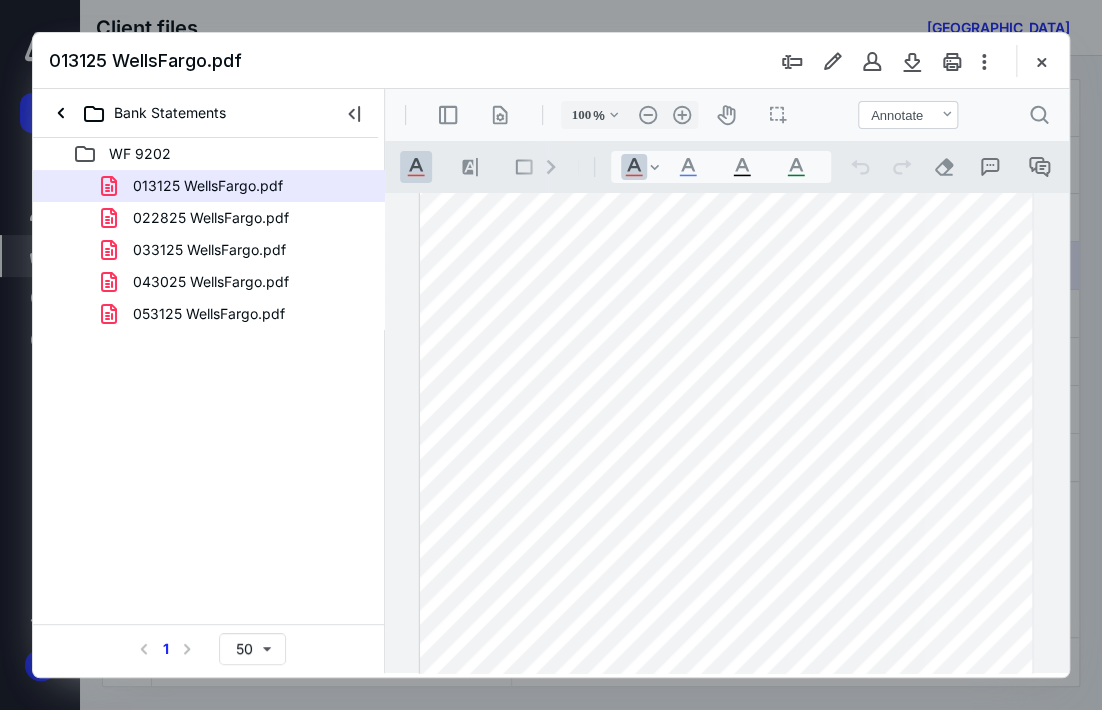 click on "022825 WellsFargo.pdf" at bounding box center [211, 218] 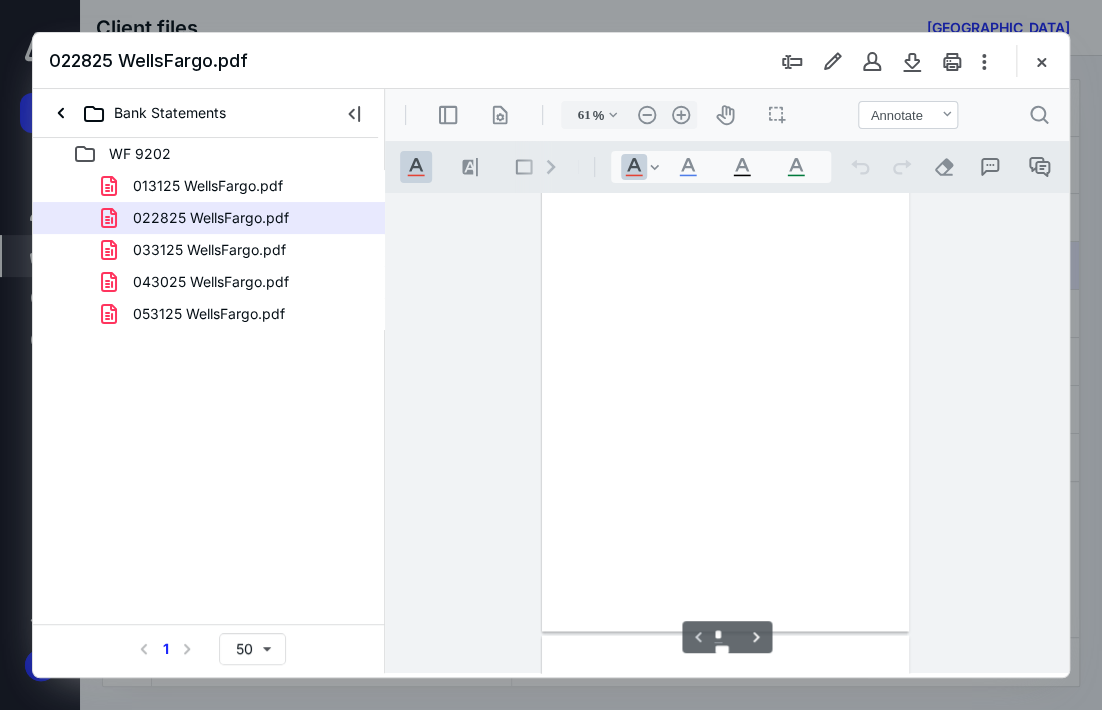 scroll, scrollTop: 106, scrollLeft: 0, axis: vertical 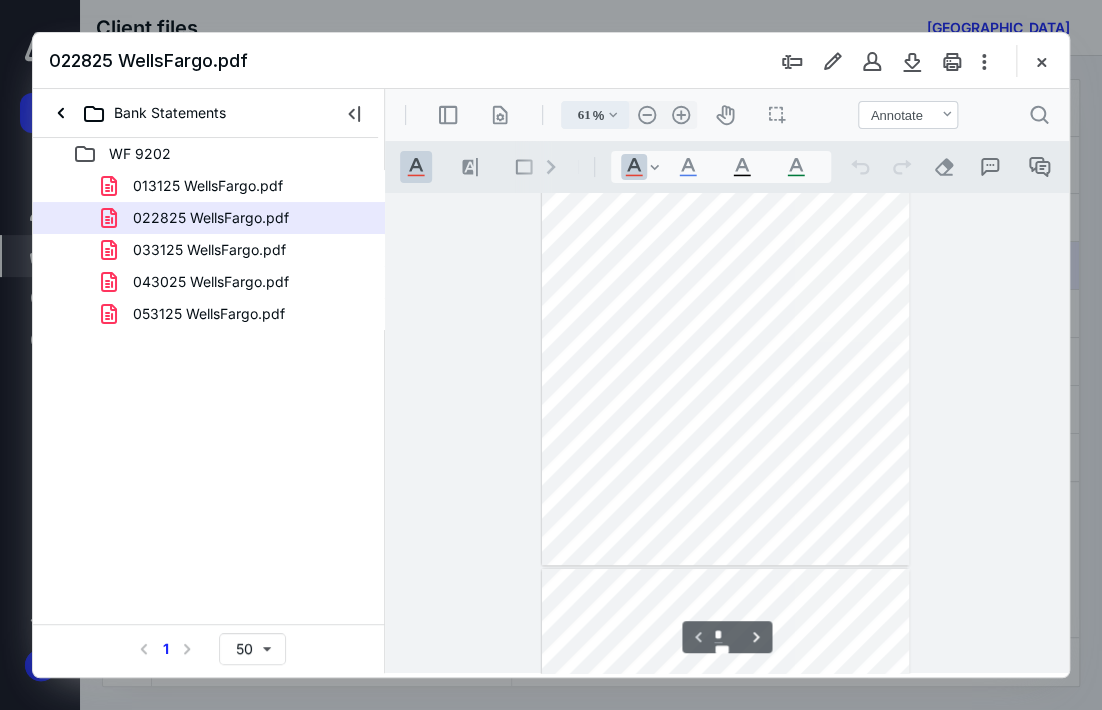click on ".cls-1{fill:#abb0c4;} icon - chevron - down" at bounding box center (613, 115) 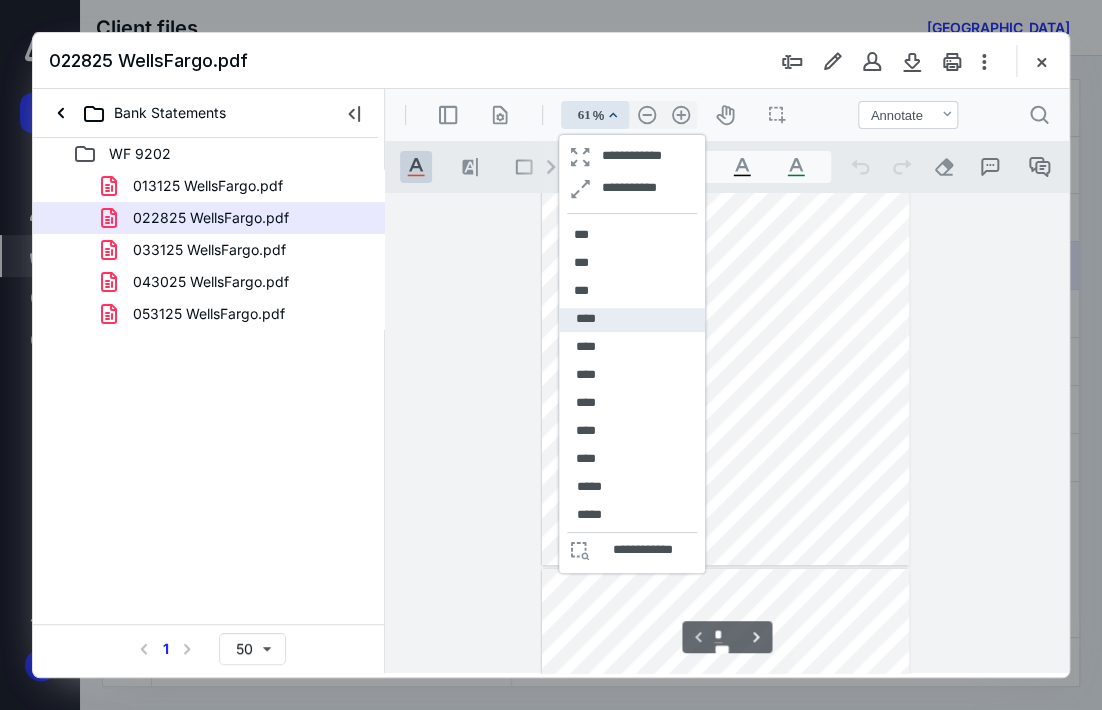 click on "****" at bounding box center (585, 319) 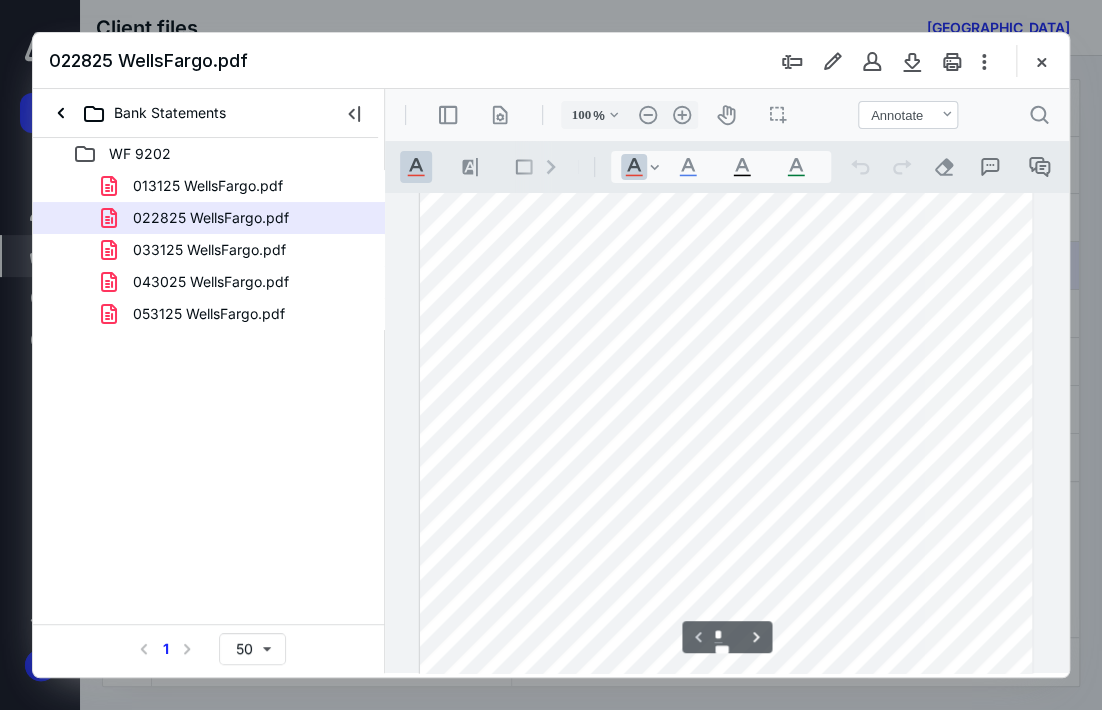 scroll, scrollTop: 0, scrollLeft: 0, axis: both 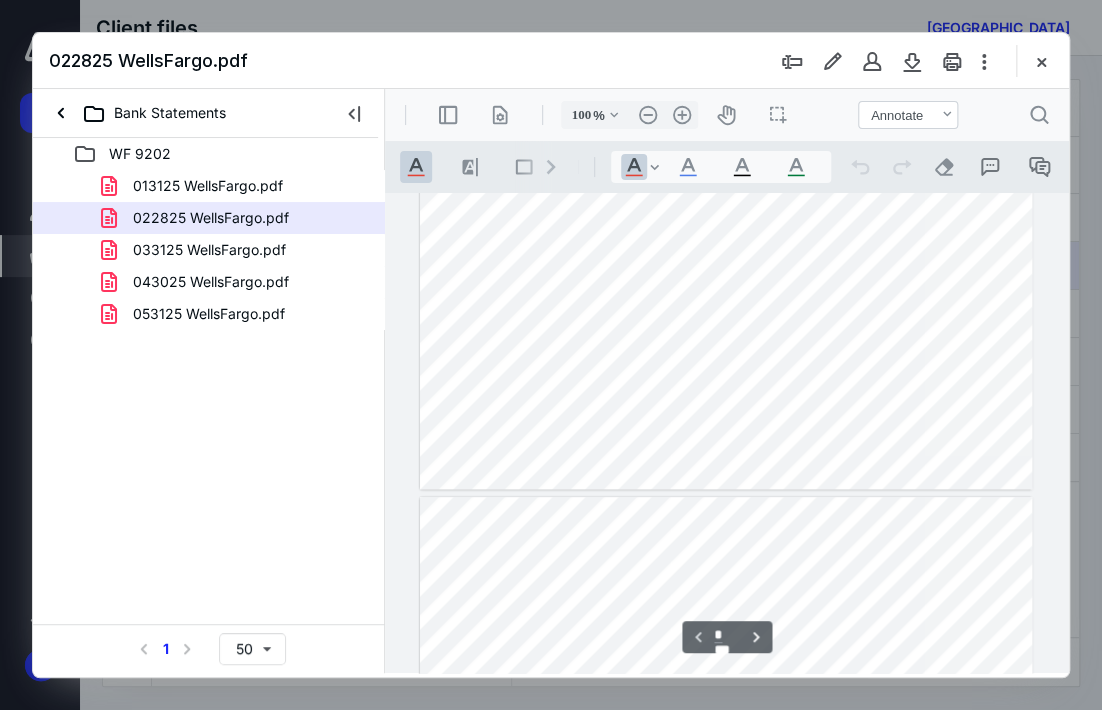 type on "*" 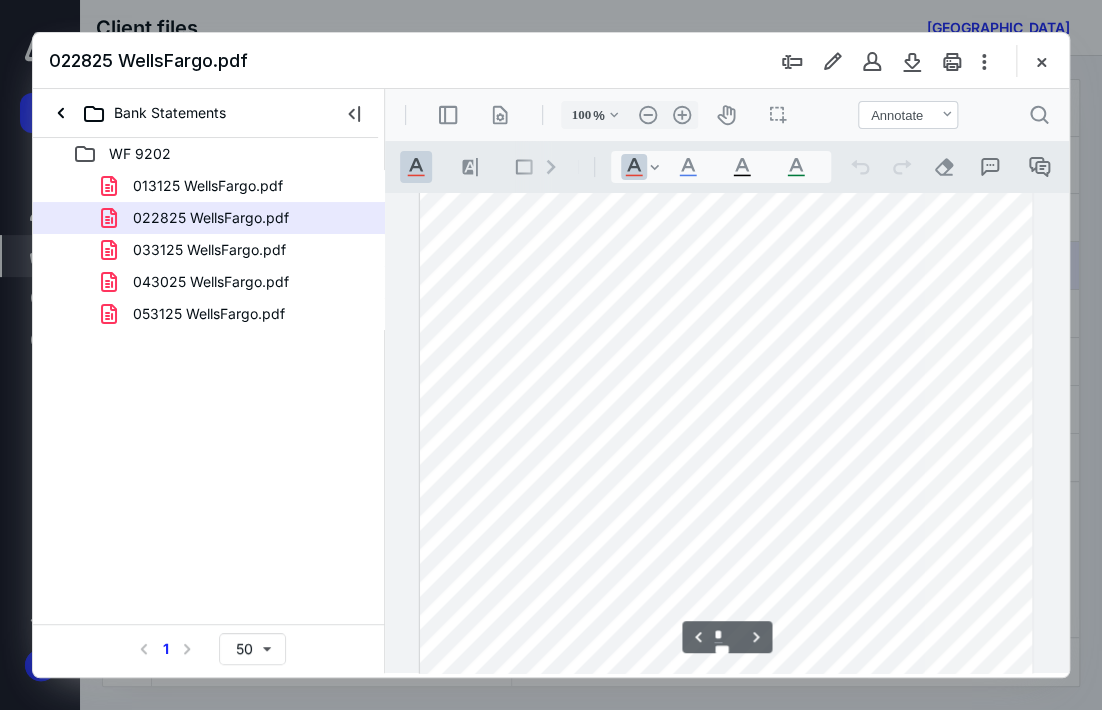 scroll, scrollTop: 900, scrollLeft: 0, axis: vertical 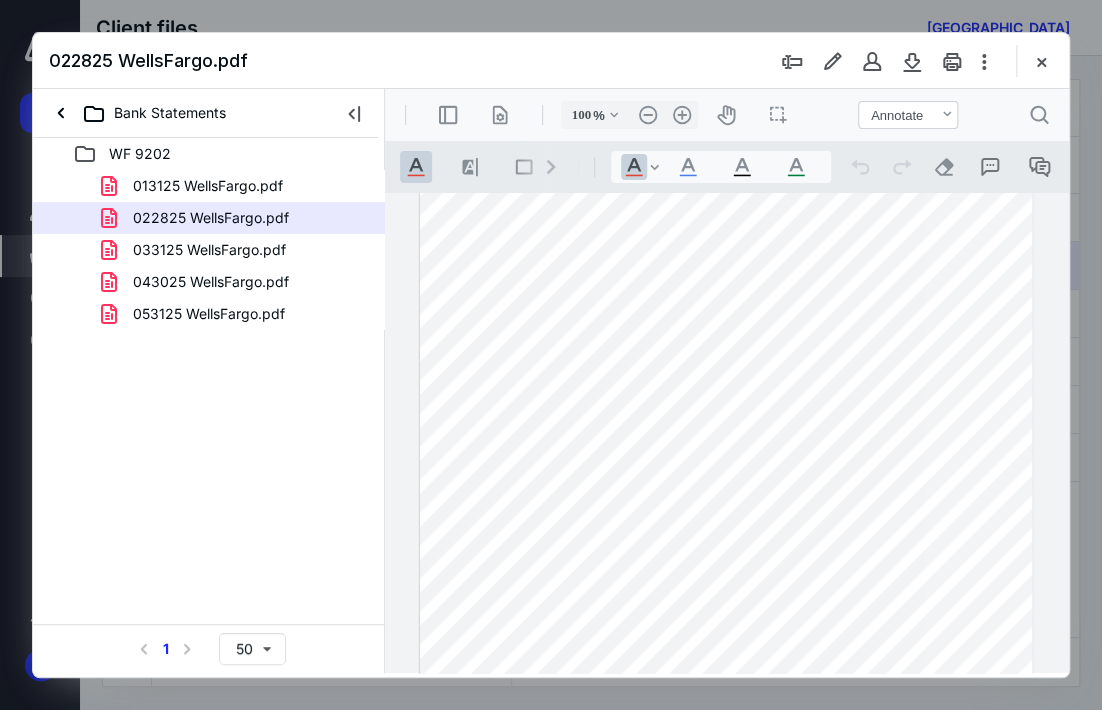 click on "022825 WellsFargo.pdf" at bounding box center (551, 61) 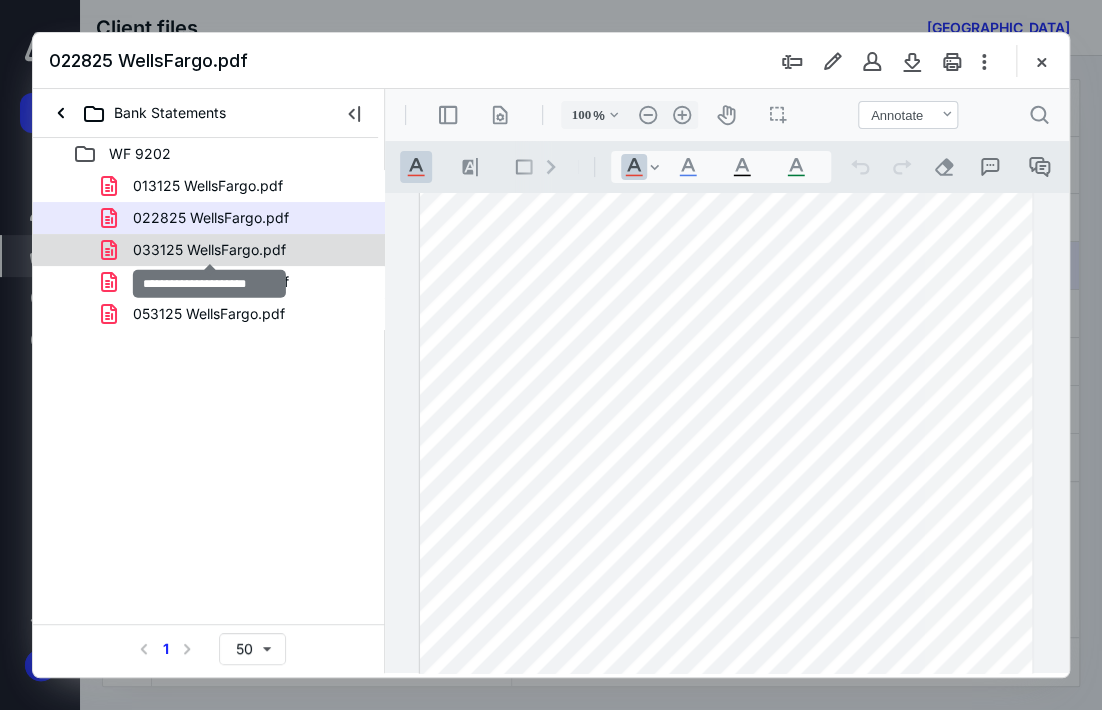 click on "033125 WellsFargo.pdf" at bounding box center (209, 250) 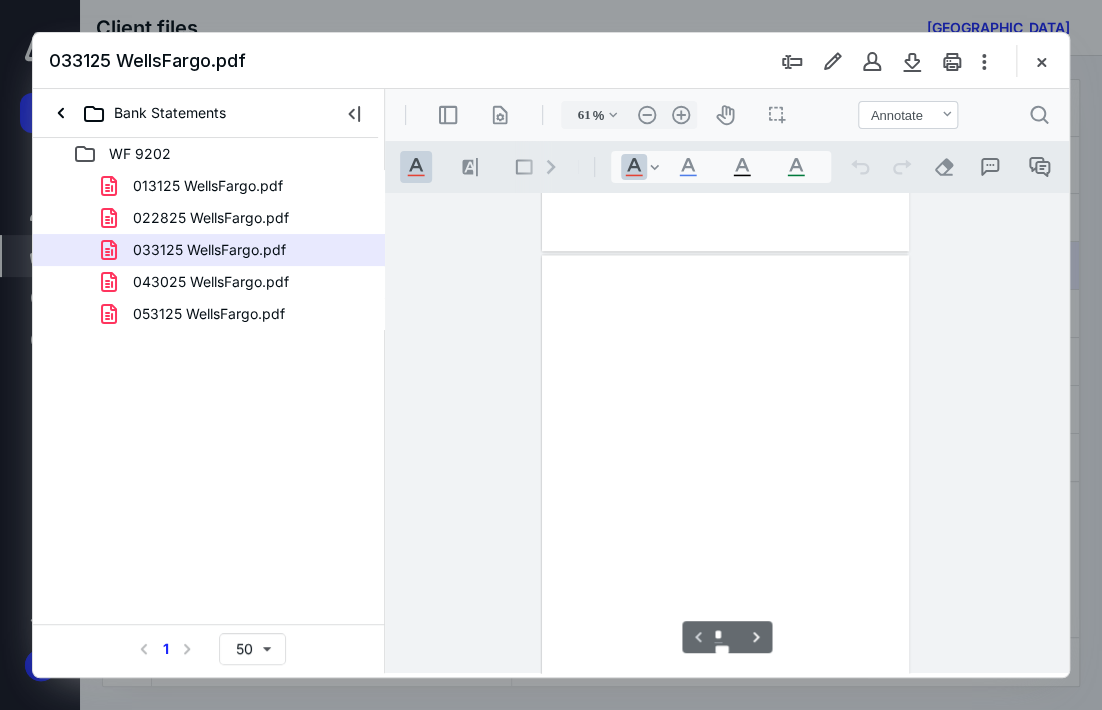 scroll, scrollTop: 106, scrollLeft: 0, axis: vertical 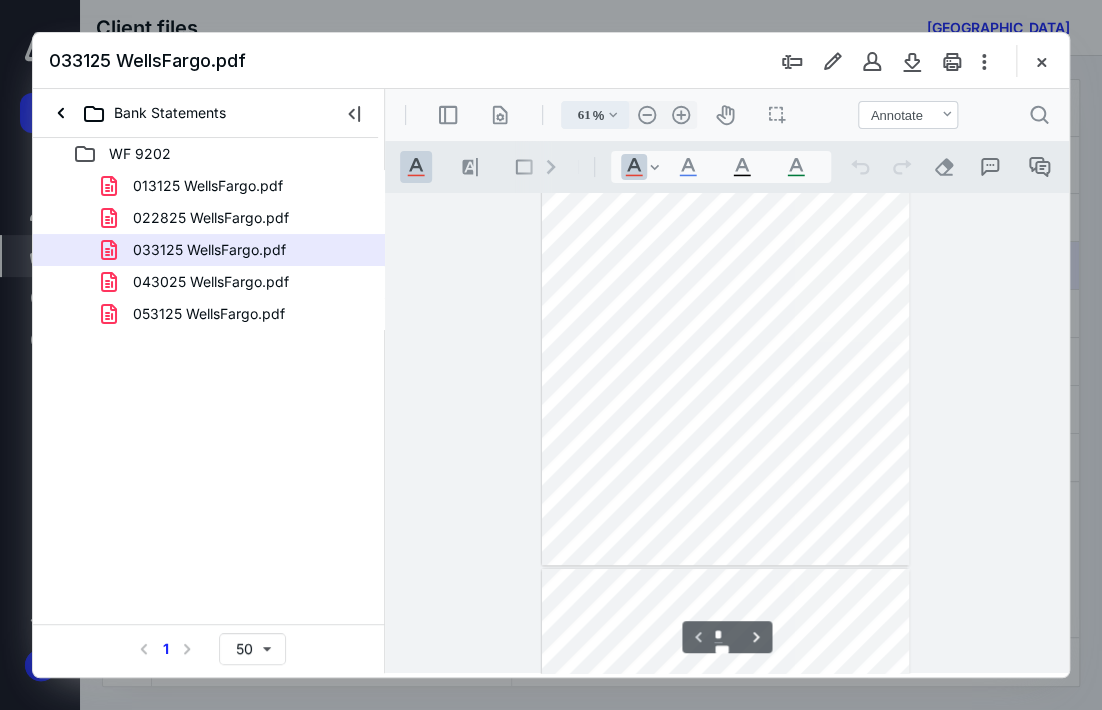 click on ".cls-1{fill:#abb0c4;} icon - chevron - down" at bounding box center [613, 115] 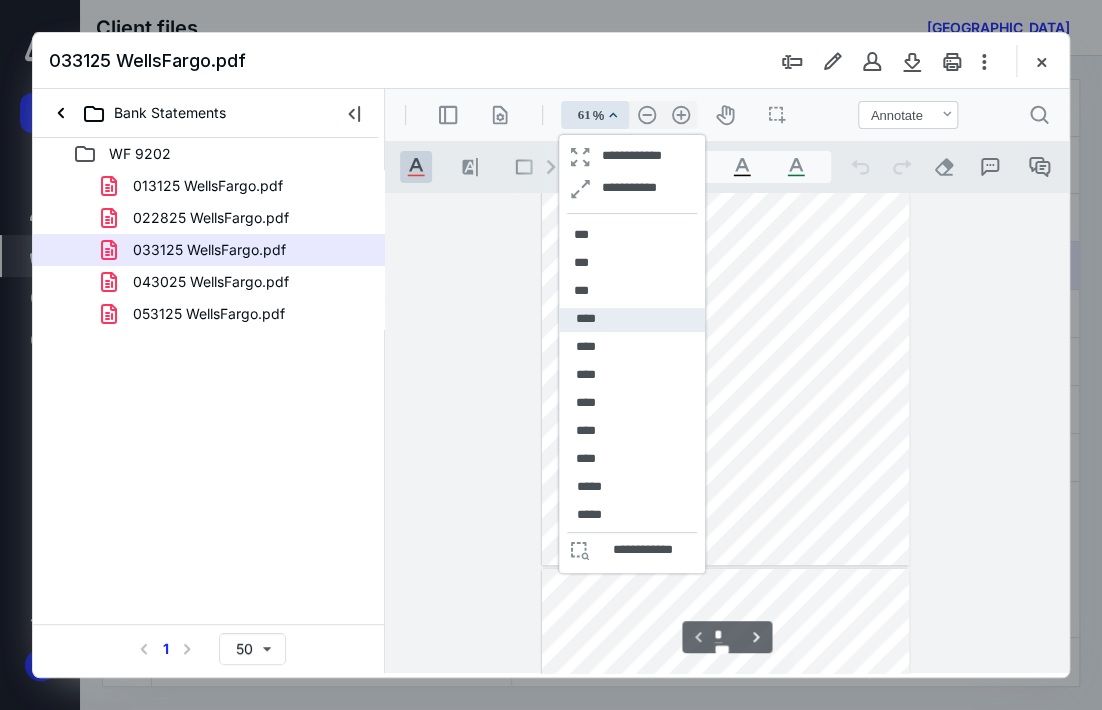 click on "****" at bounding box center (632, 320) 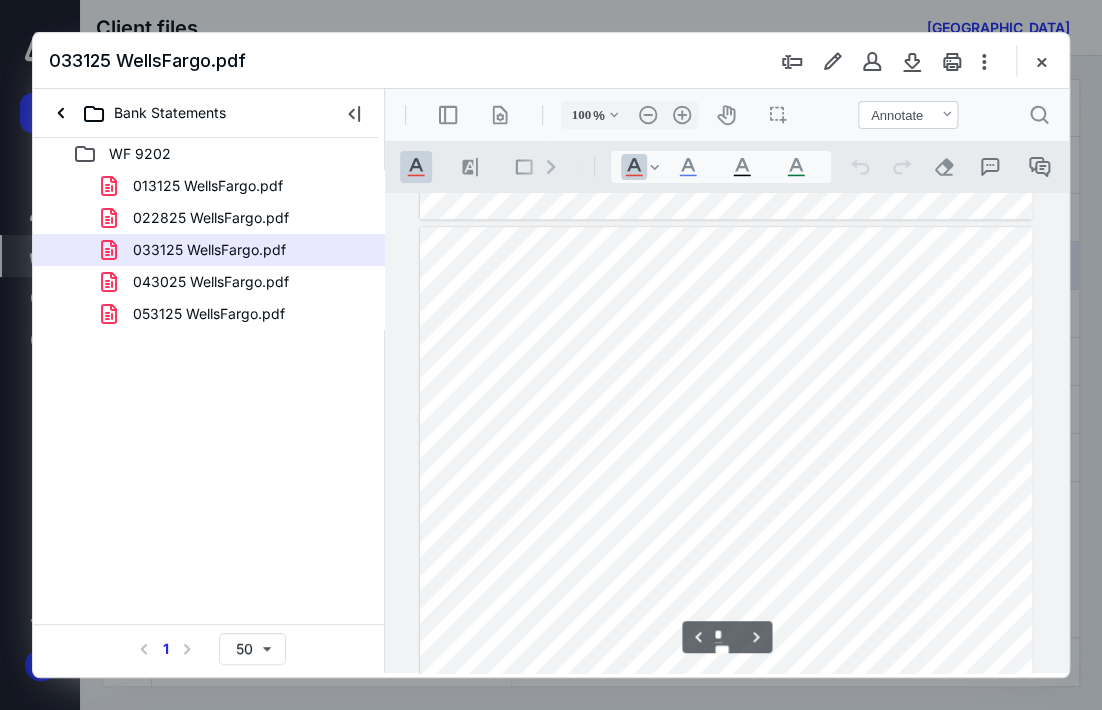 scroll, scrollTop: 801, scrollLeft: 0, axis: vertical 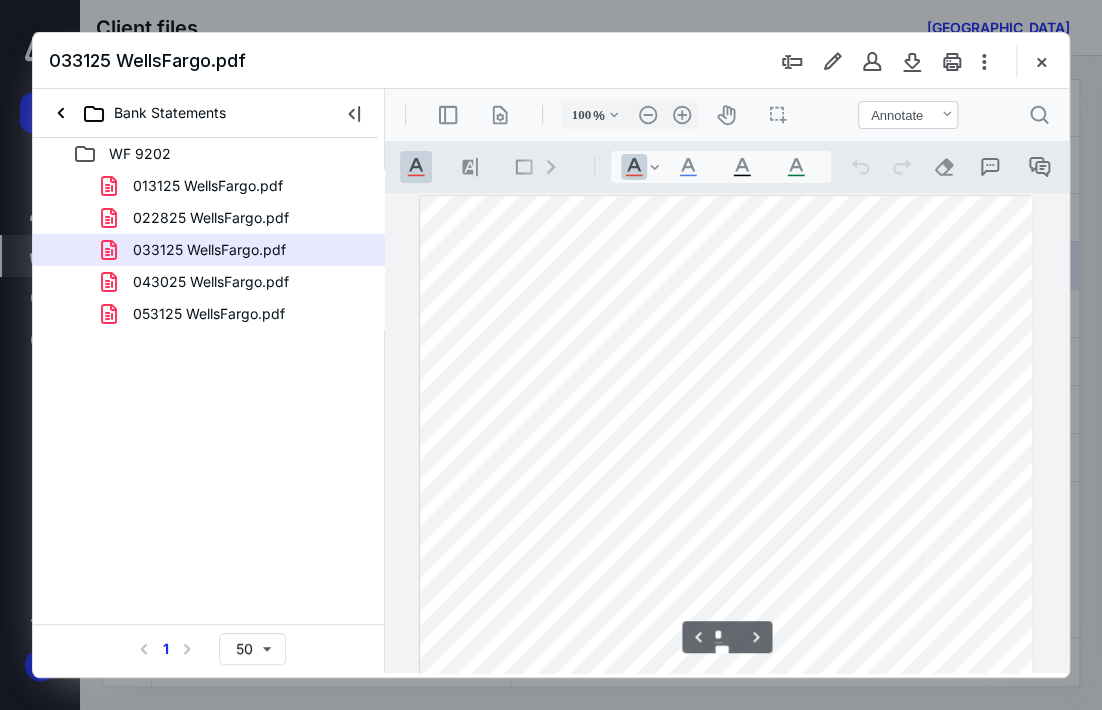 click at bounding box center [726, 592] 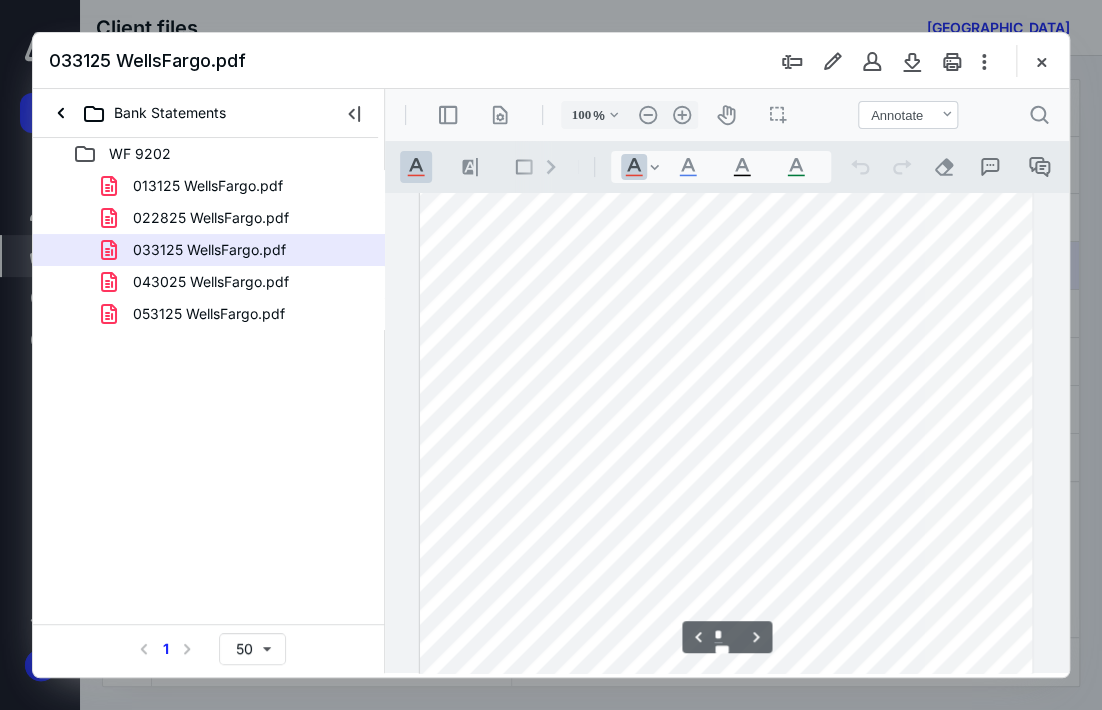 scroll, scrollTop: 801, scrollLeft: 0, axis: vertical 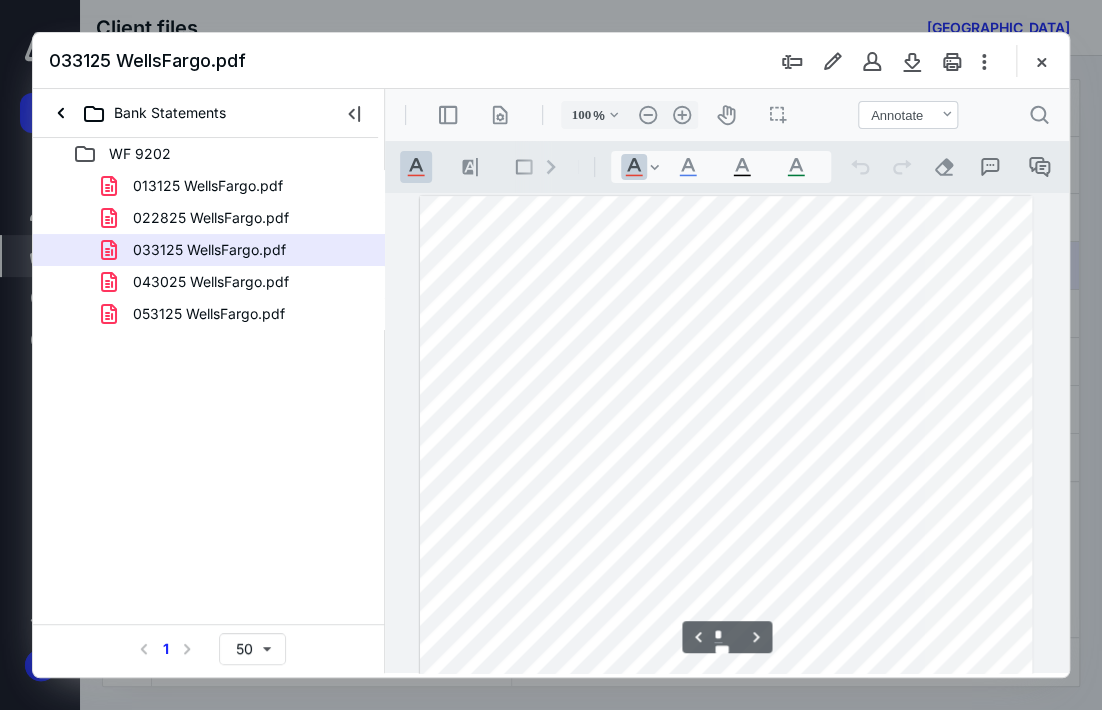 click on "033125 WellsFargo.pdf" at bounding box center [551, 61] 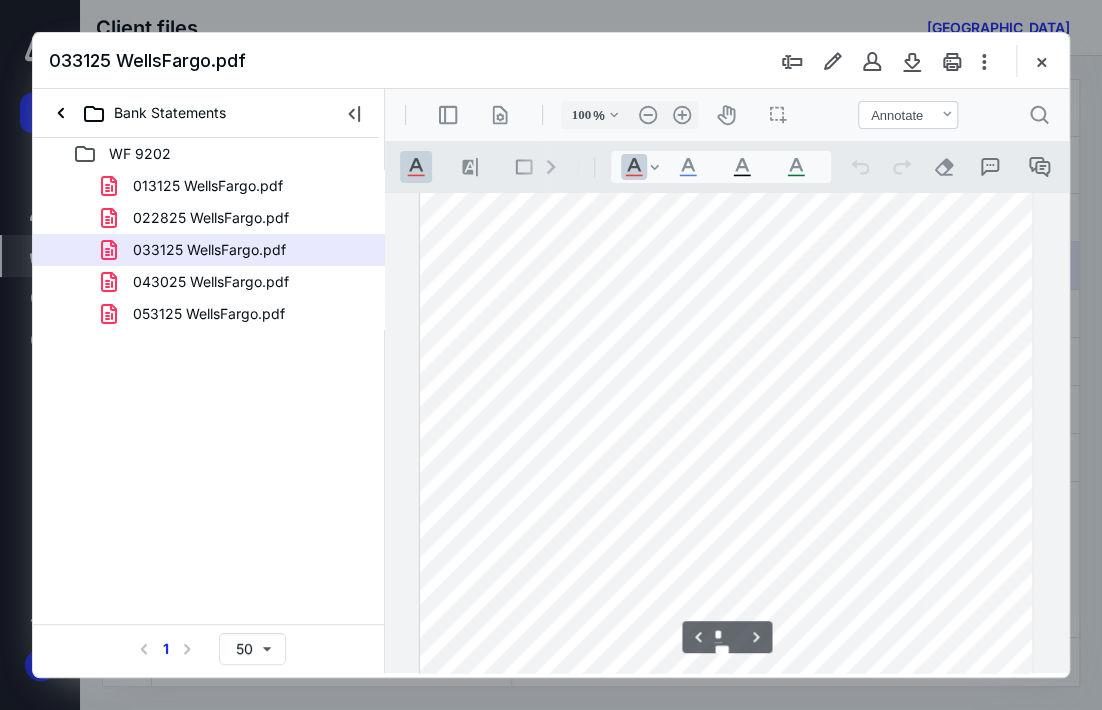 scroll, scrollTop: 1101, scrollLeft: 0, axis: vertical 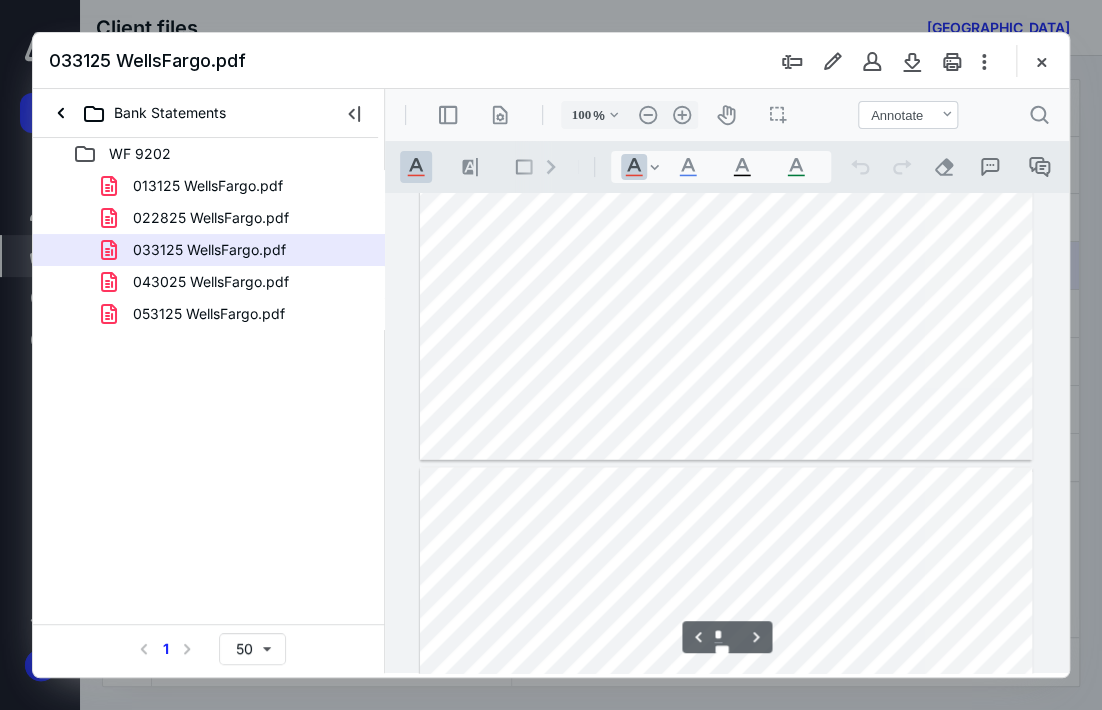 type on "*" 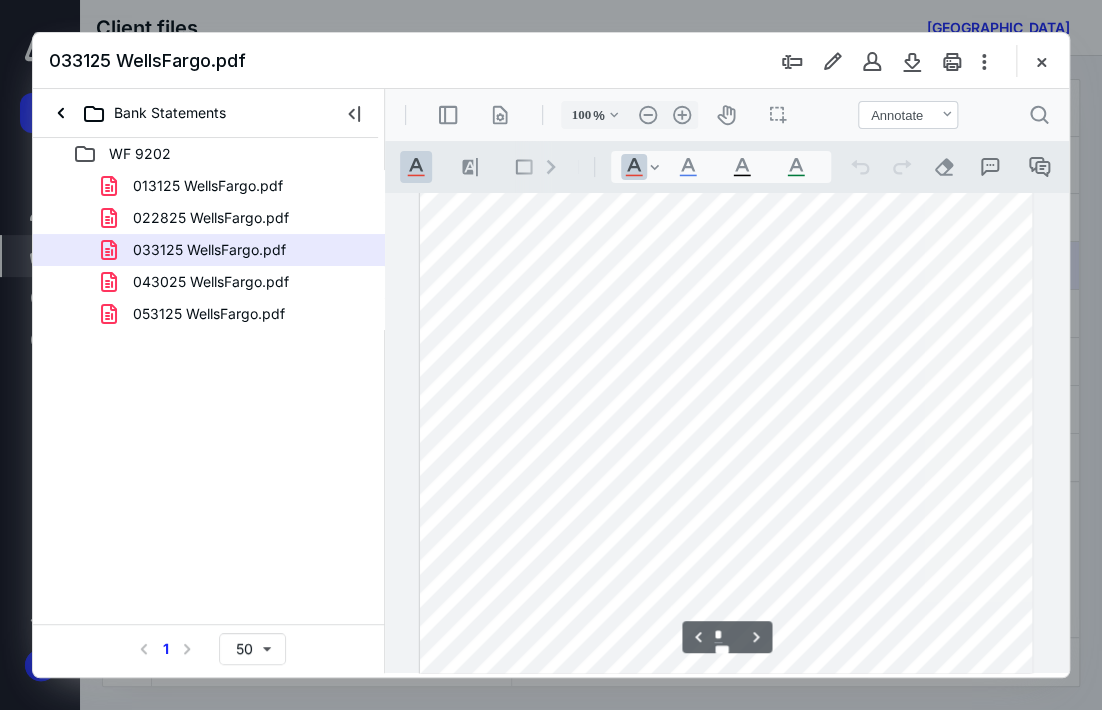 scroll, scrollTop: 1001, scrollLeft: 0, axis: vertical 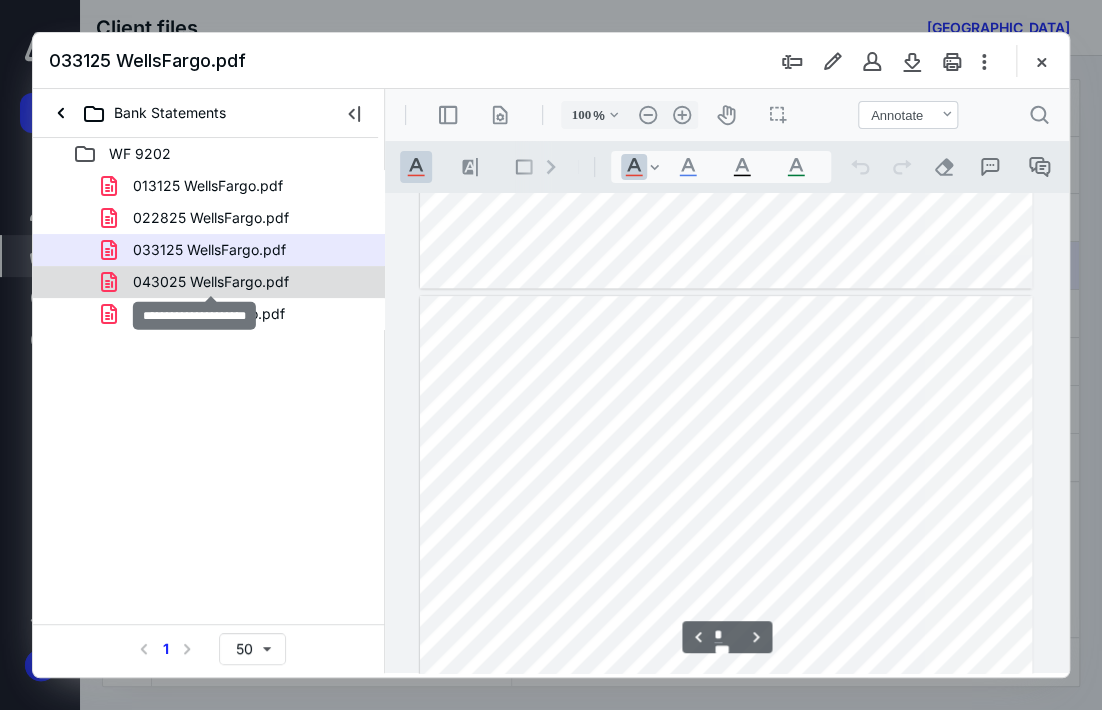 click on "043025 WellsFargo.pdf" at bounding box center (211, 282) 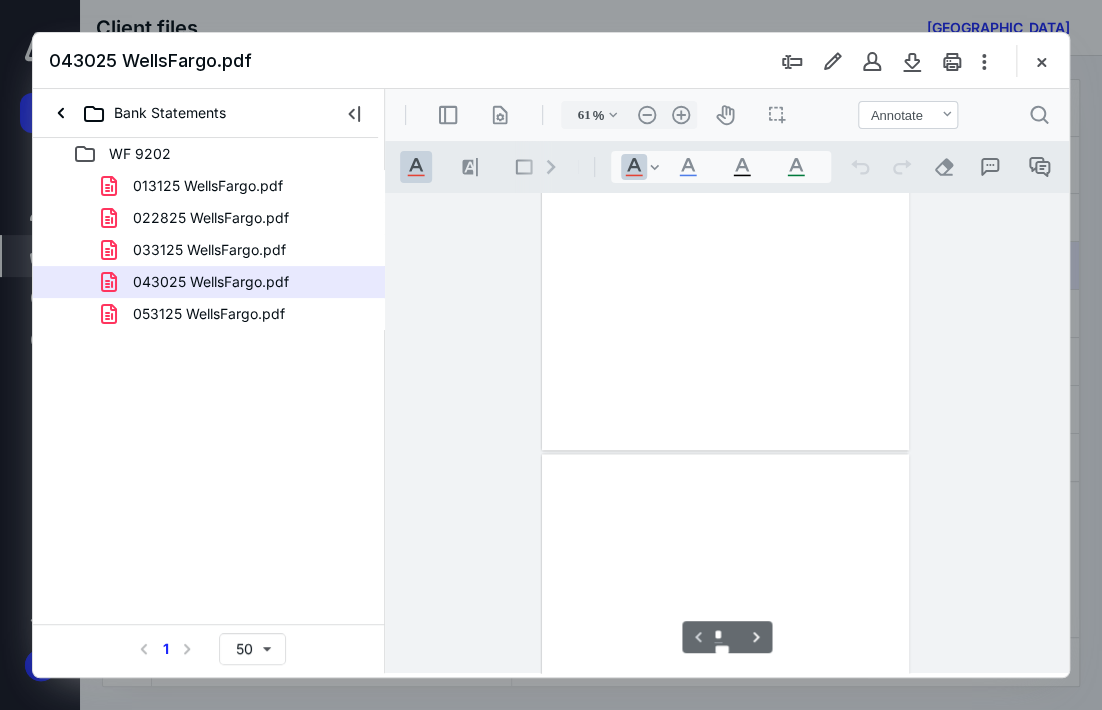 scroll, scrollTop: 106, scrollLeft: 0, axis: vertical 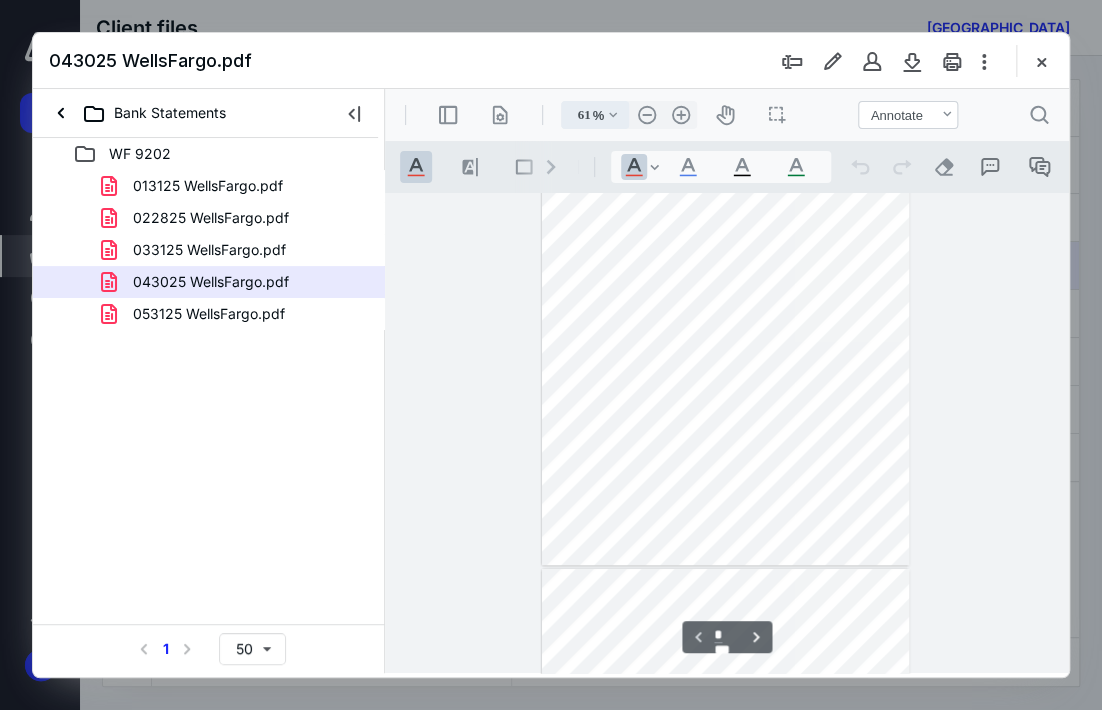 click on ".cls-1{fill:#abb0c4;} icon - chevron - down" at bounding box center [613, 115] 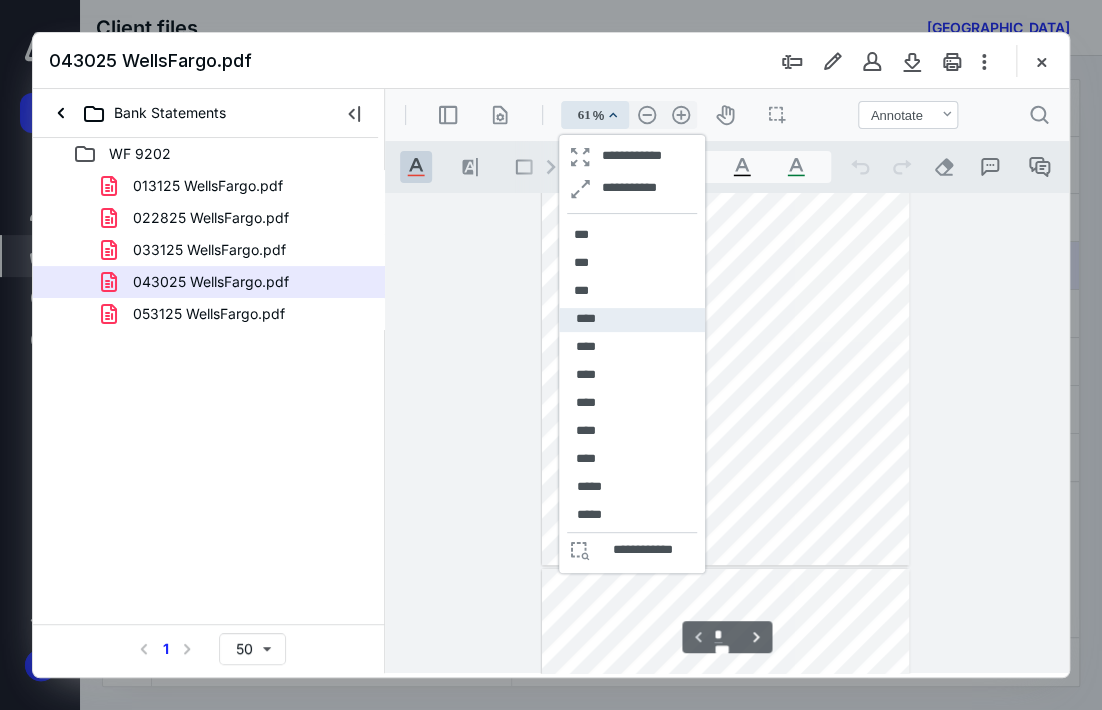 click on "****" at bounding box center [632, 320] 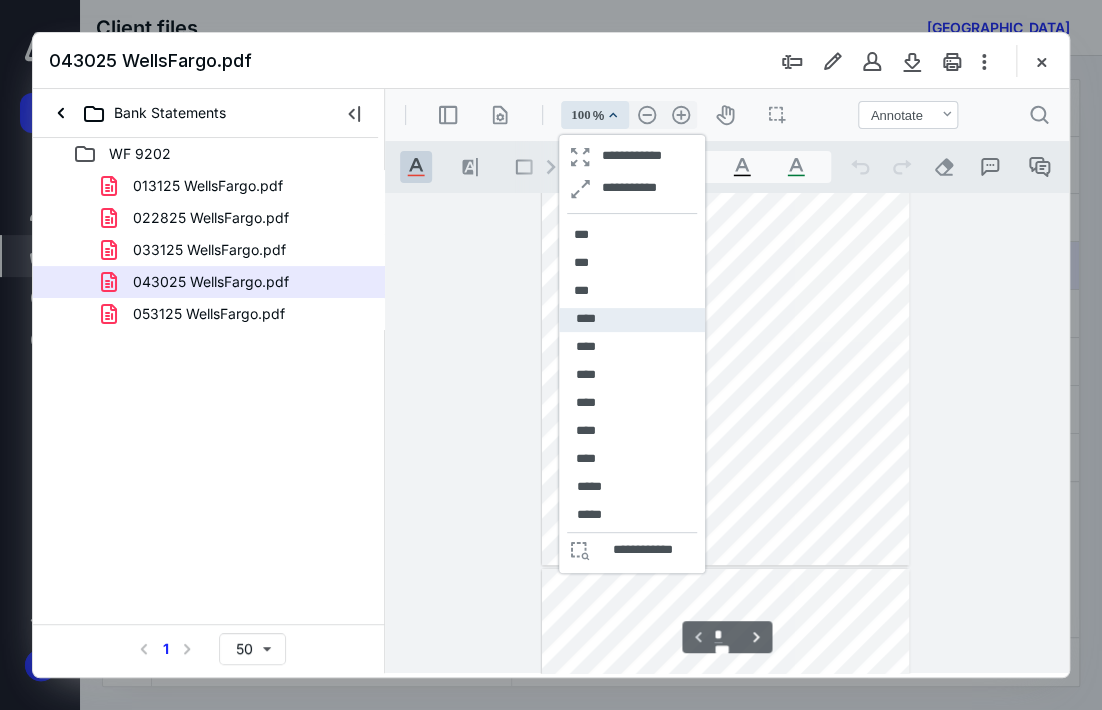 scroll, scrollTop: 301, scrollLeft: 0, axis: vertical 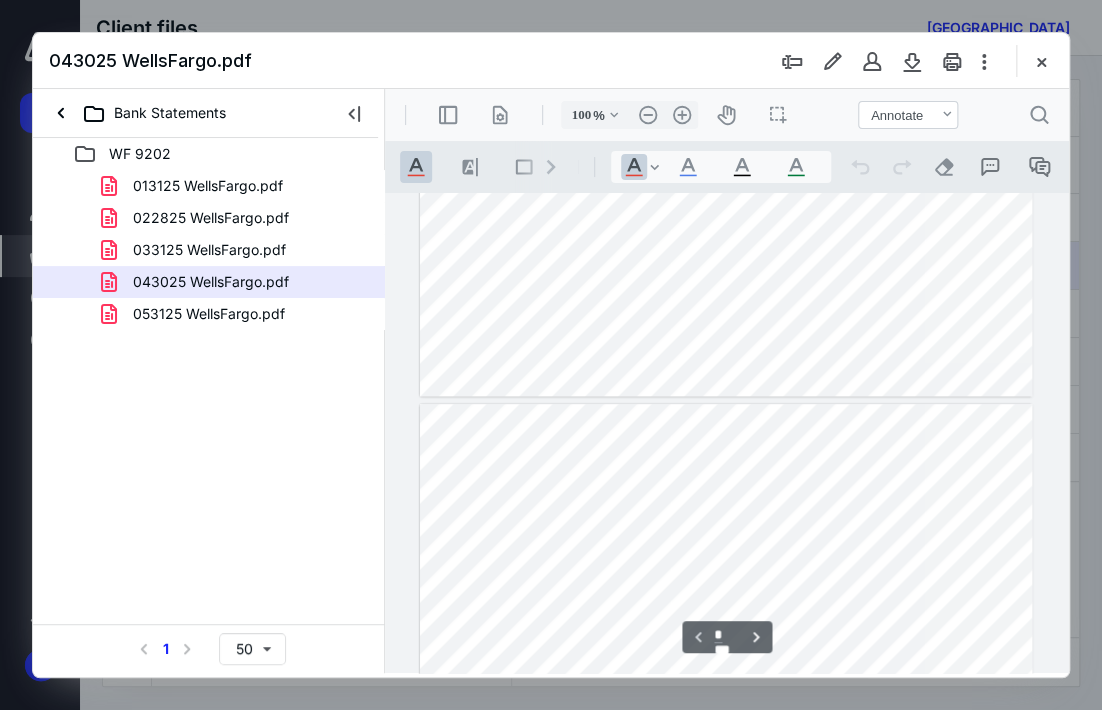 type on "*" 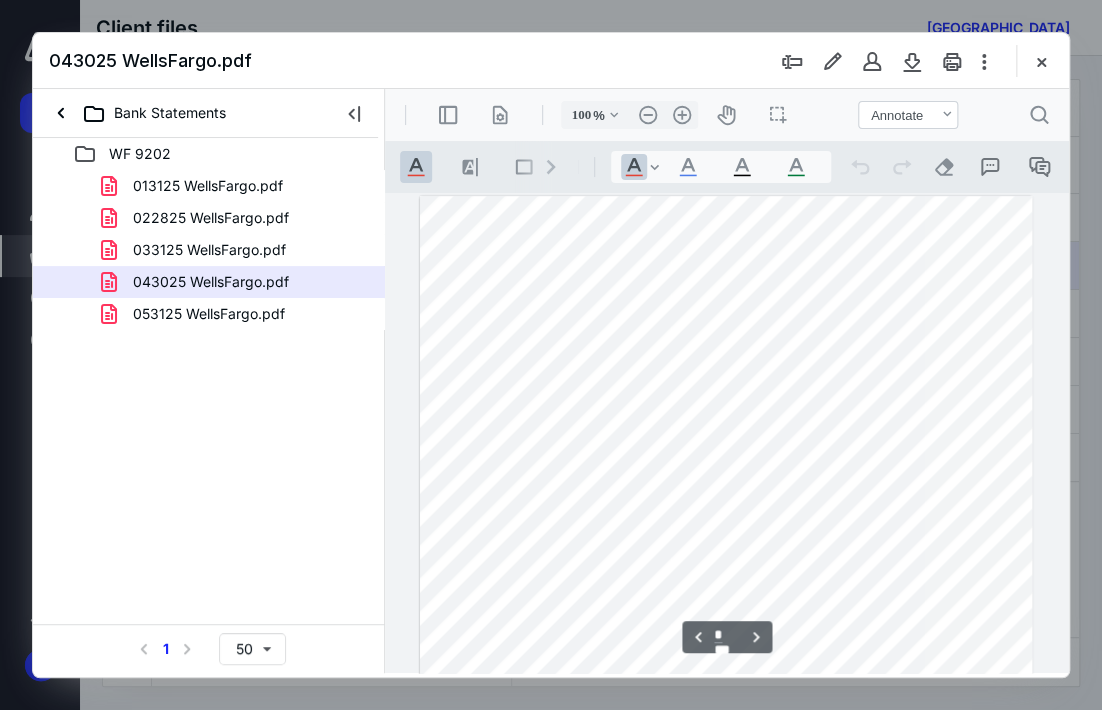 scroll, scrollTop: 901, scrollLeft: 0, axis: vertical 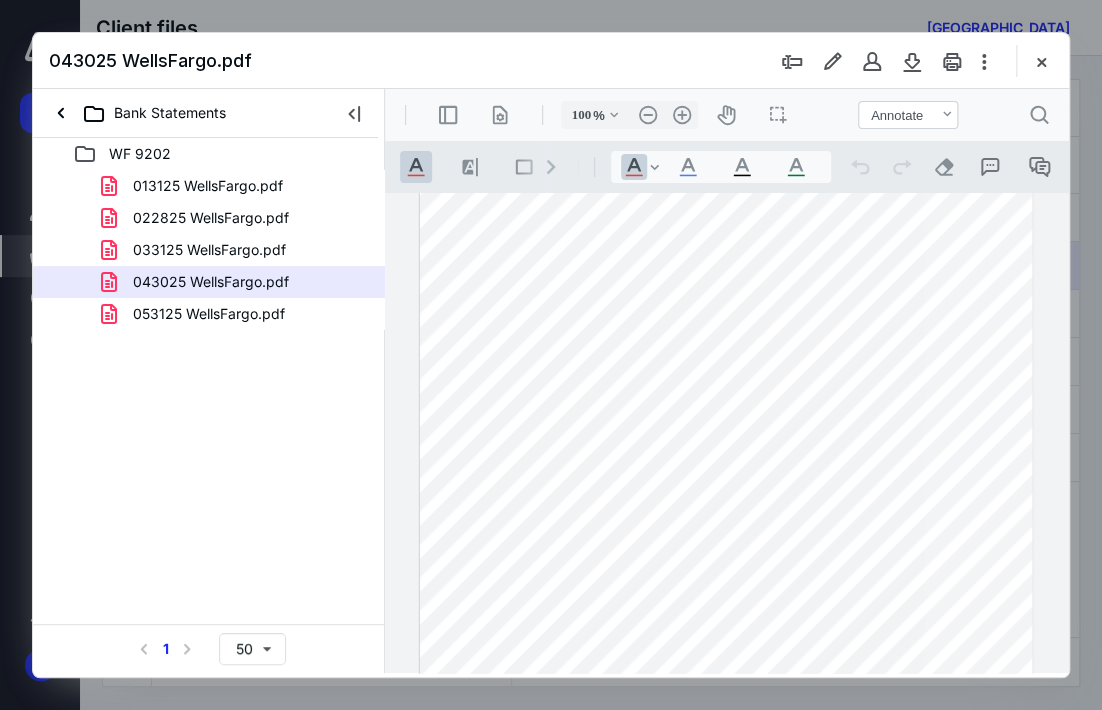 click at bounding box center [726, 492] 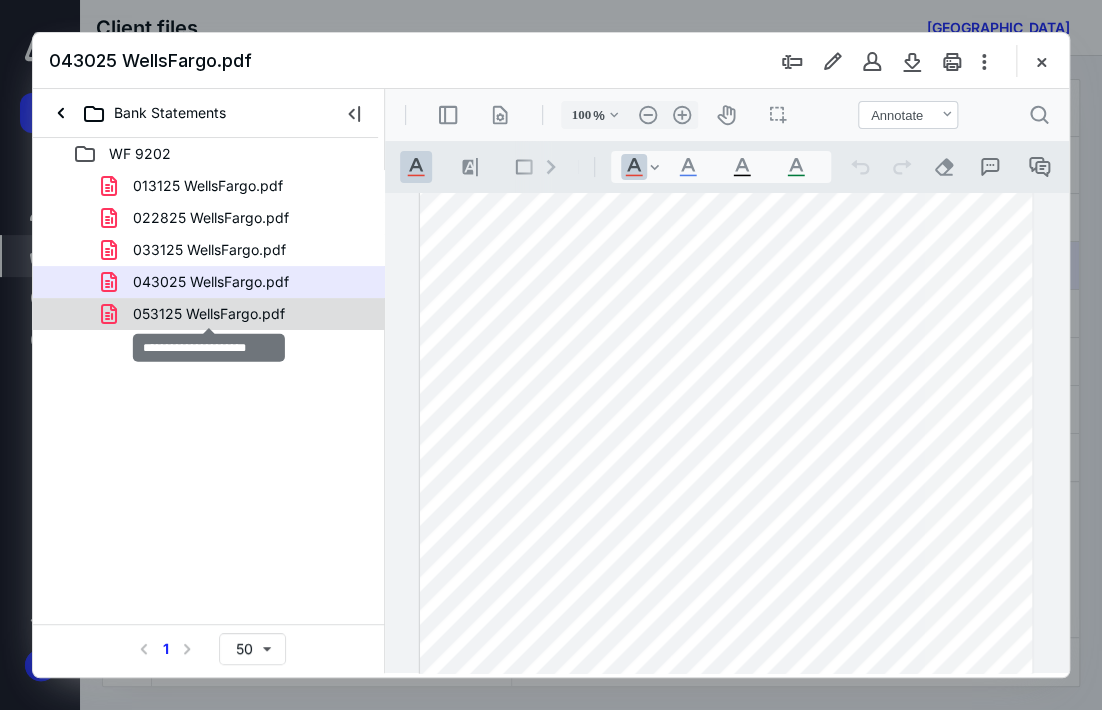 click on "053125 WellsFargo.pdf" at bounding box center (209, 314) 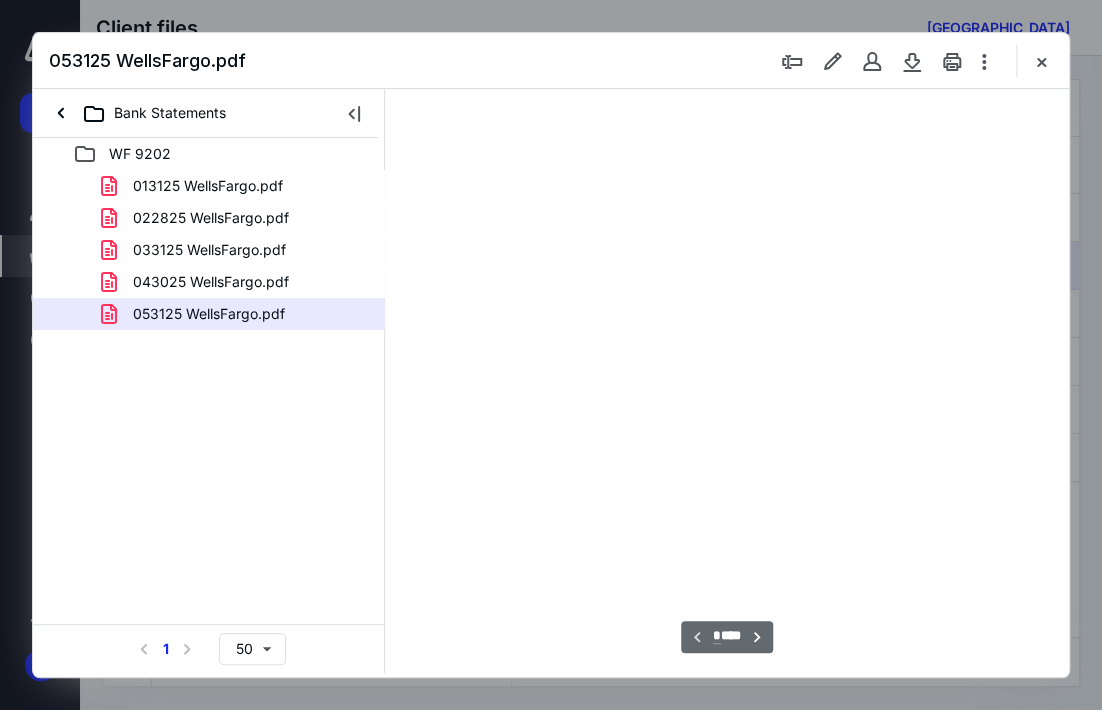 scroll, scrollTop: 106, scrollLeft: 0, axis: vertical 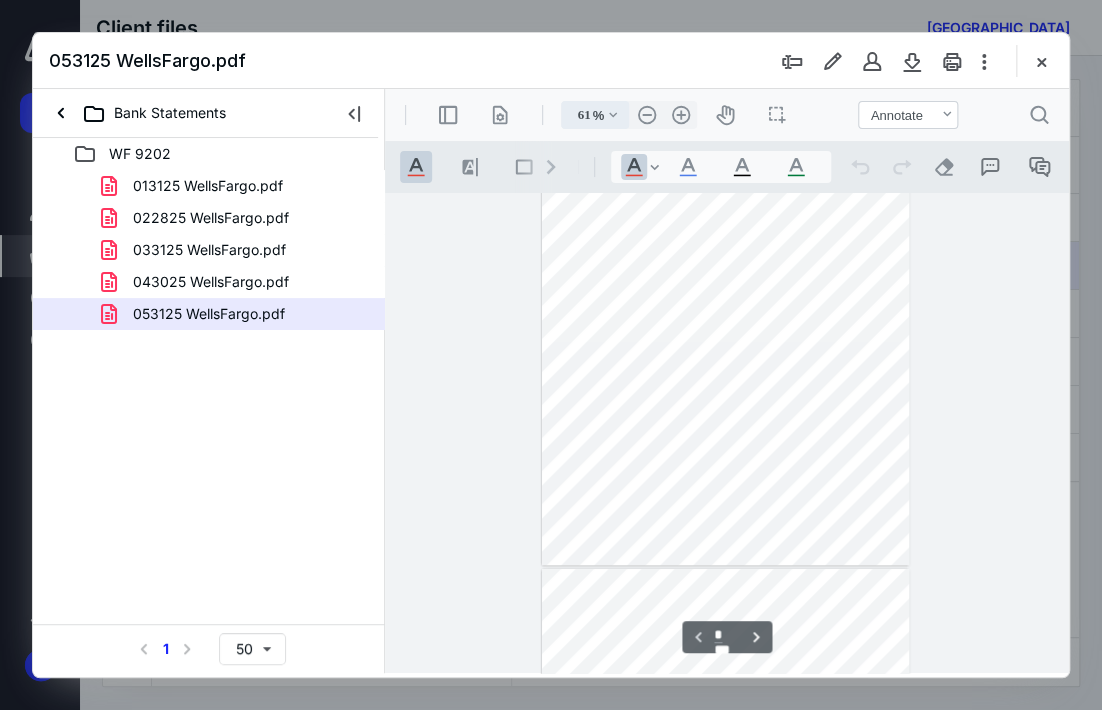 click on ".cls-1{fill:#abb0c4;} icon - chevron - down" at bounding box center [613, 115] 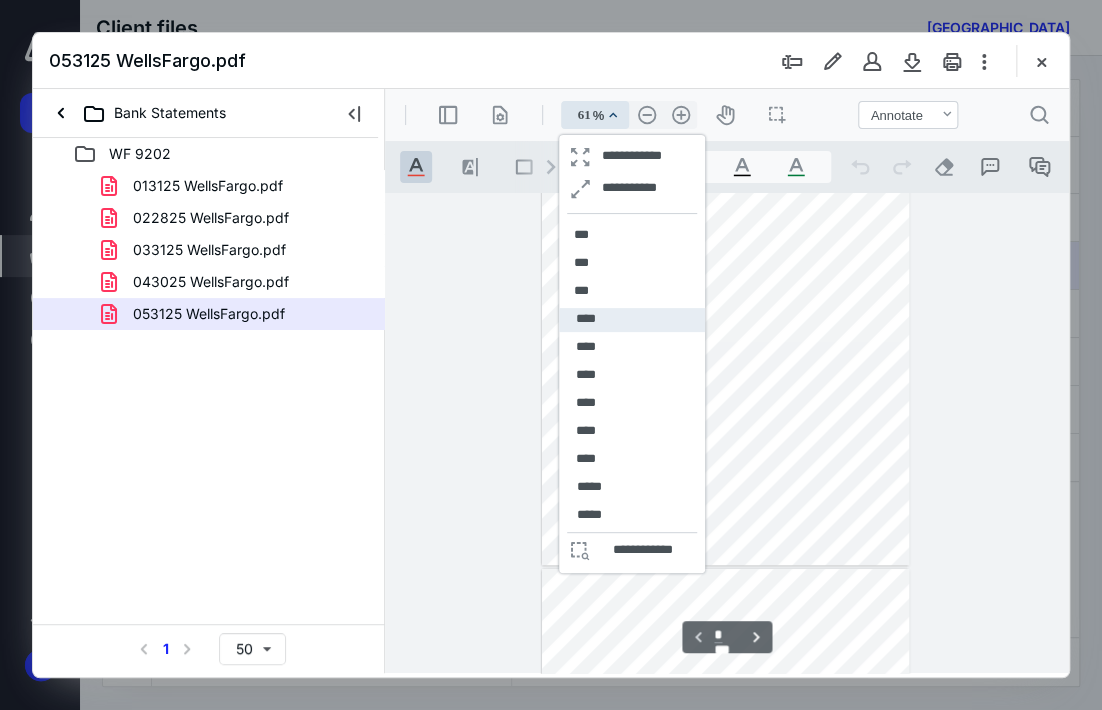 click on "****" at bounding box center (632, 320) 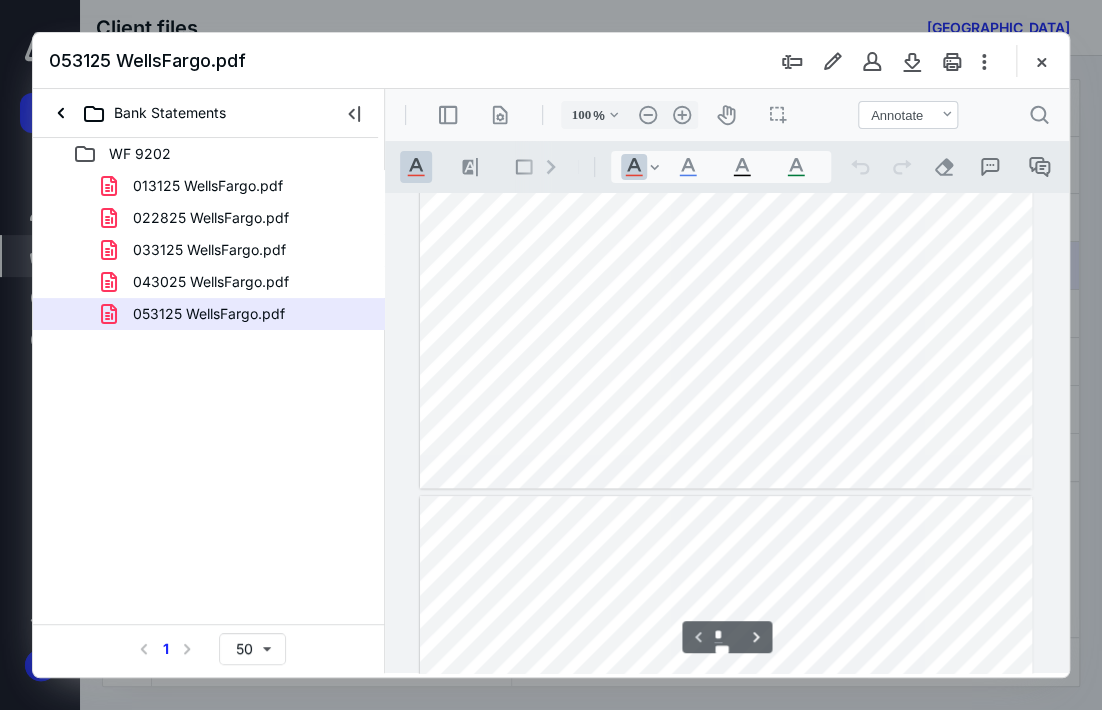 type on "*" 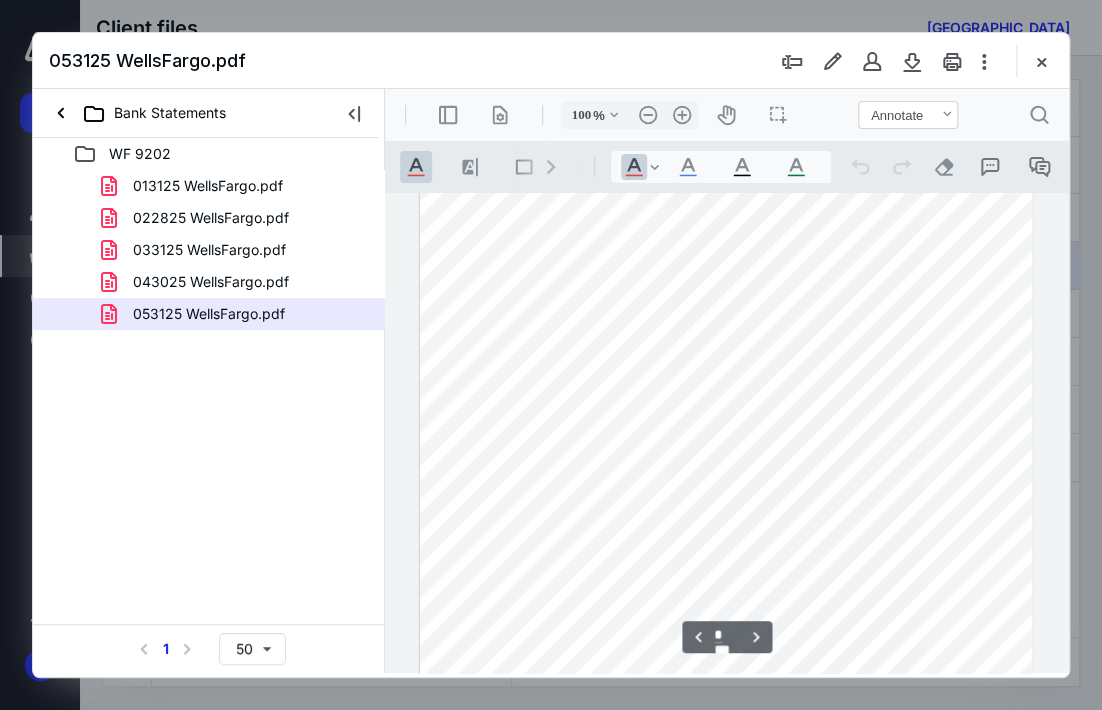 scroll, scrollTop: 801, scrollLeft: 0, axis: vertical 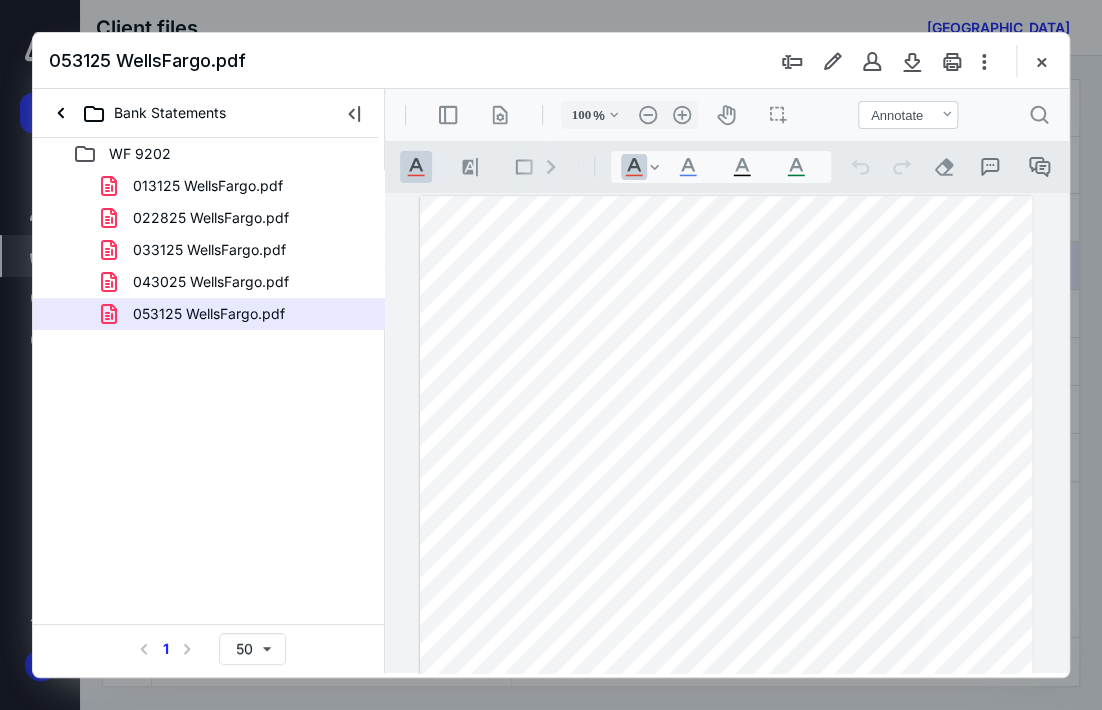 click at bounding box center [726, 592] 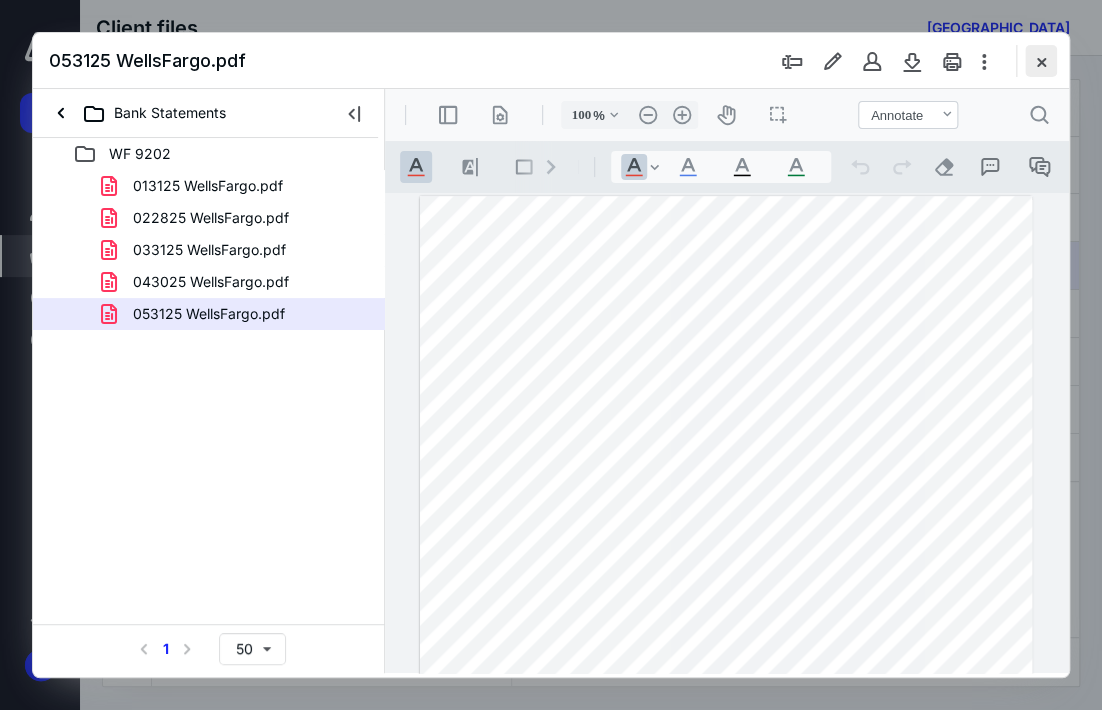 click at bounding box center (1041, 61) 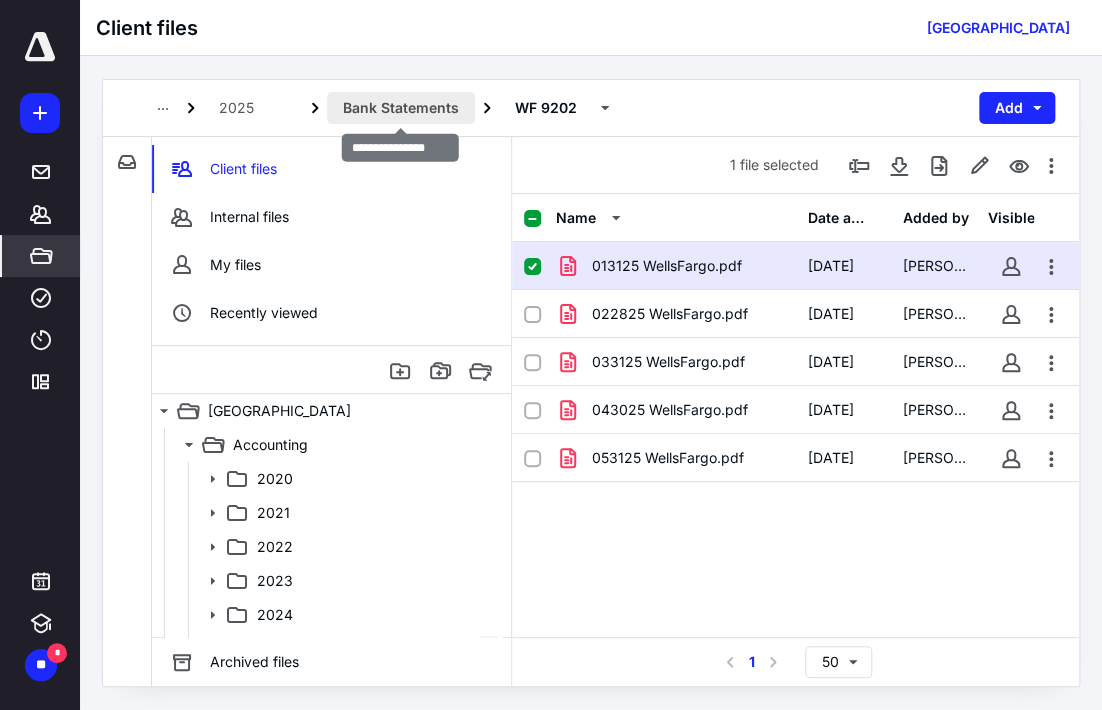 click on "Bank Statements" at bounding box center [401, 108] 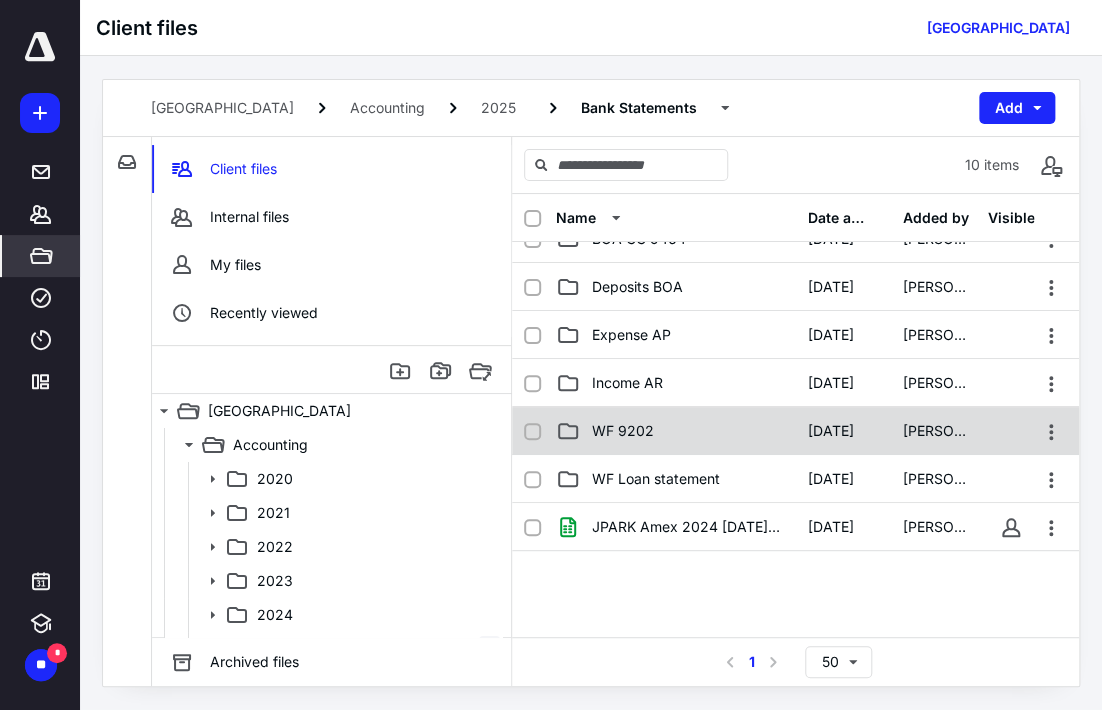 scroll, scrollTop: 334, scrollLeft: 0, axis: vertical 